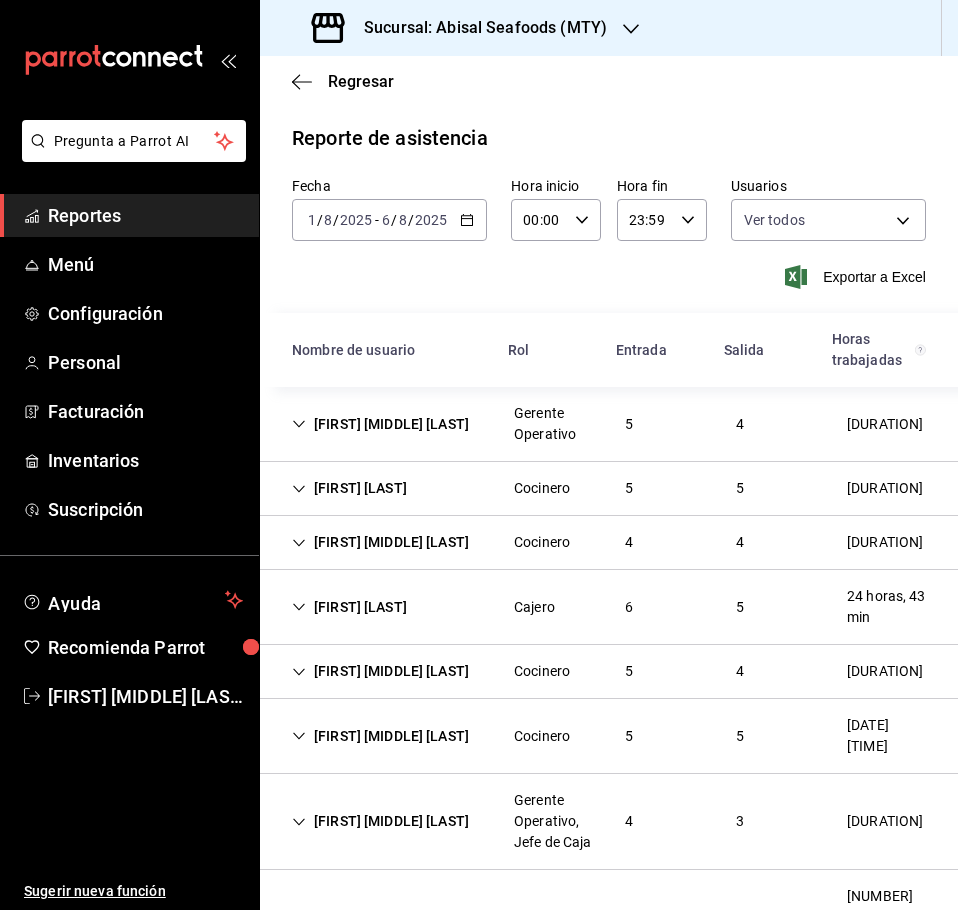 scroll, scrollTop: 0, scrollLeft: 0, axis: both 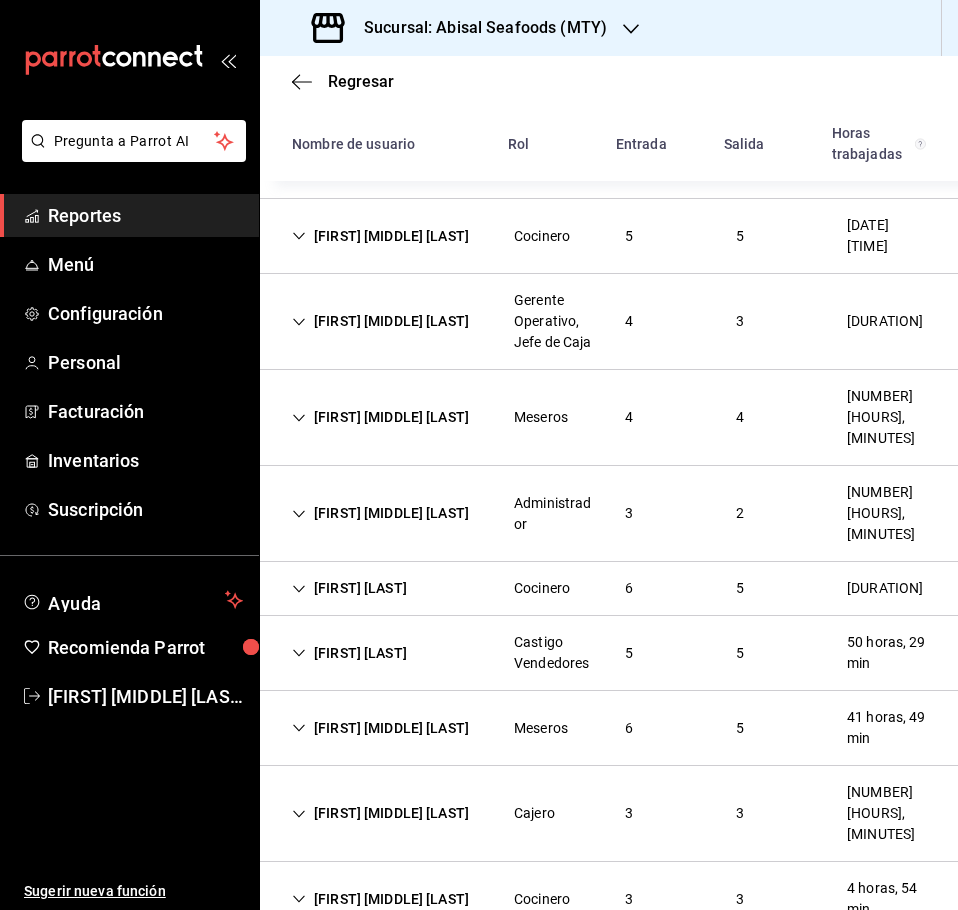 click on "Regresar" at bounding box center [609, 81] 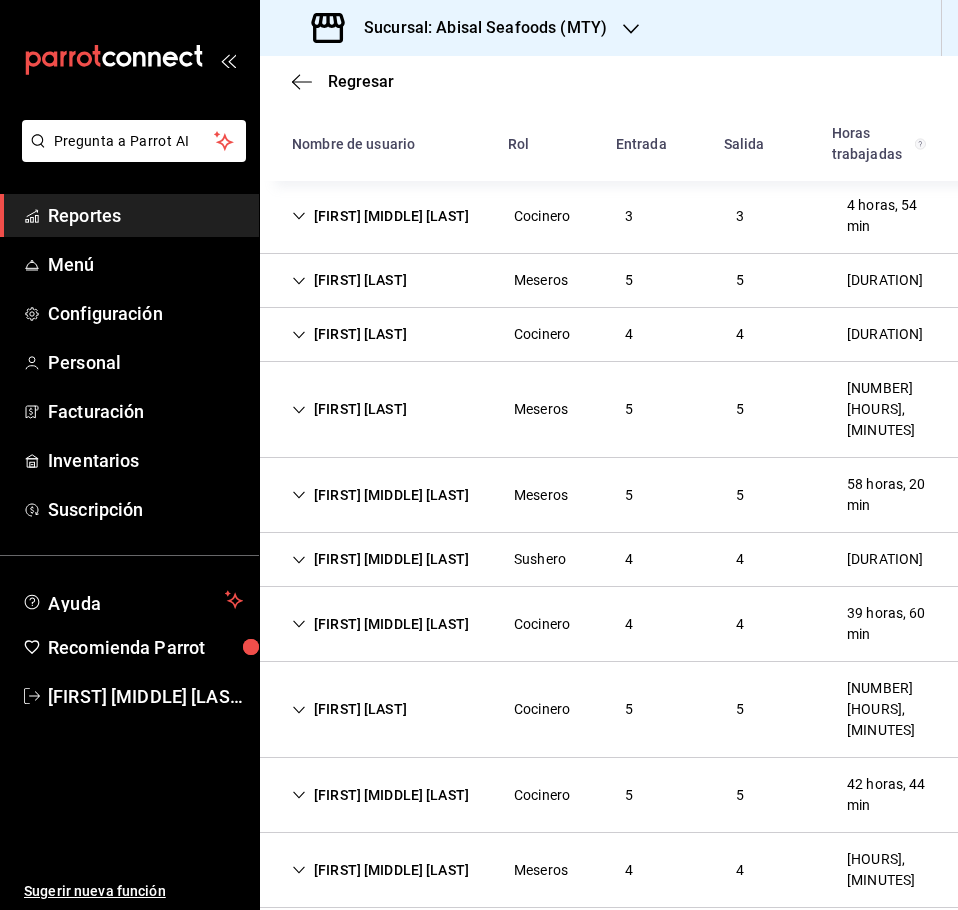 click on "[FIRST] [LAST]" at bounding box center [349, 409] 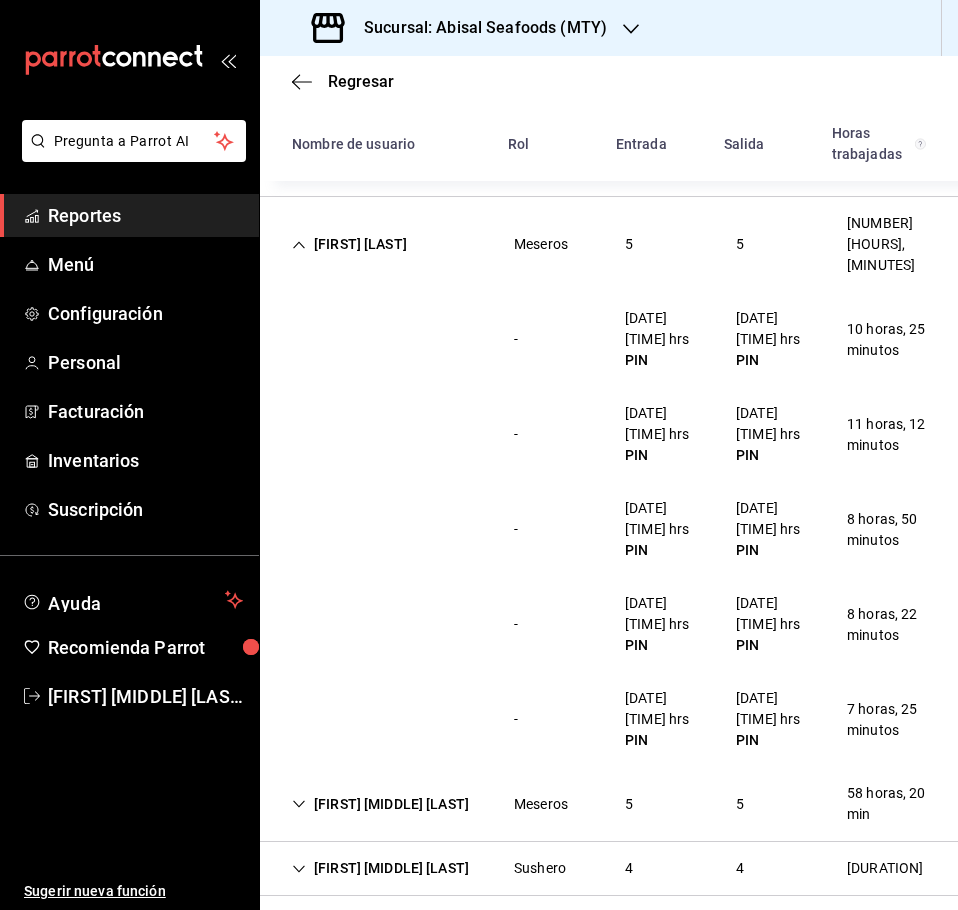 scroll, scrollTop: 1383, scrollLeft: 0, axis: vertical 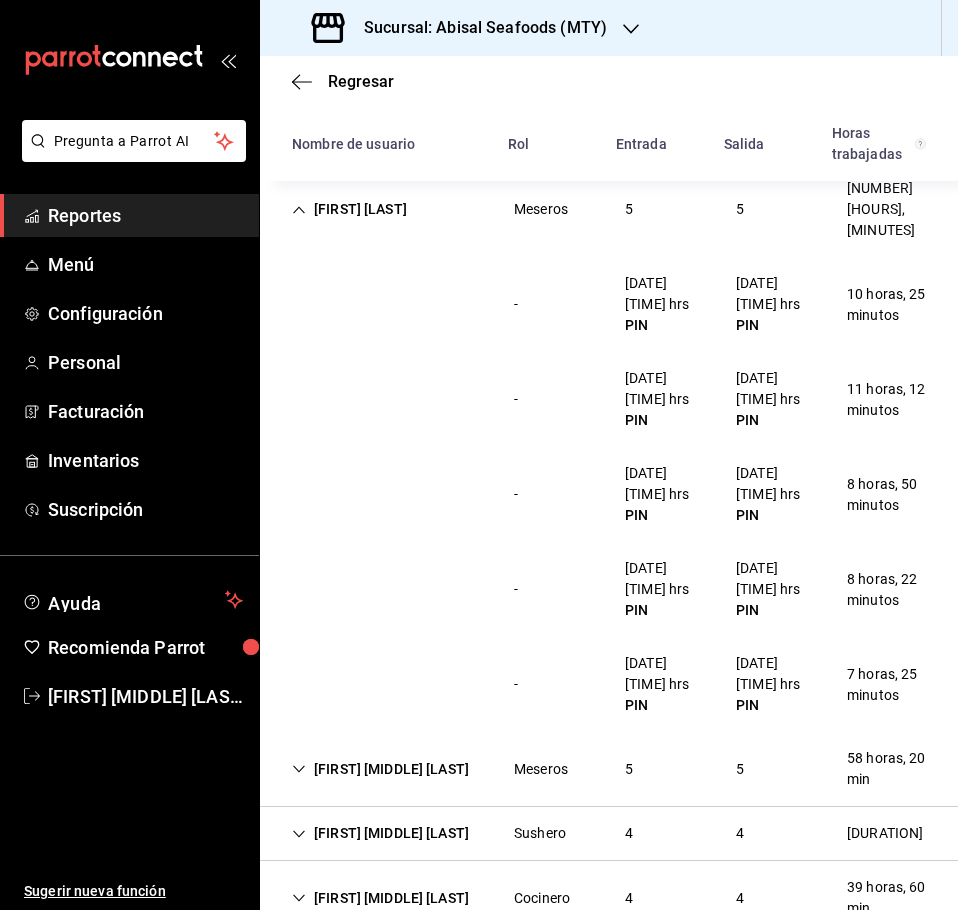 click on "[FIRST] [LAST]" at bounding box center [349, 209] 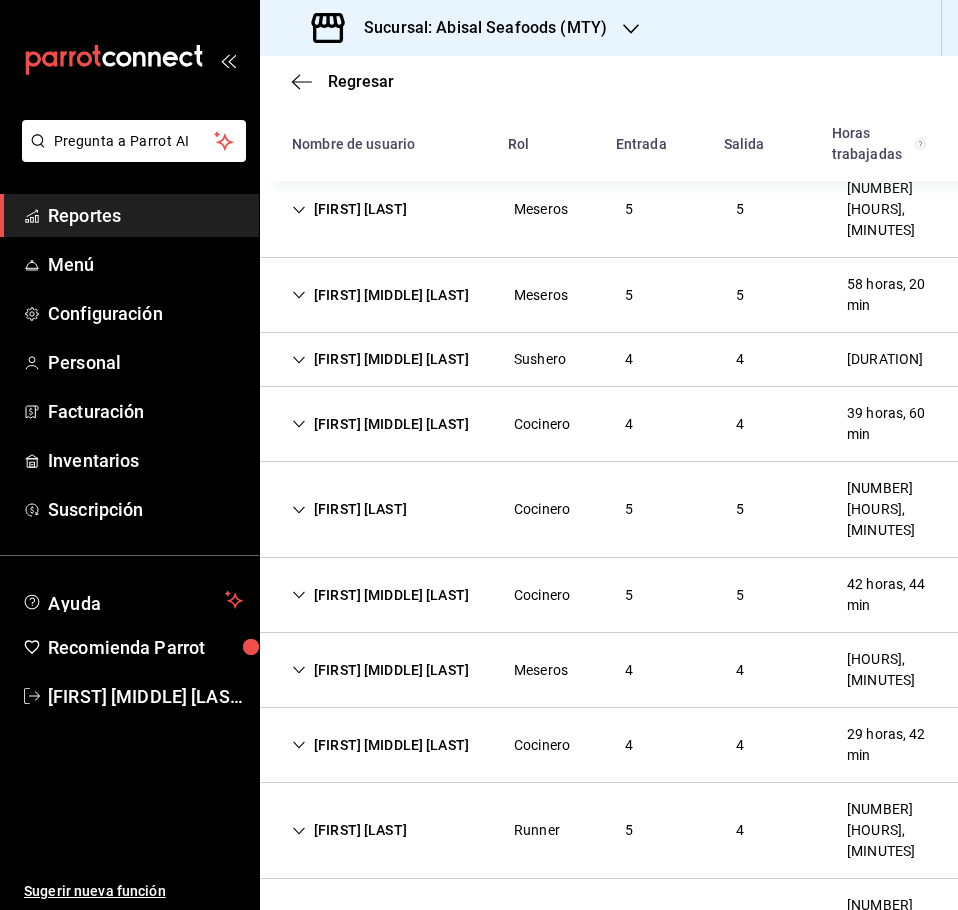 click on "[FIRST] [MIDDLE] [LAST]" at bounding box center (380, 295) 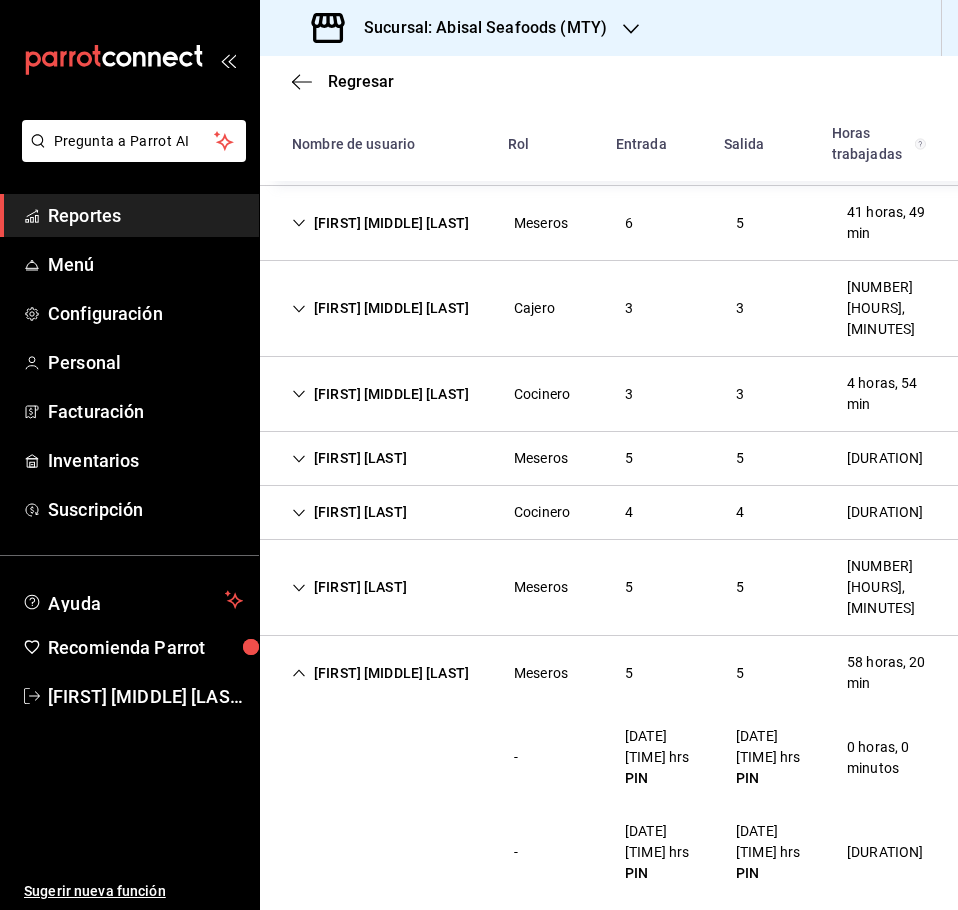scroll, scrollTop: 983, scrollLeft: 0, axis: vertical 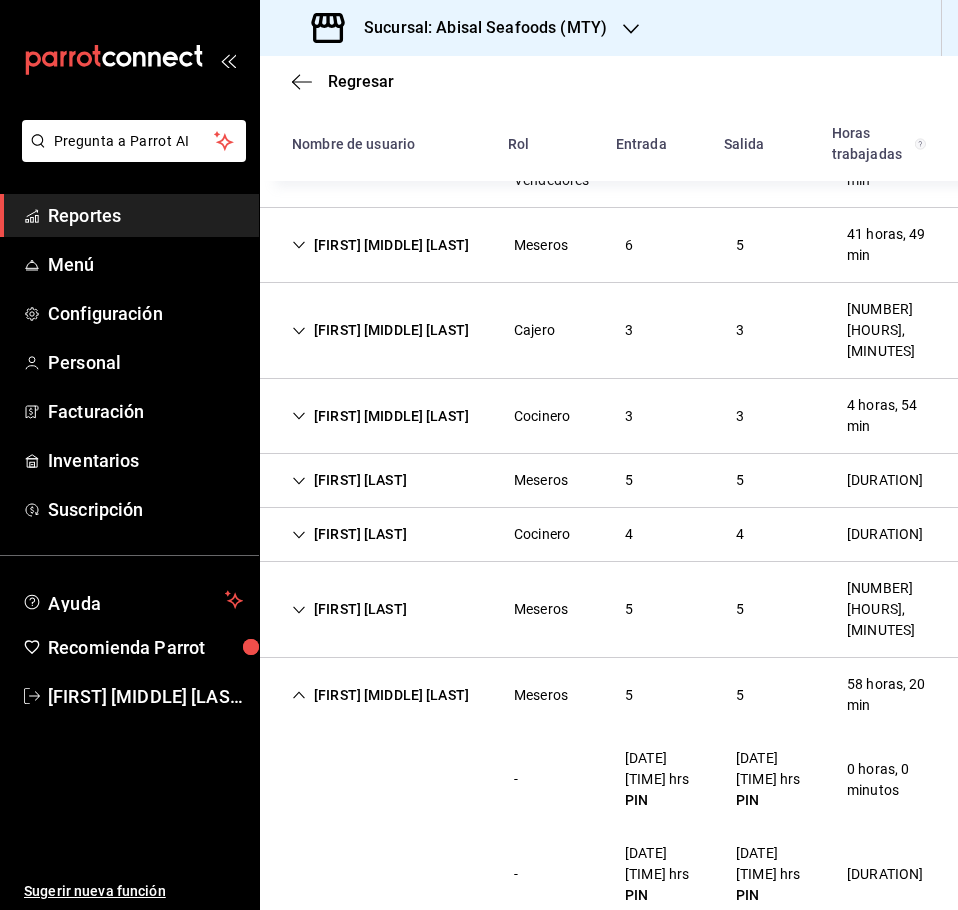 click on "[FIRST] [MIDDLE] [LAST]" at bounding box center (380, 695) 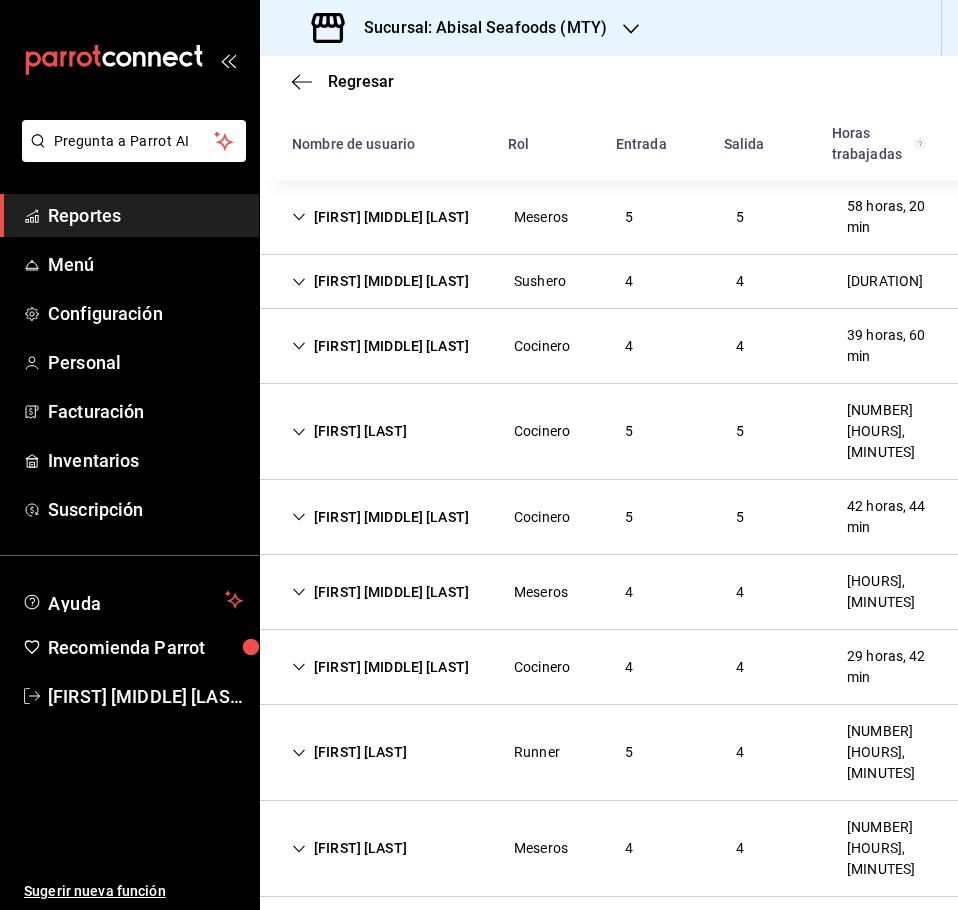 scroll, scrollTop: 1483, scrollLeft: 0, axis: vertical 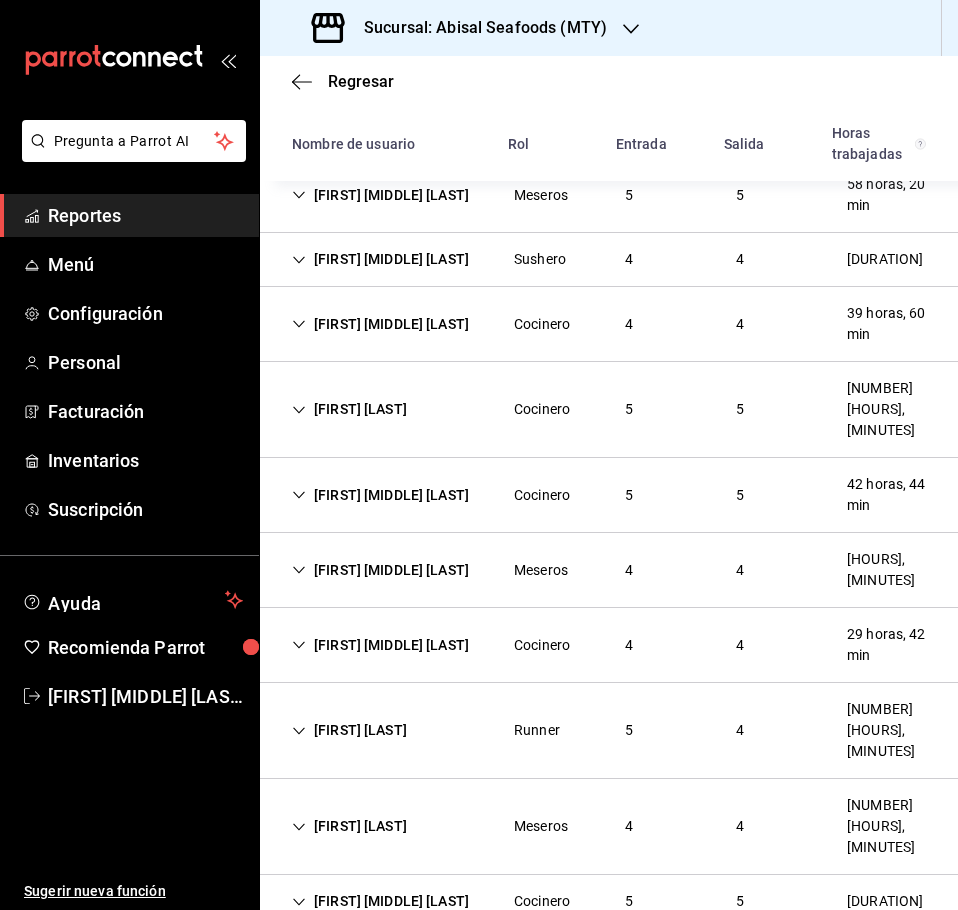click on "[FIRST] [MIDDLE] [LAST]" at bounding box center [380, 570] 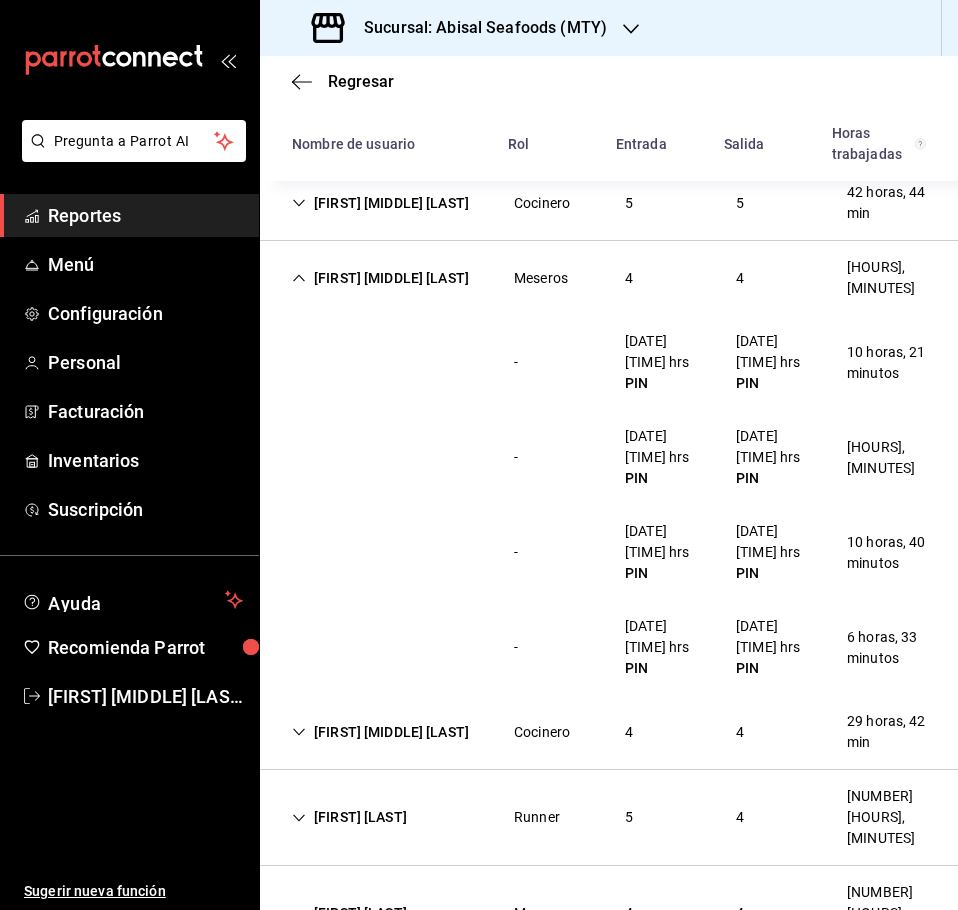 scroll, scrollTop: 1783, scrollLeft: 0, axis: vertical 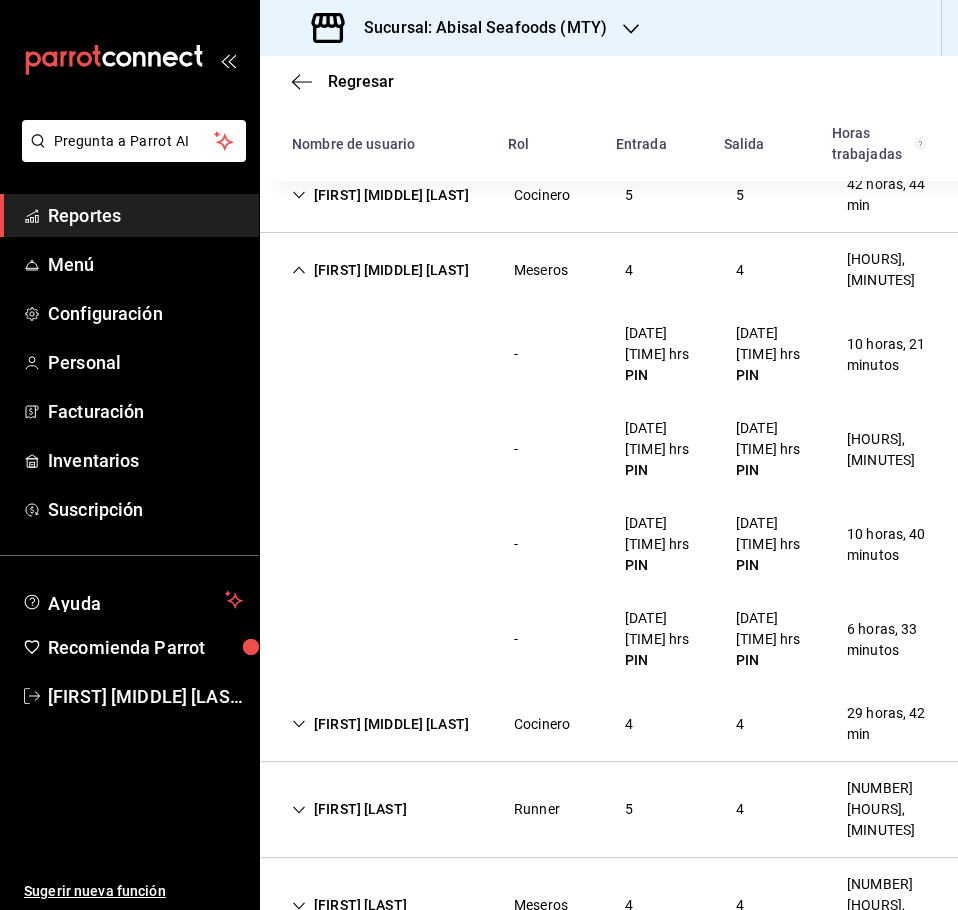 click on "[FIRST] [MIDDLE] [LAST]" at bounding box center [380, 270] 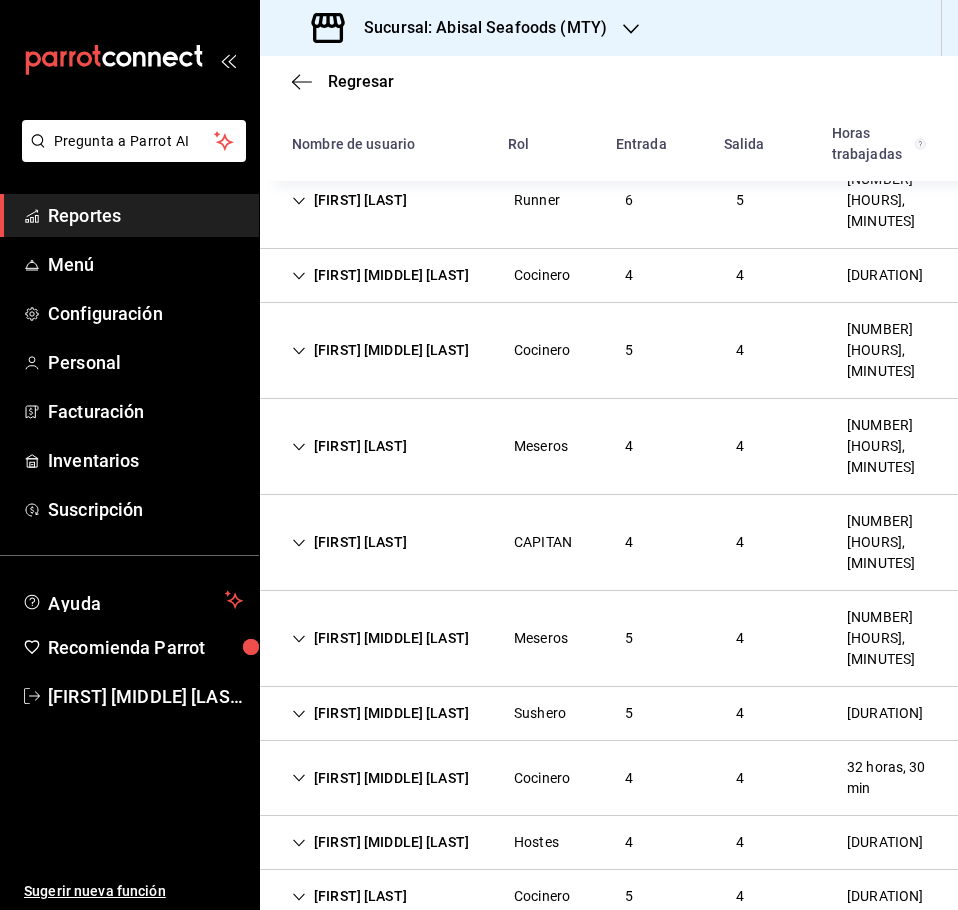 scroll, scrollTop: 2583, scrollLeft: 0, axis: vertical 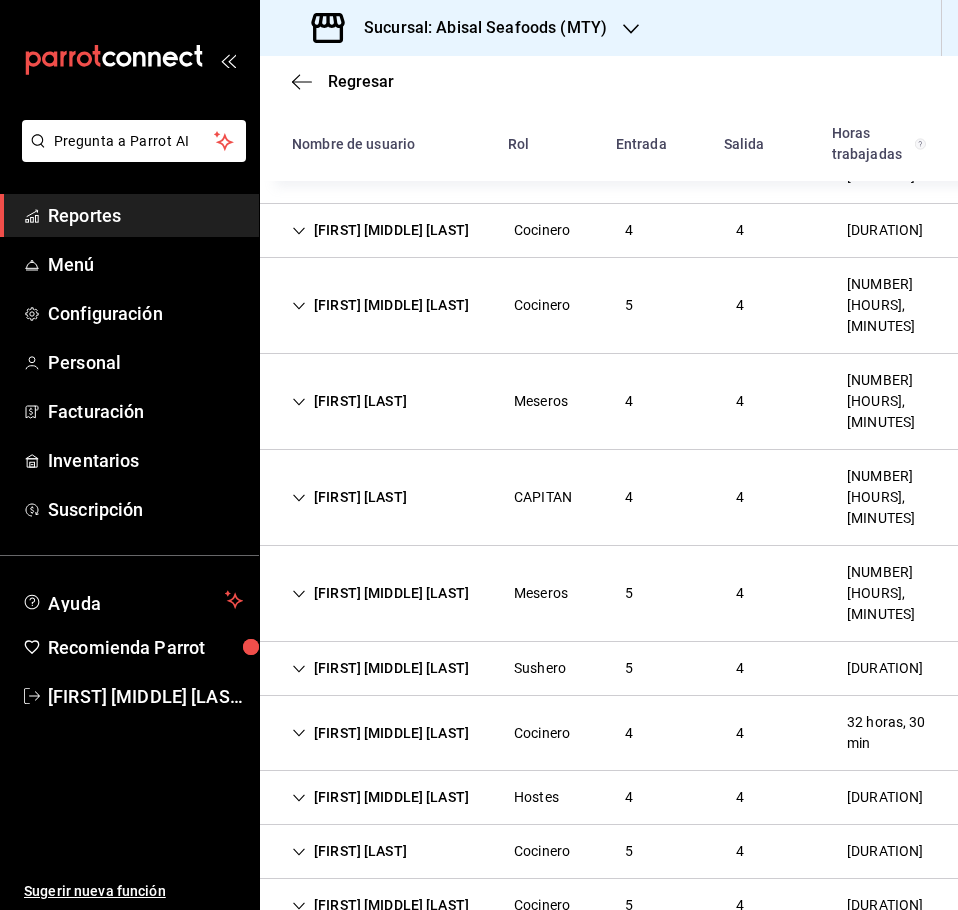 click on "[FIRST] [LAST]" at bounding box center [349, 401] 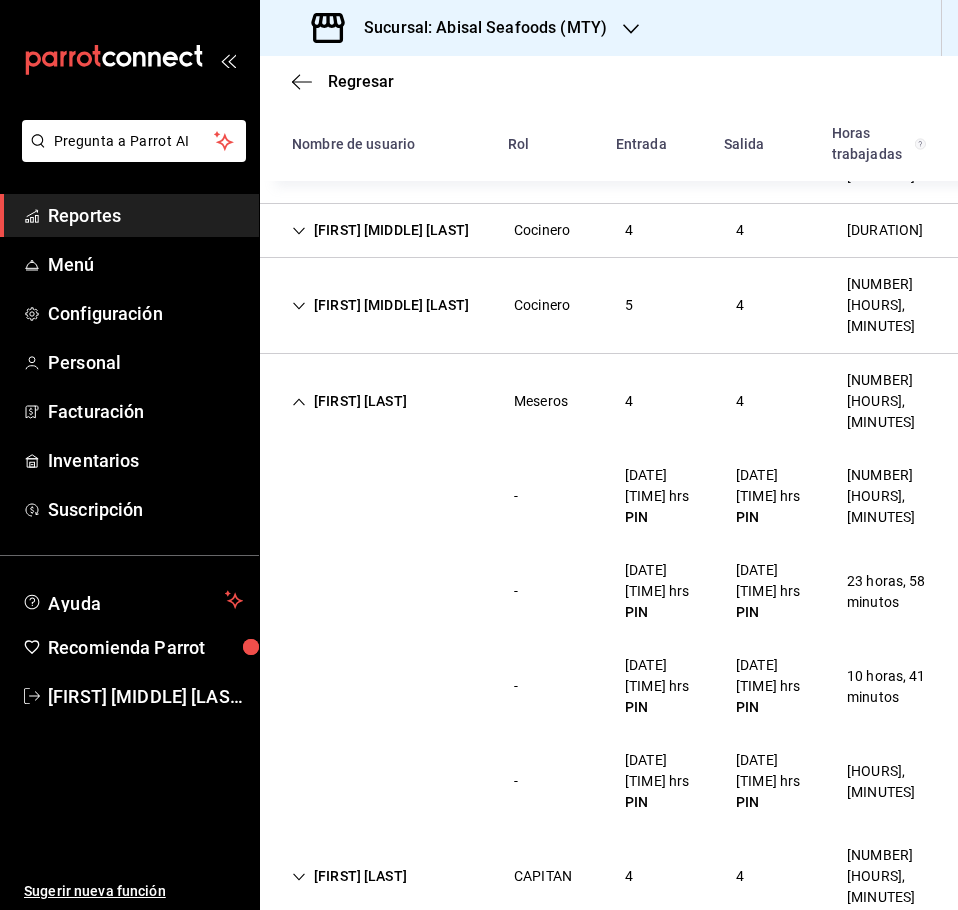 click on "[FIRST] [LAST]" at bounding box center [349, 401] 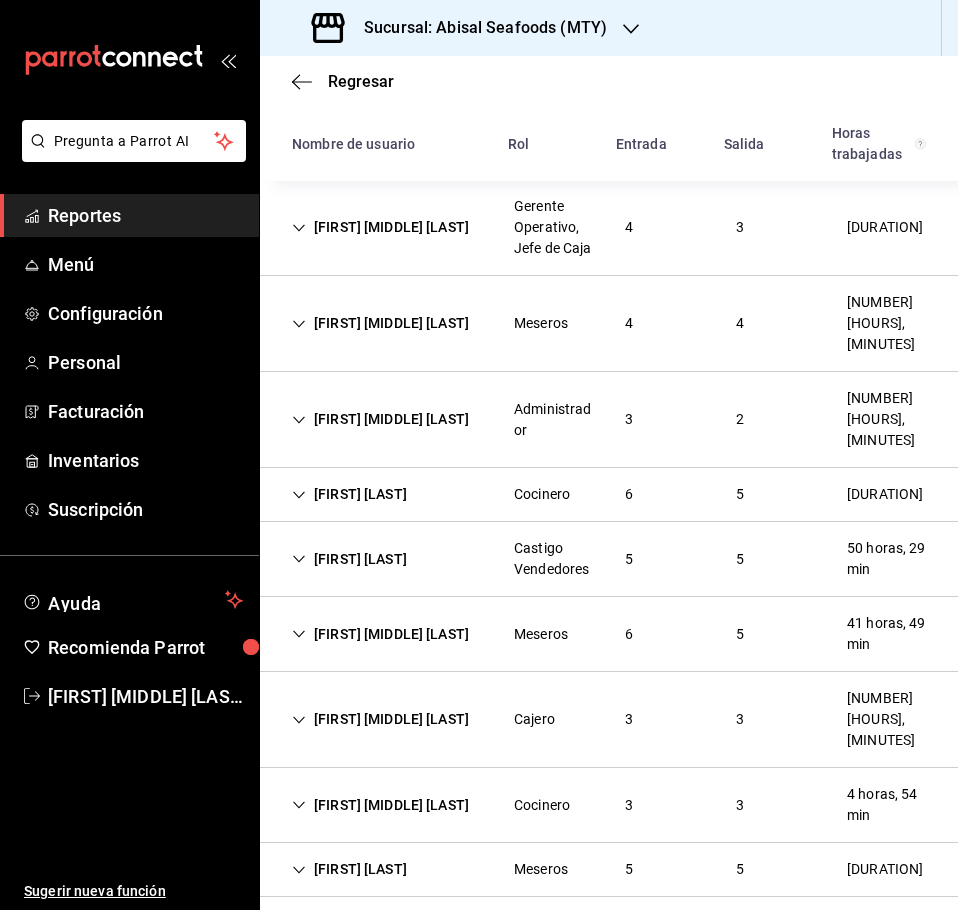 scroll, scrollTop: 2308, scrollLeft: 0, axis: vertical 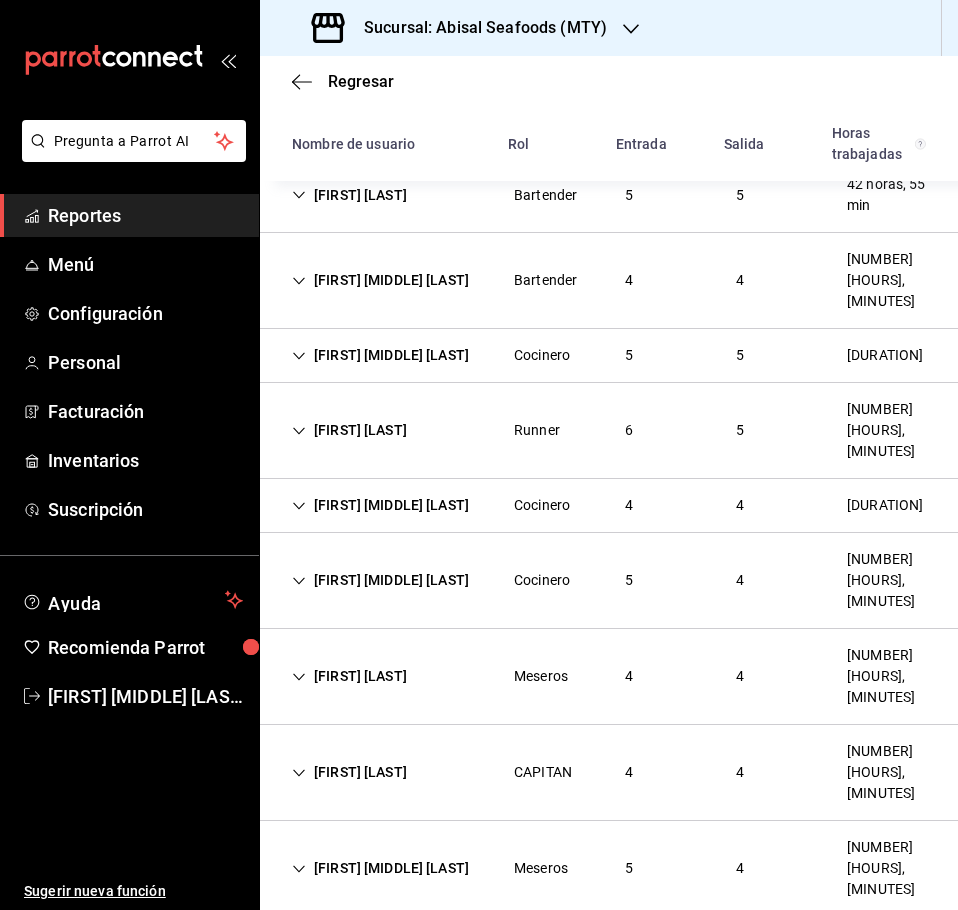 click on "[FIRST] [LAST] [ROLE] [NUMBER] [NUMBER] [DURATION]" at bounding box center [609, 431] 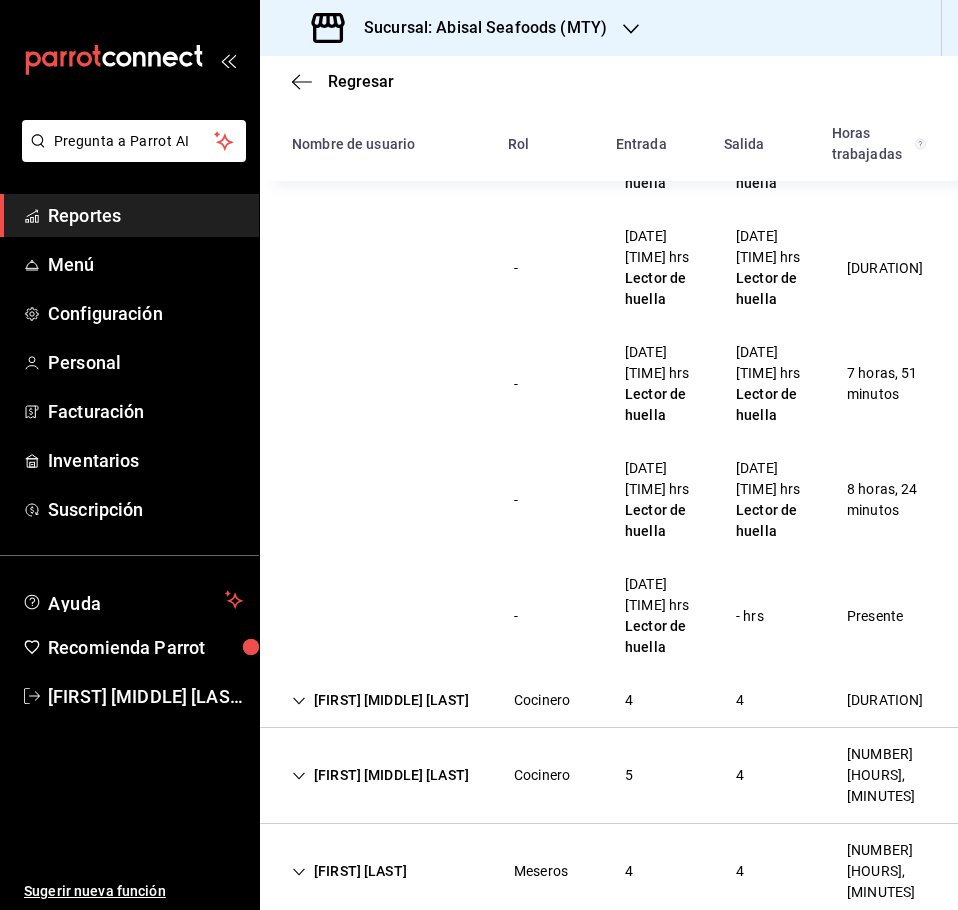 scroll, scrollTop: 1783, scrollLeft: 0, axis: vertical 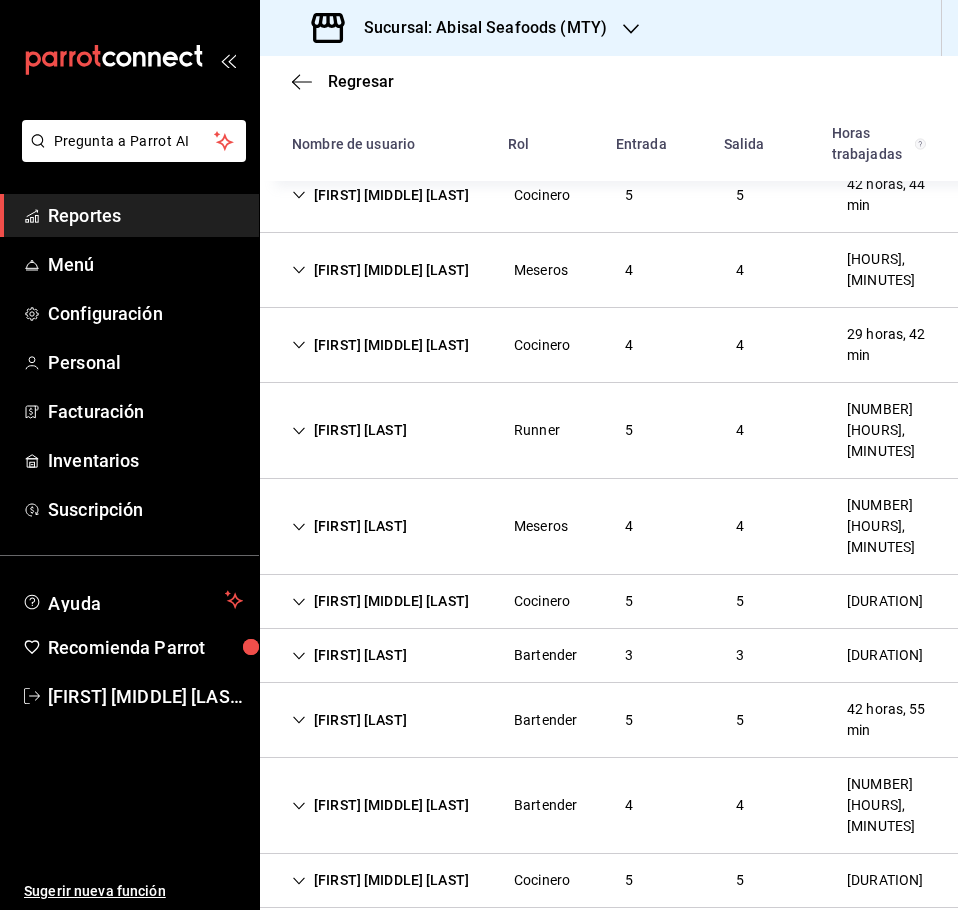 click on "Runner" at bounding box center [537, 430] 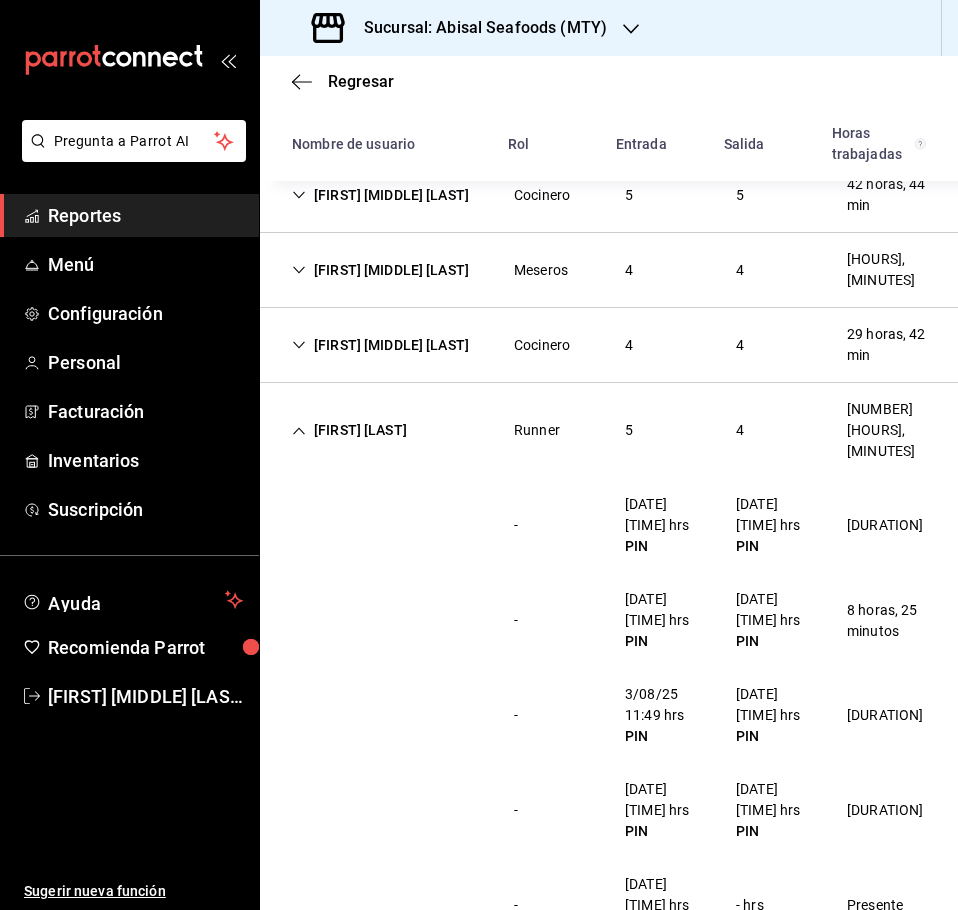 scroll, scrollTop: 3945, scrollLeft: 0, axis: vertical 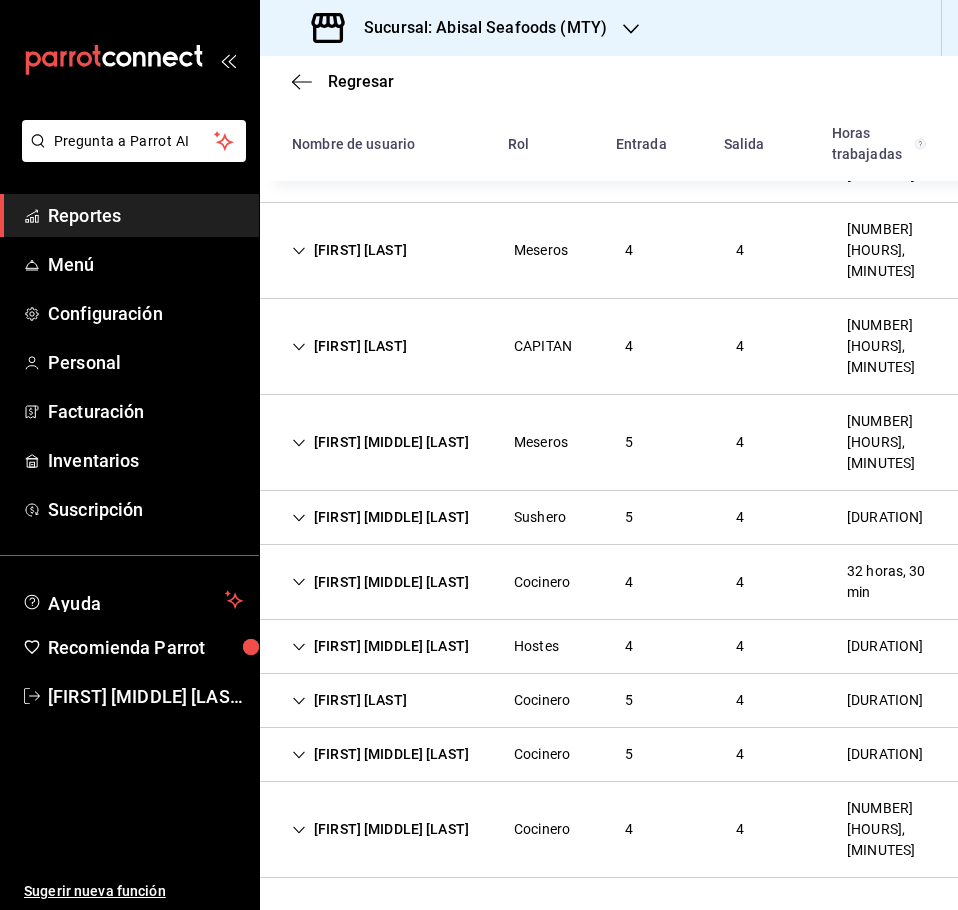 click on "Hostes" at bounding box center (536, 646) 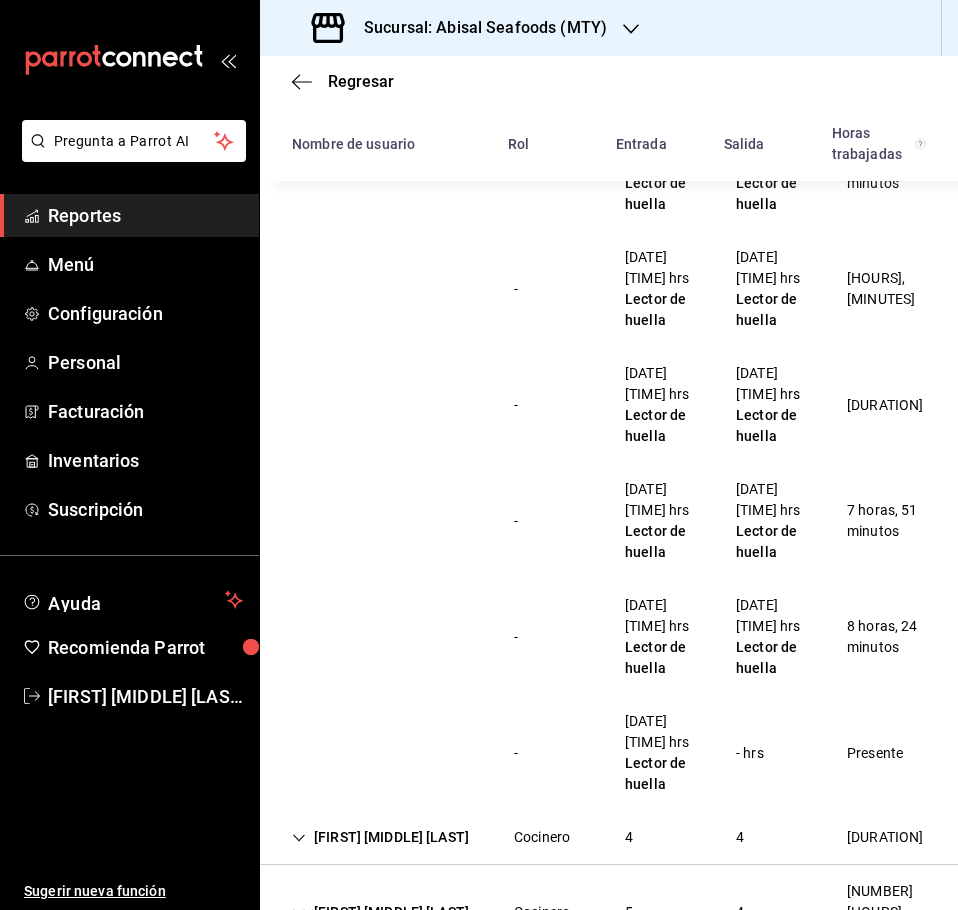 scroll, scrollTop: 1408, scrollLeft: 0, axis: vertical 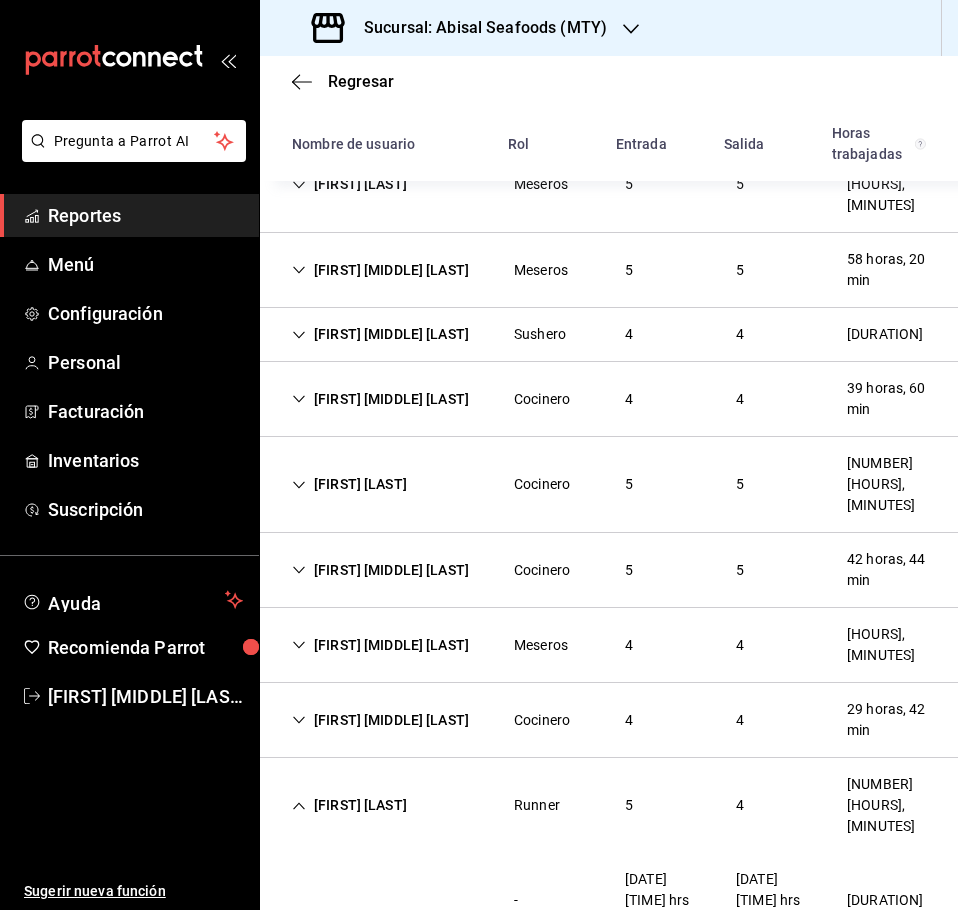click on "[FIRST] [MIDDLE] [LAST]" at bounding box center [380, 399] 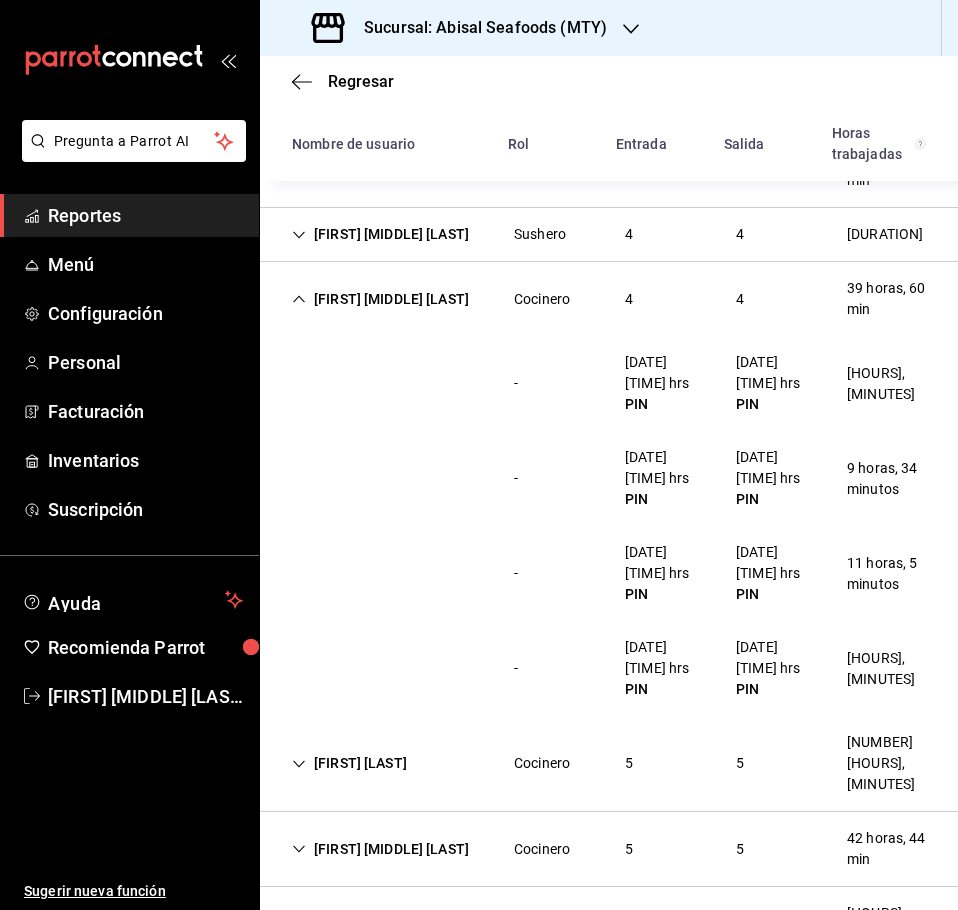 scroll, scrollTop: 1608, scrollLeft: 0, axis: vertical 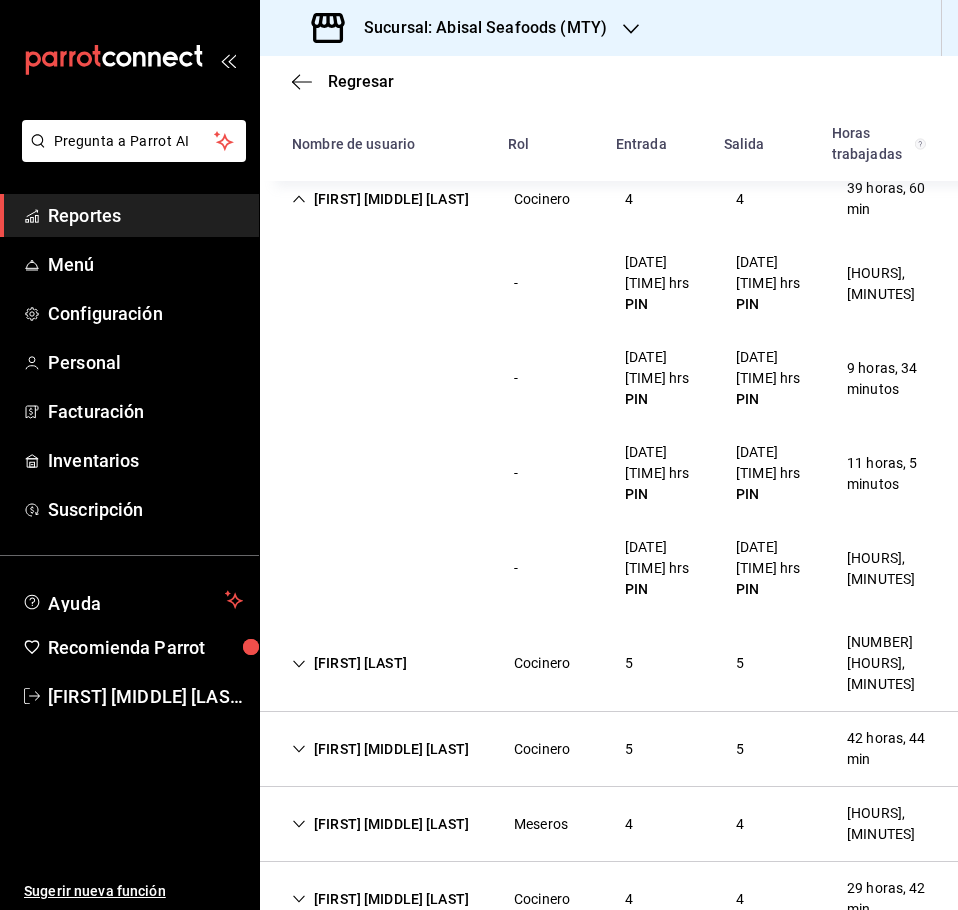 click on "[FIRST] [MIDDLE] [LAST]" at bounding box center (380, 199) 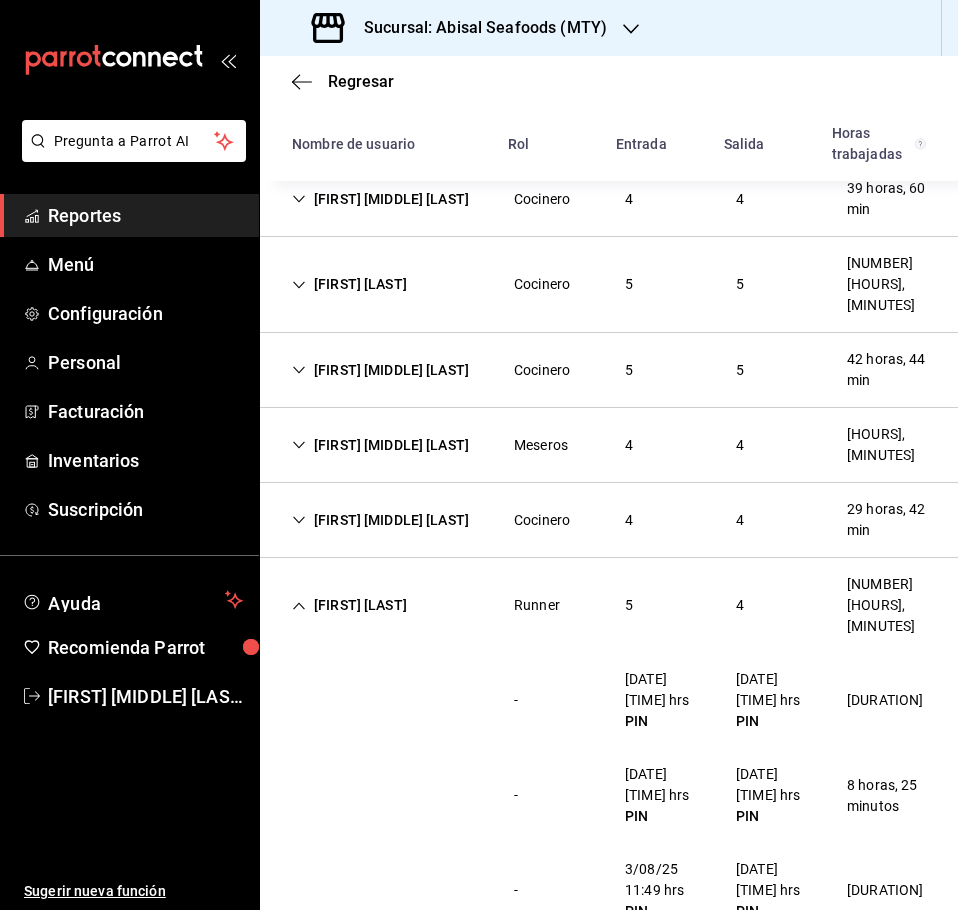 scroll, scrollTop: 91, scrollLeft: 0, axis: vertical 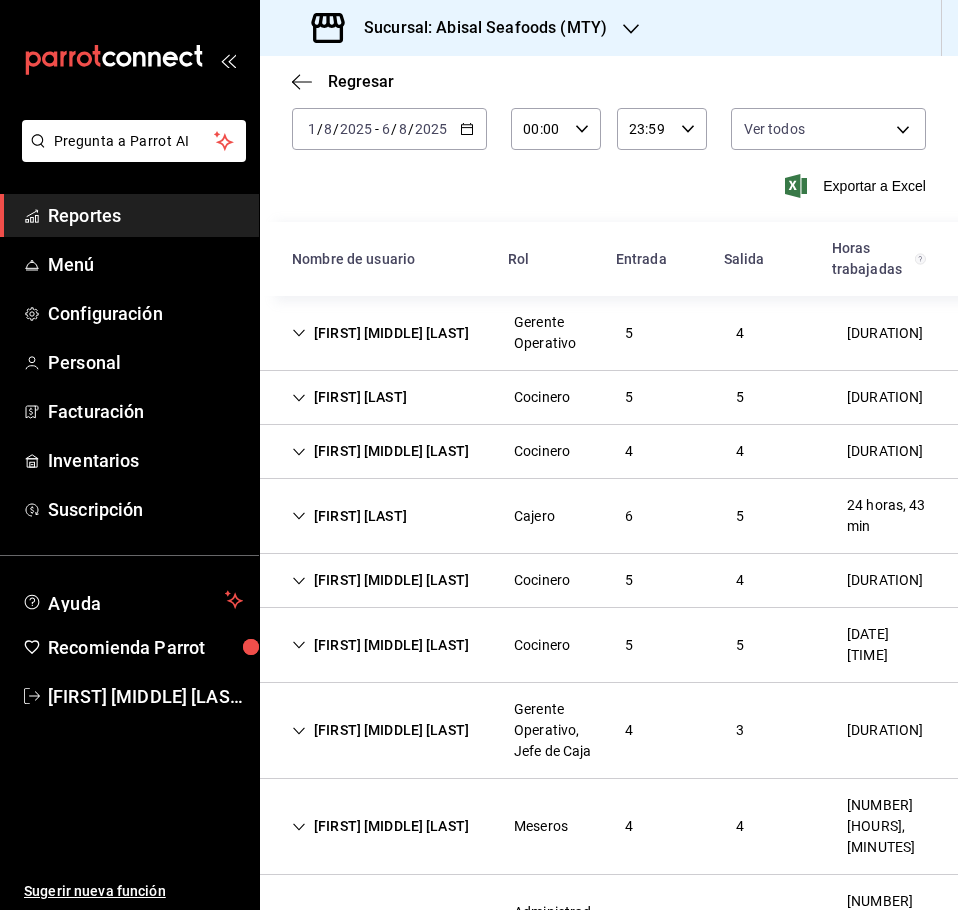click on "[FIRST] [MIDDLE] [LAST]" at bounding box center (380, 451) 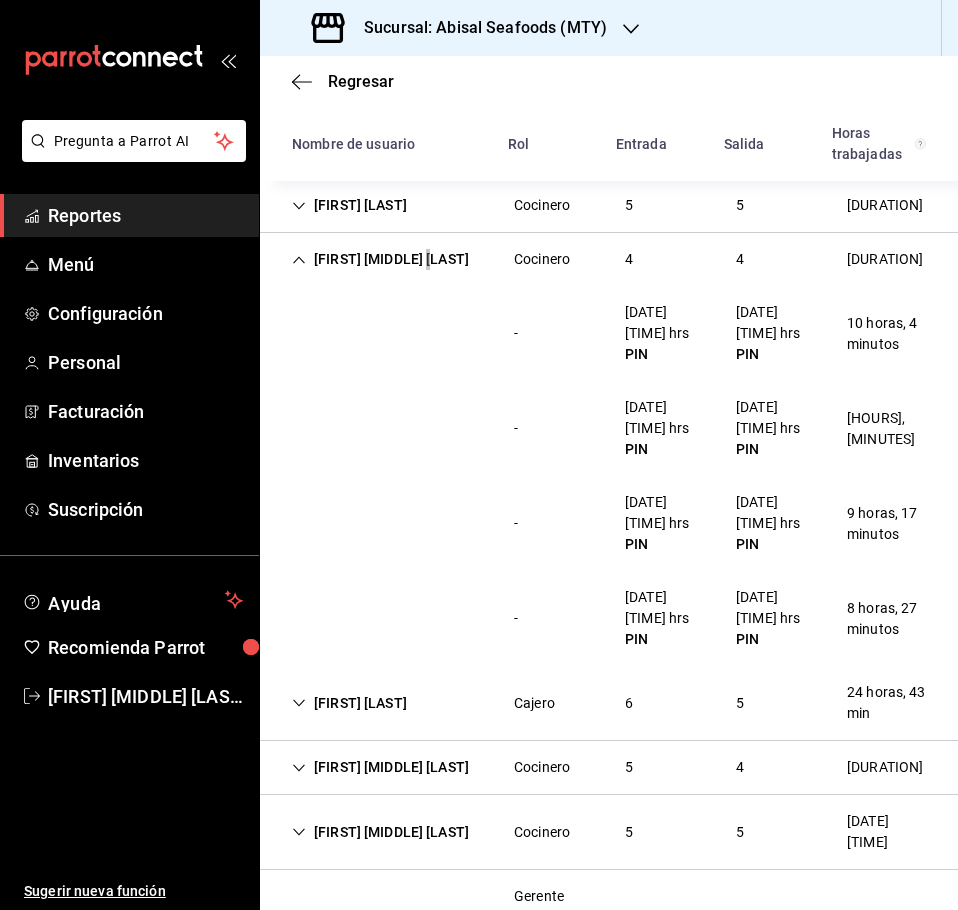 scroll, scrollTop: 291, scrollLeft: 0, axis: vertical 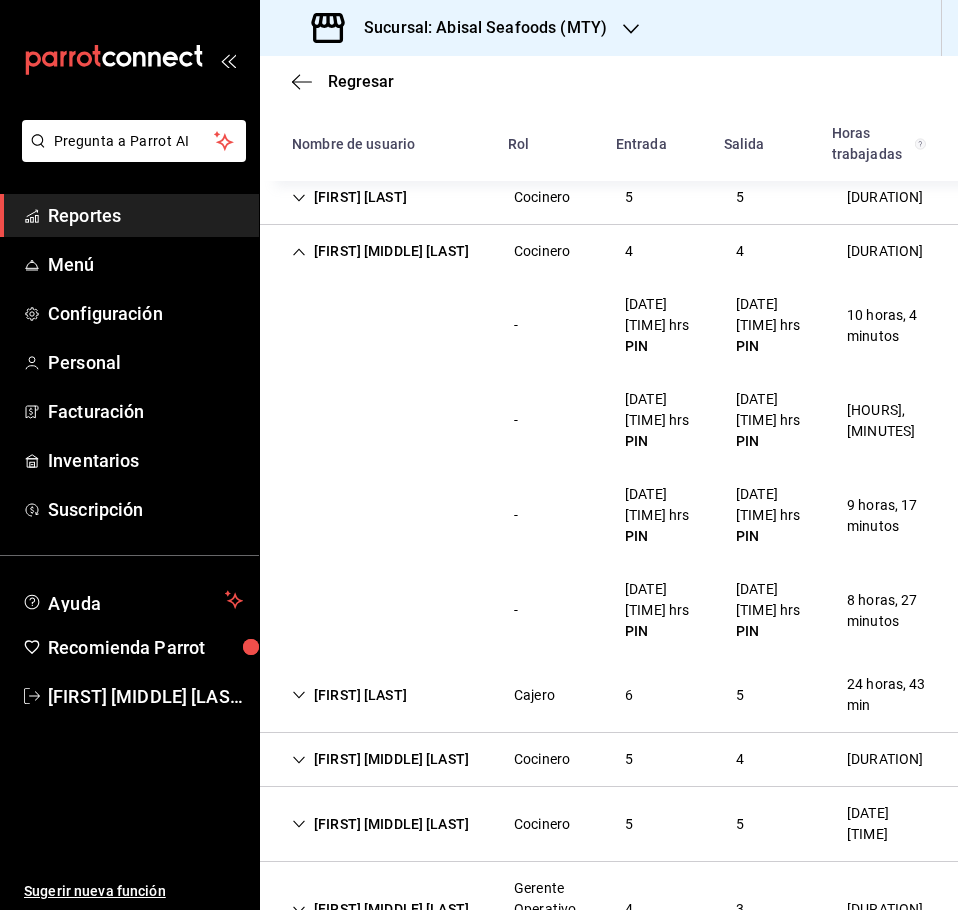 click on "[FIRST] [MIDDLE] [LAST]" at bounding box center [380, 251] 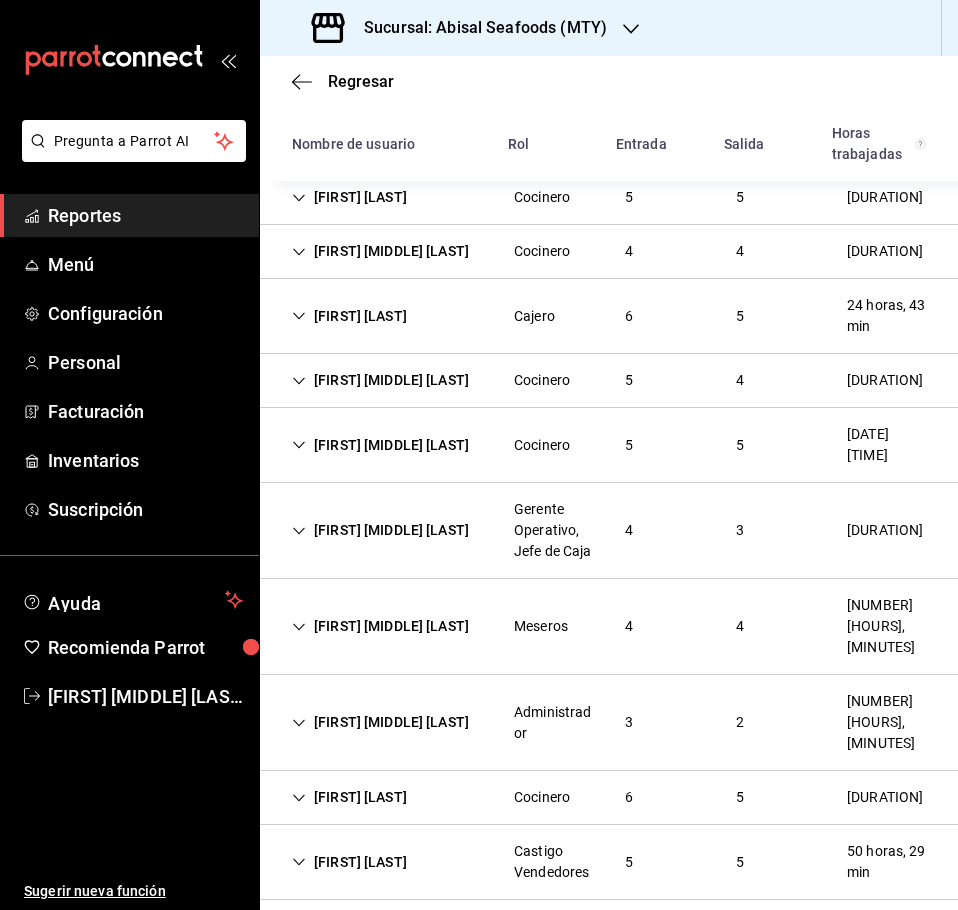 click on "[FIRST] [LAST] [LAST] [NUMBER] [NUMBER] [HOURS]" at bounding box center [609, 198] 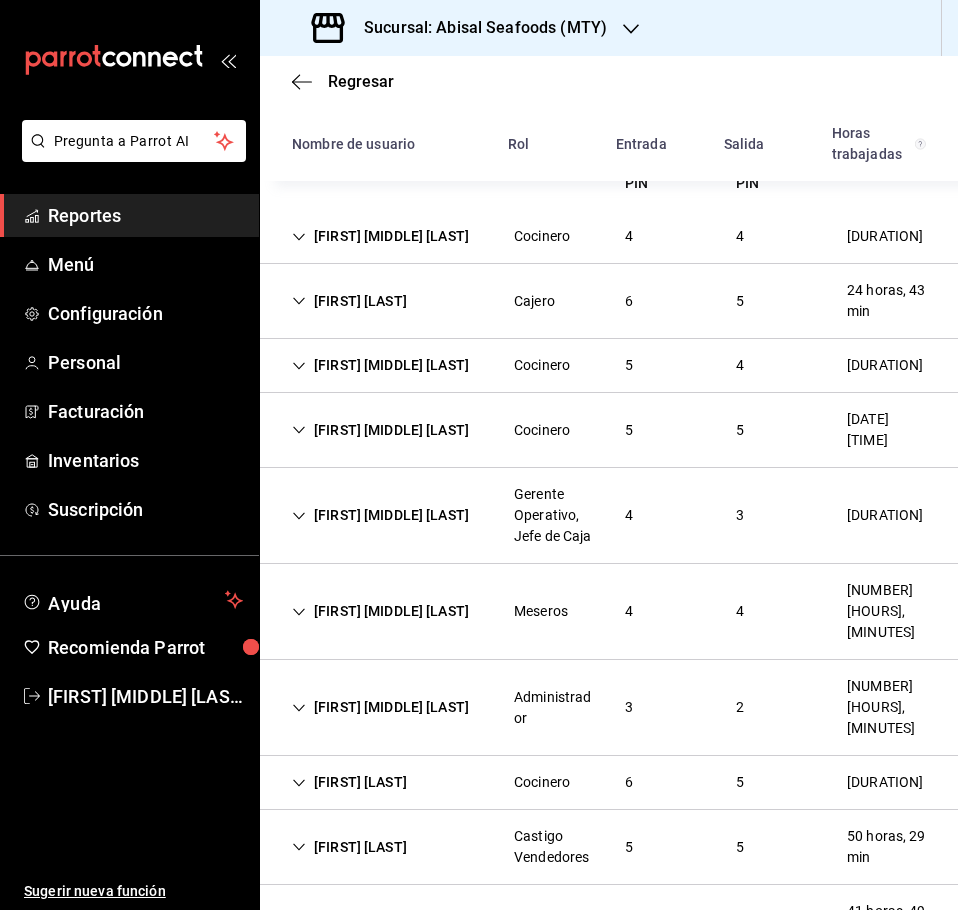 scroll, scrollTop: 3171, scrollLeft: 0, axis: vertical 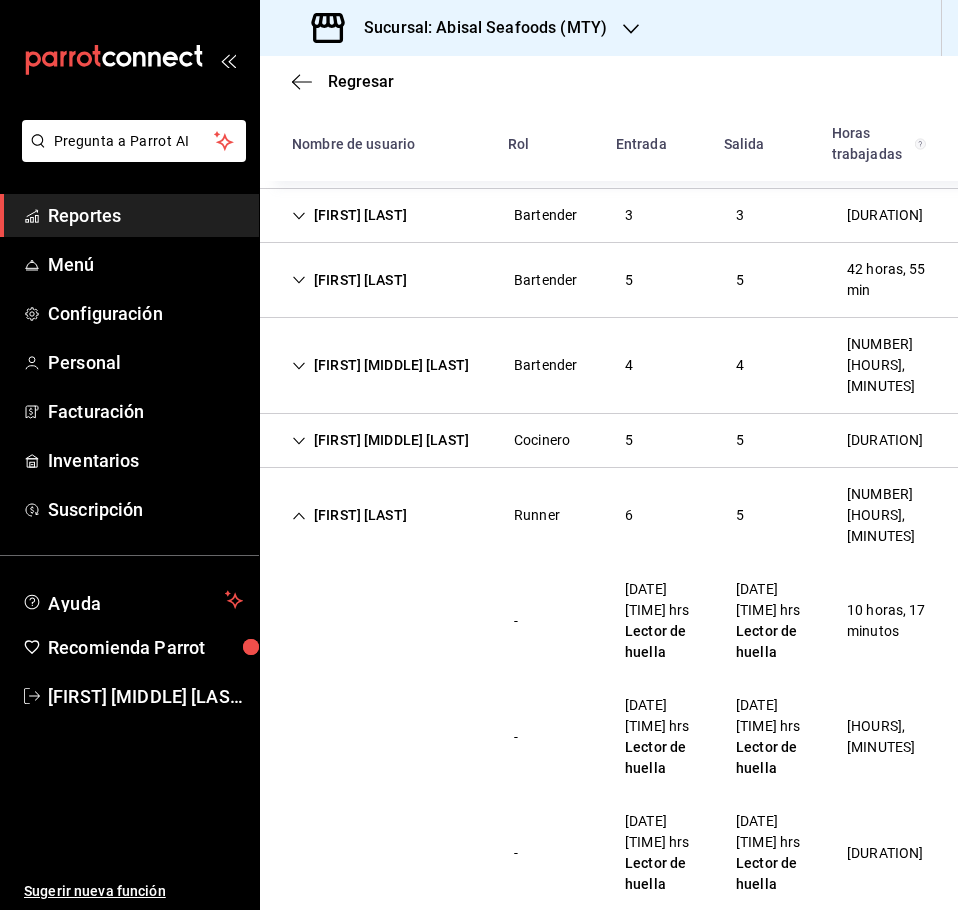 click on "[FIRST] [LAST] [ROLE] [NUMBER] [NUMBER] [DURATION]" at bounding box center (609, 515) 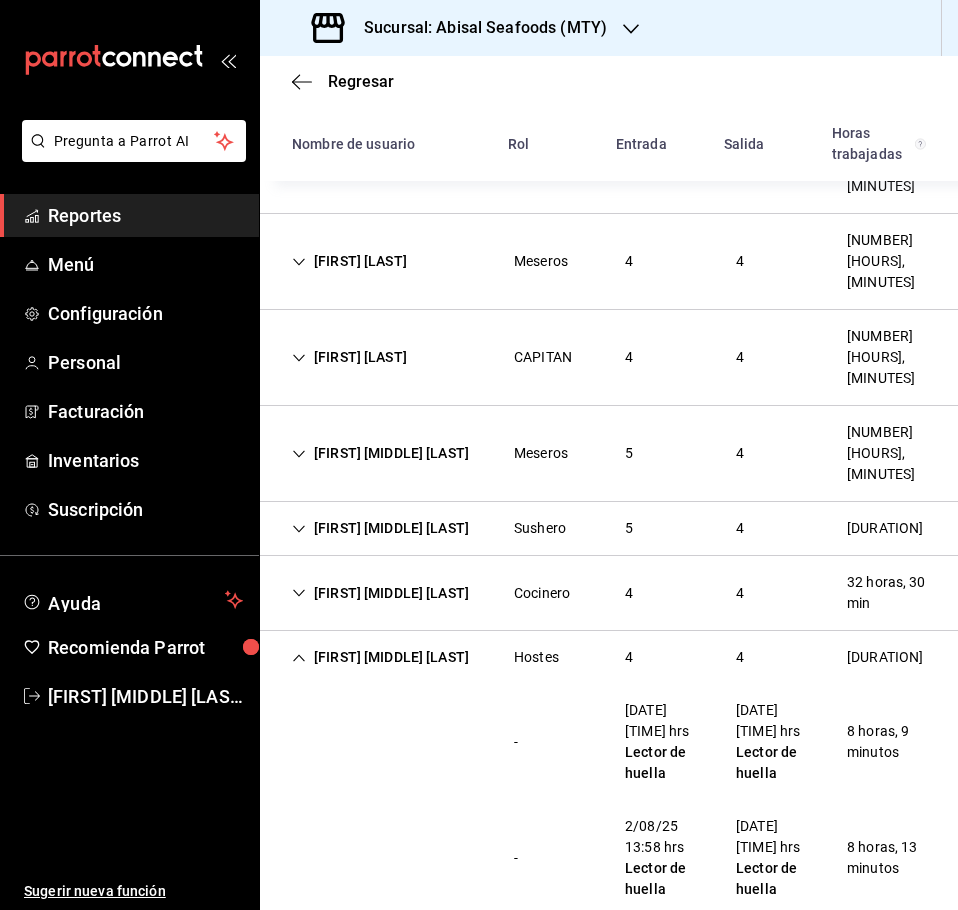 scroll, scrollTop: 3571, scrollLeft: 0, axis: vertical 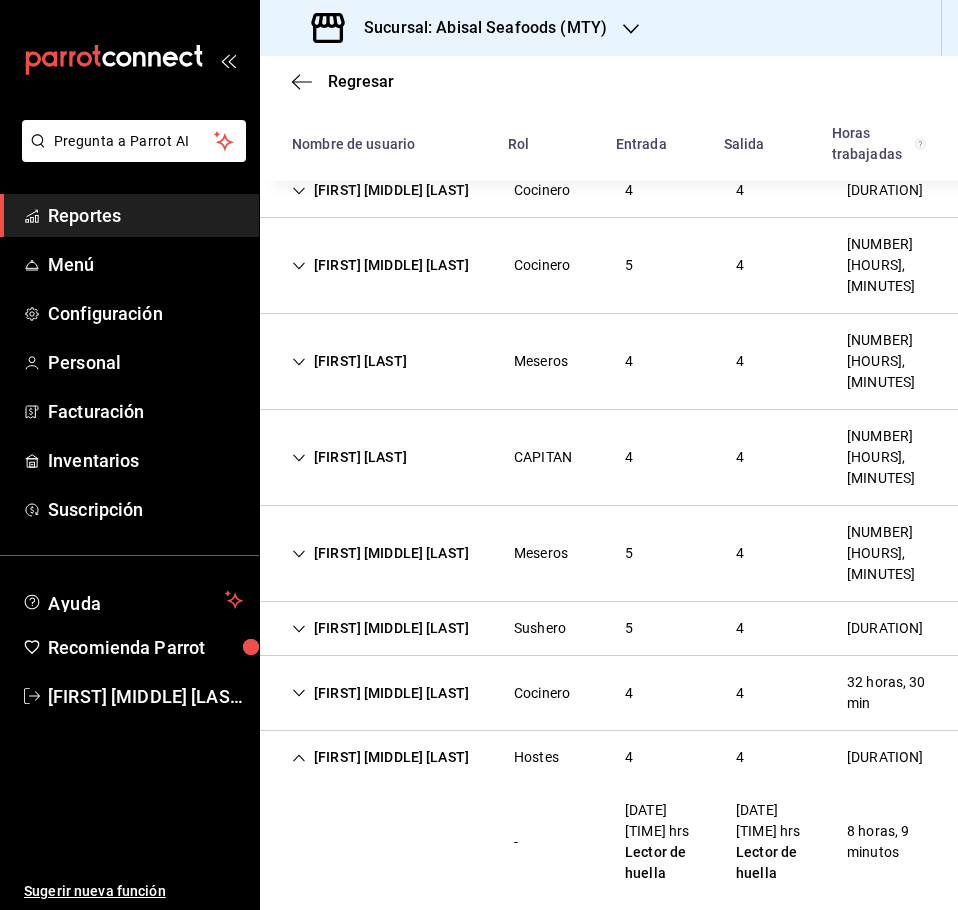 click on "[FIRST] [MIDDLE] [LAST]" at bounding box center (380, 757) 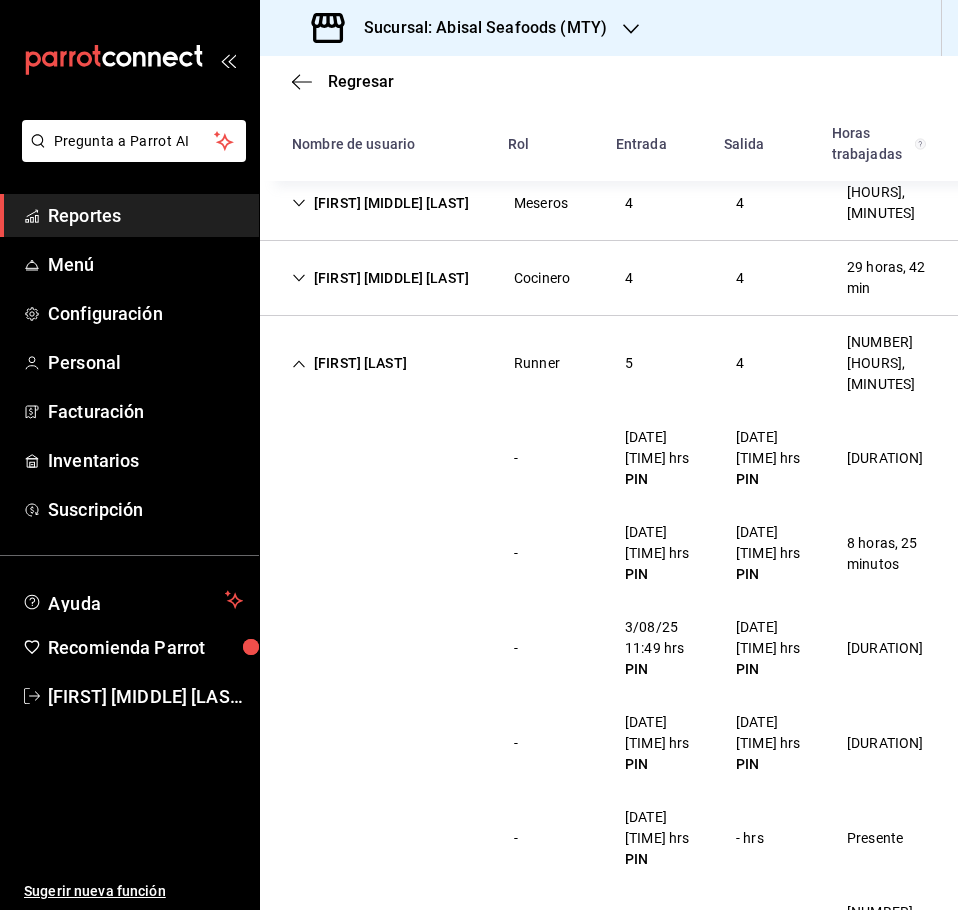click on "[FIRST] [LAST]" at bounding box center [349, 363] 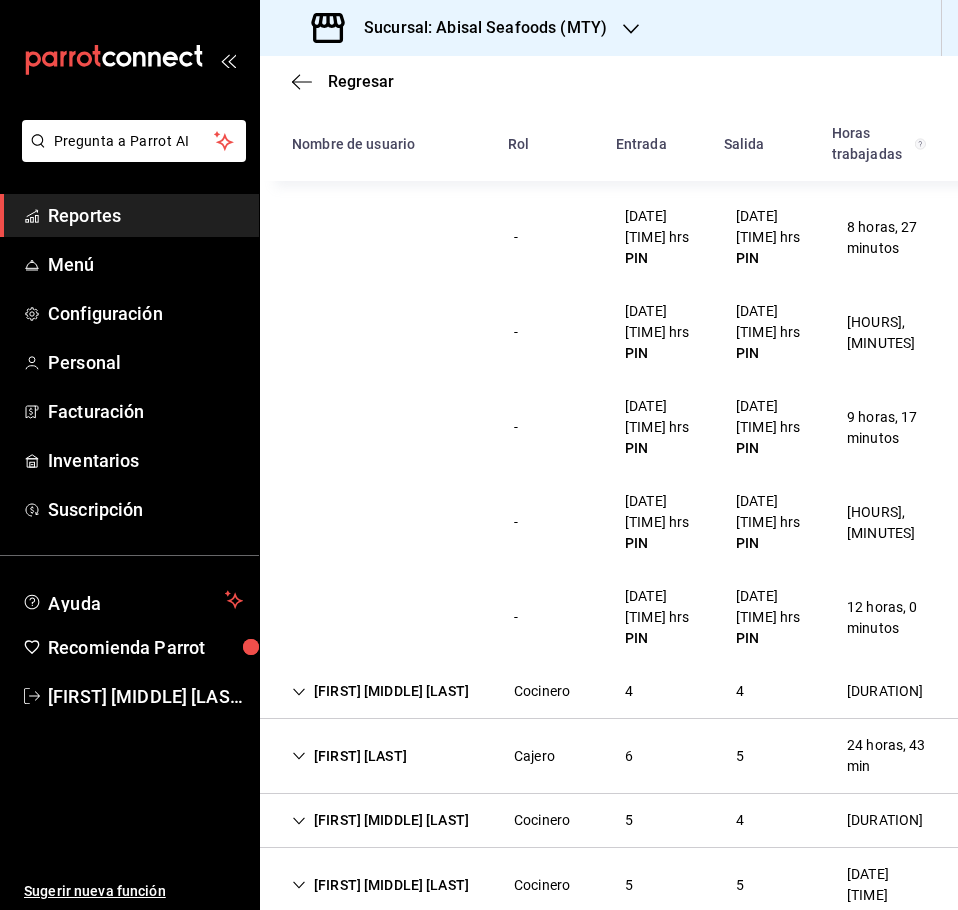 scroll, scrollTop: 296, scrollLeft: 0, axis: vertical 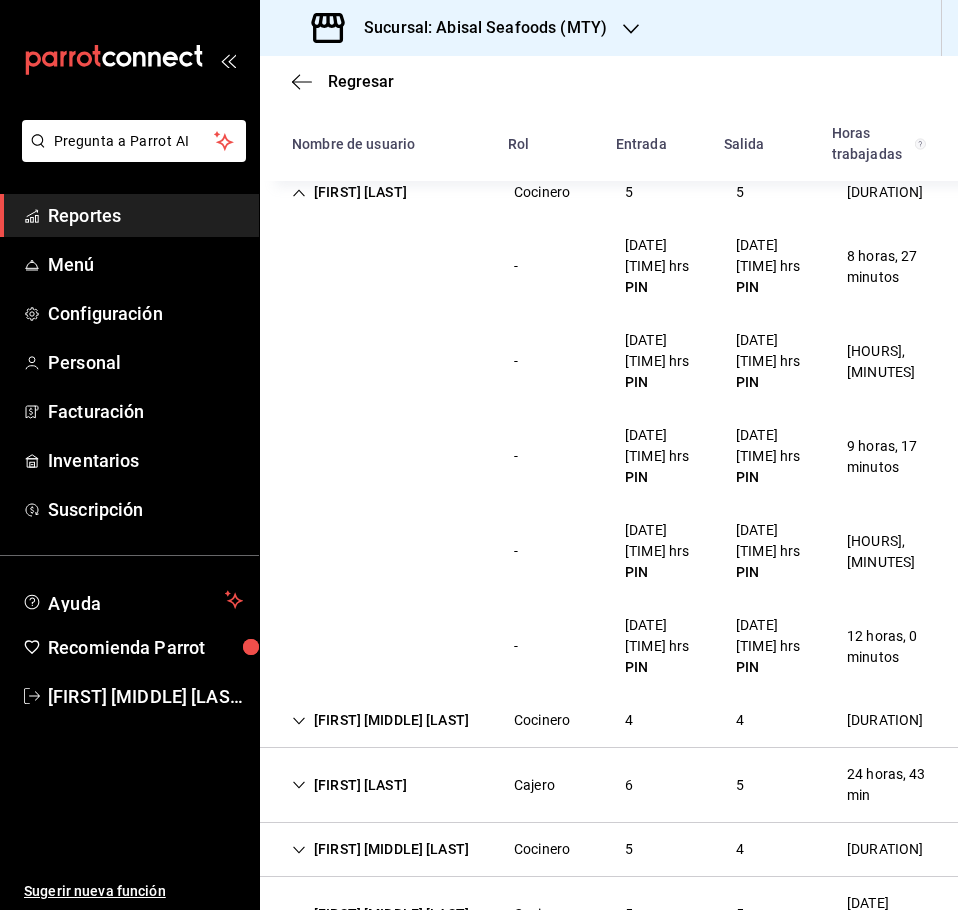 click on "[FIRST] [LAST]" at bounding box center (349, 192) 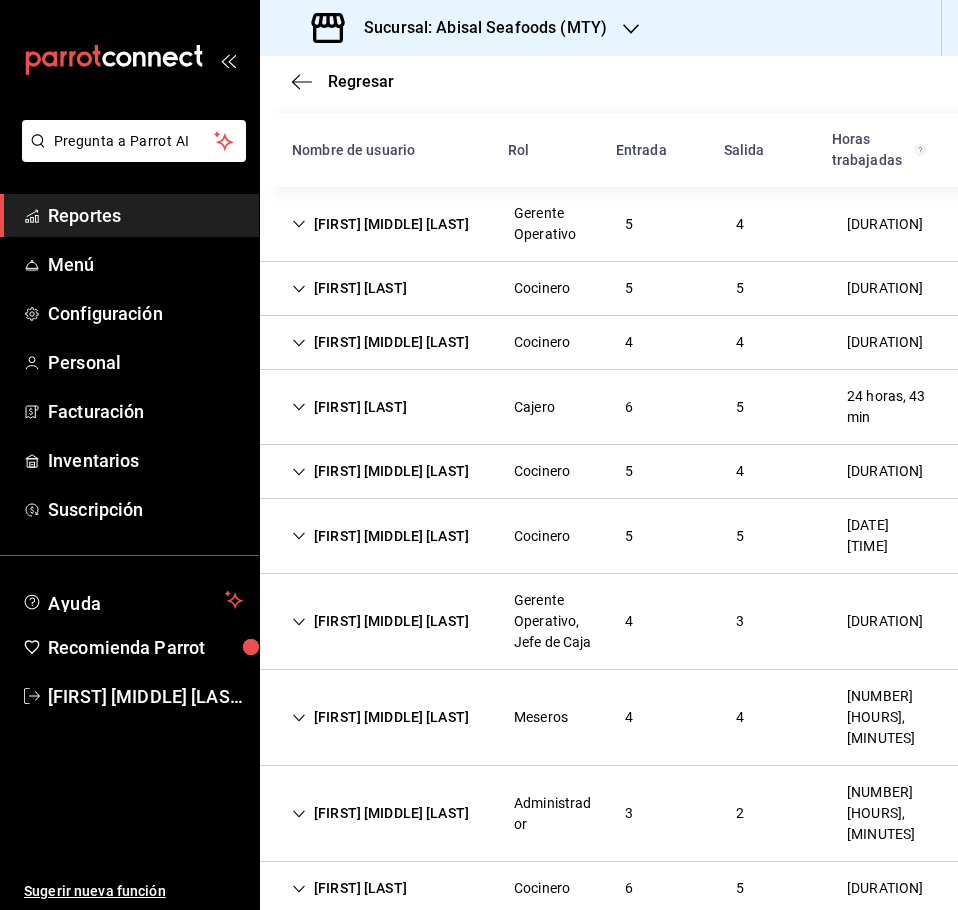 scroll, scrollTop: 2223, scrollLeft: 0, axis: vertical 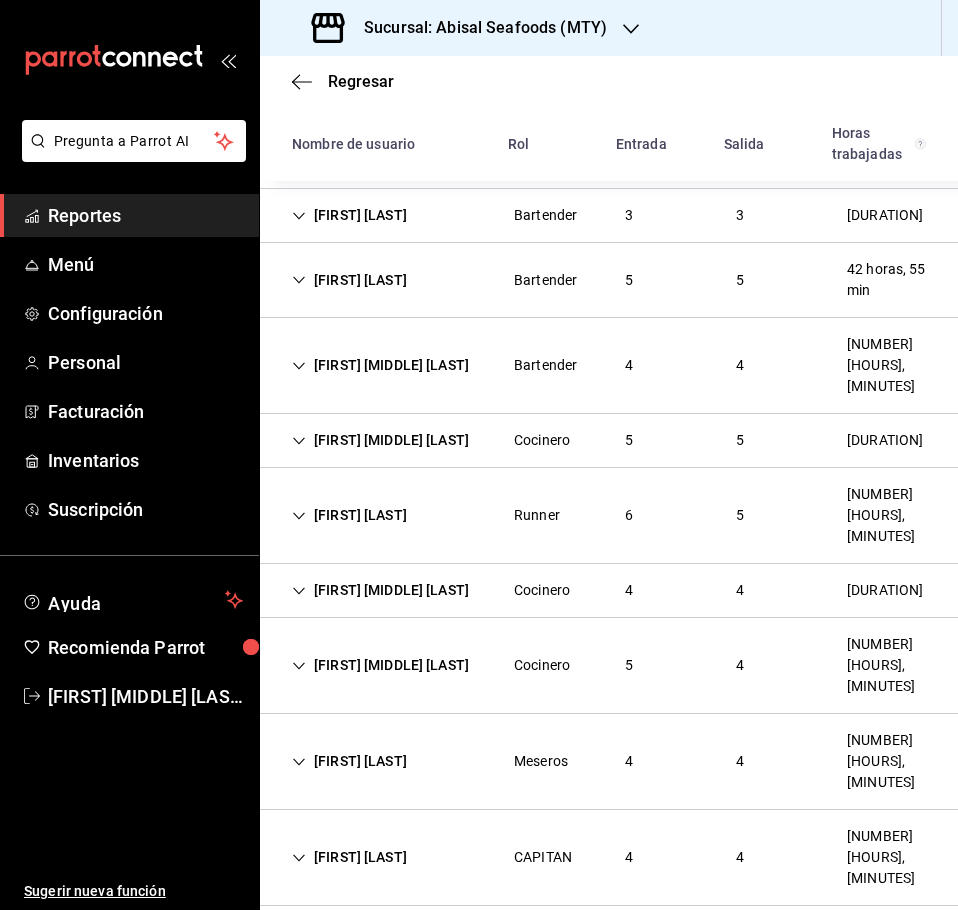 click on "Cocinero" at bounding box center (542, 440) 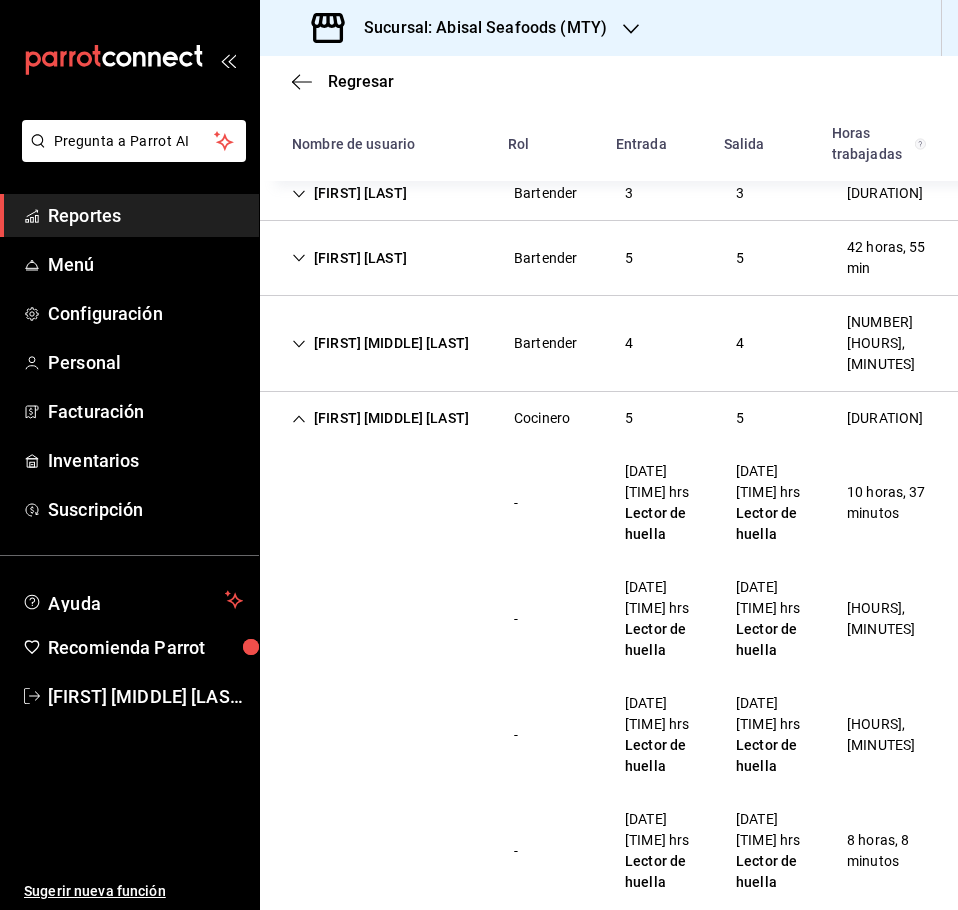 scroll, scrollTop: 2223, scrollLeft: 0, axis: vertical 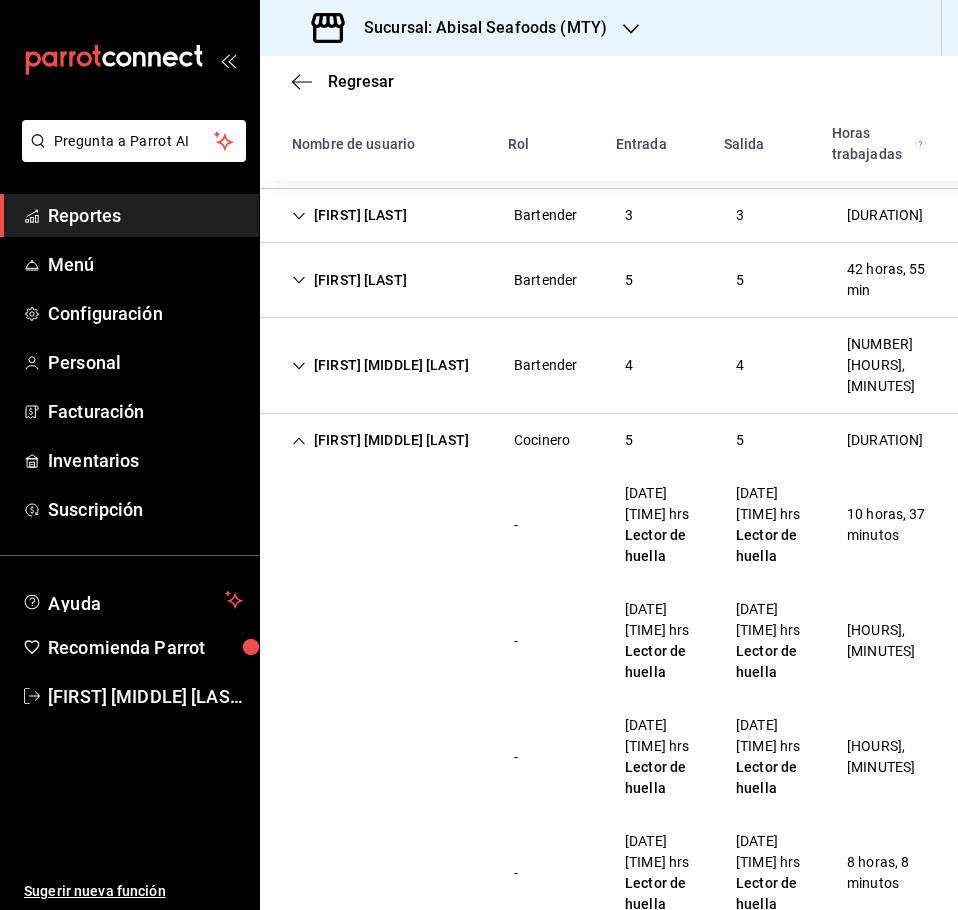 click on "[FIRST] [MIDDLE] [LAST]" at bounding box center (380, 440) 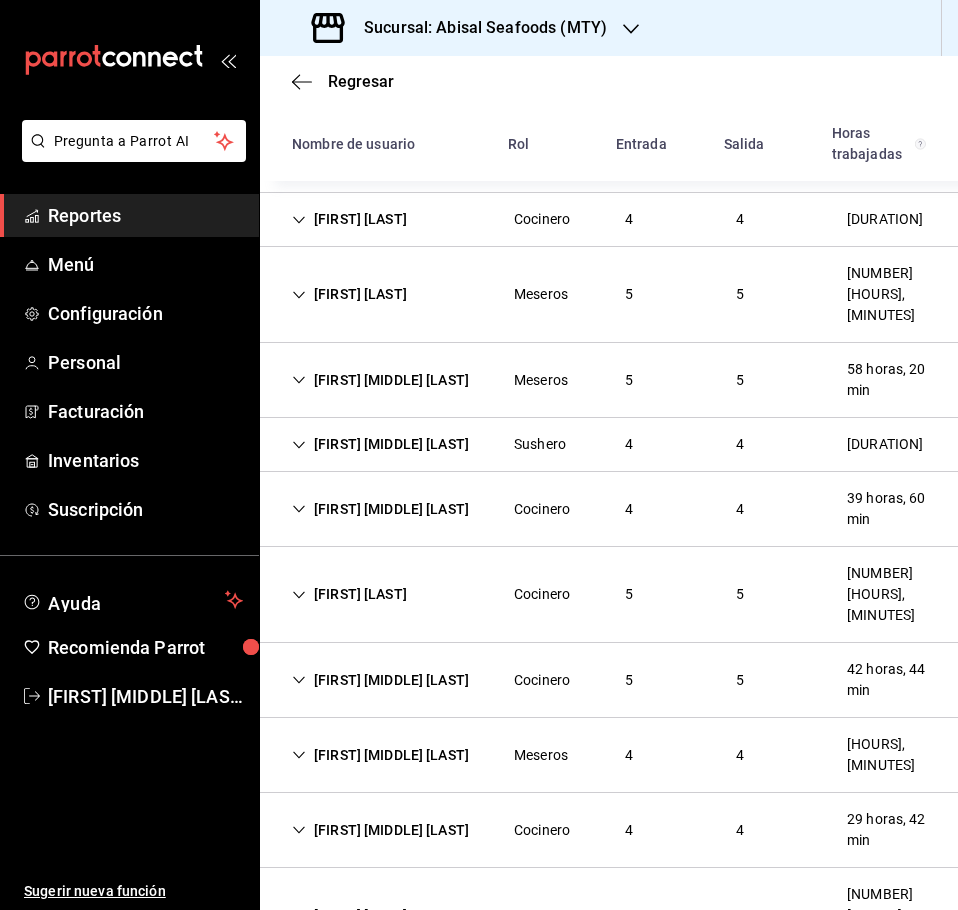 scroll, scrollTop: 1276, scrollLeft: 0, axis: vertical 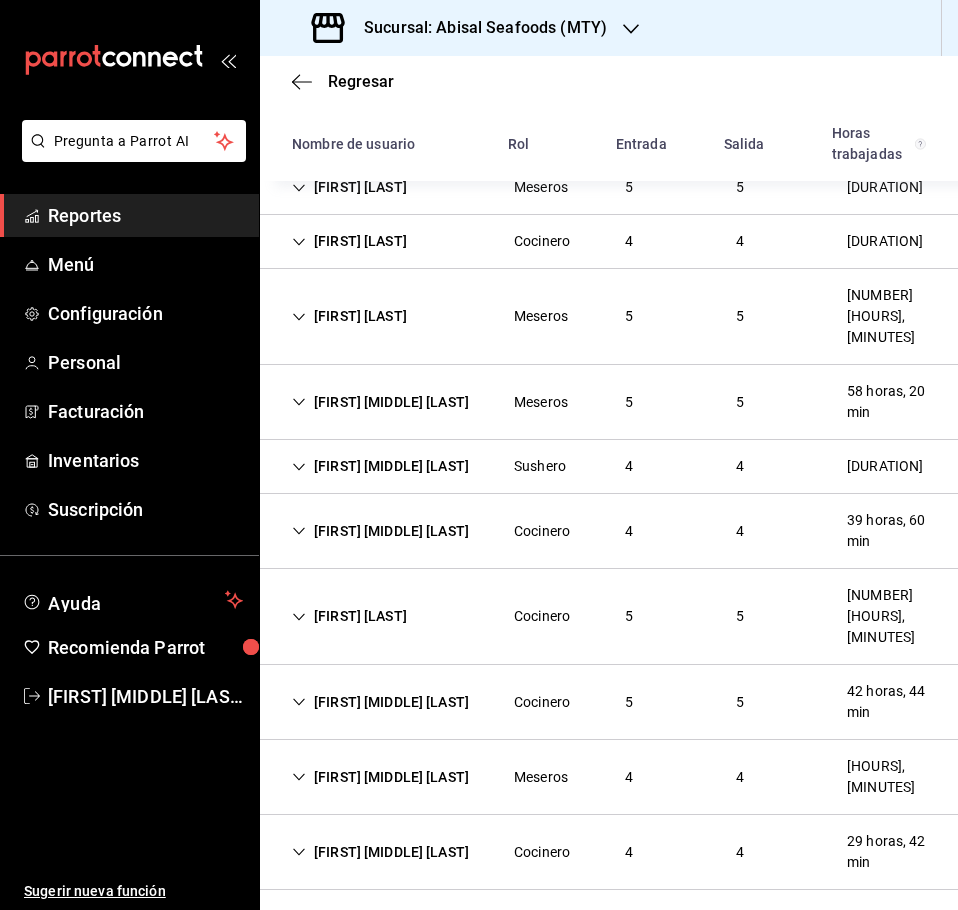 click on "[FIRST] [LAST]" at bounding box center [349, 241] 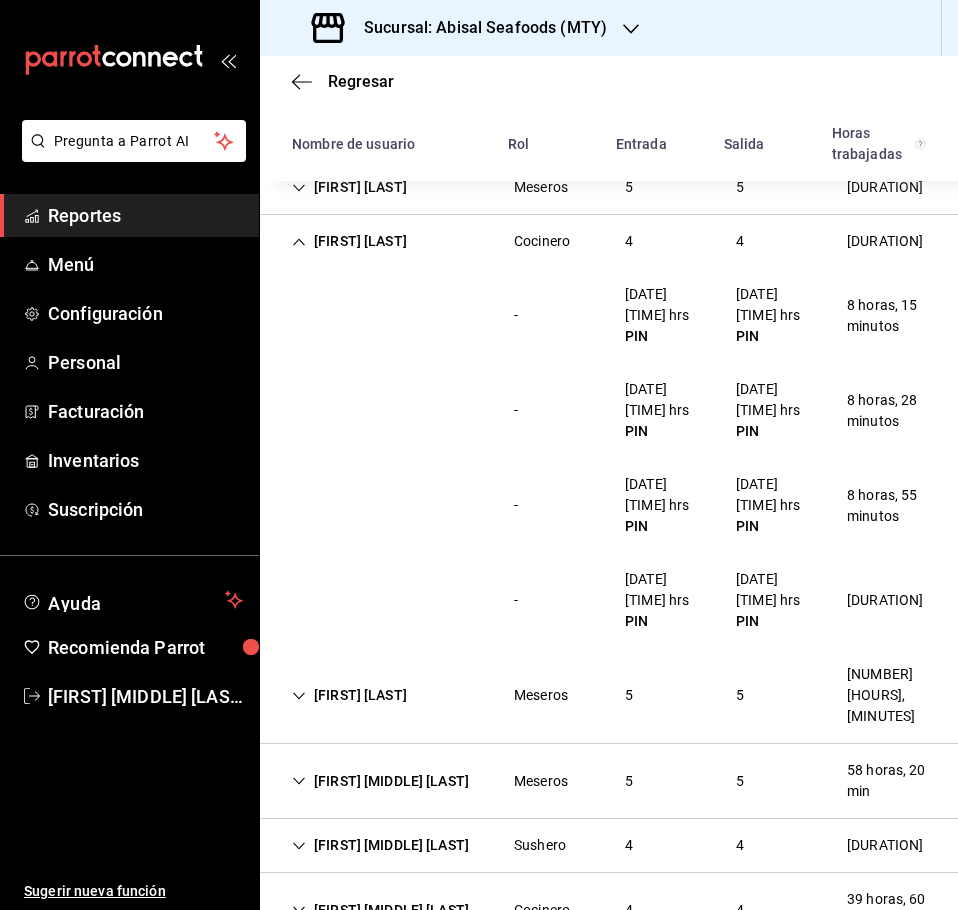 scroll, scrollTop: 1862, scrollLeft: 0, axis: vertical 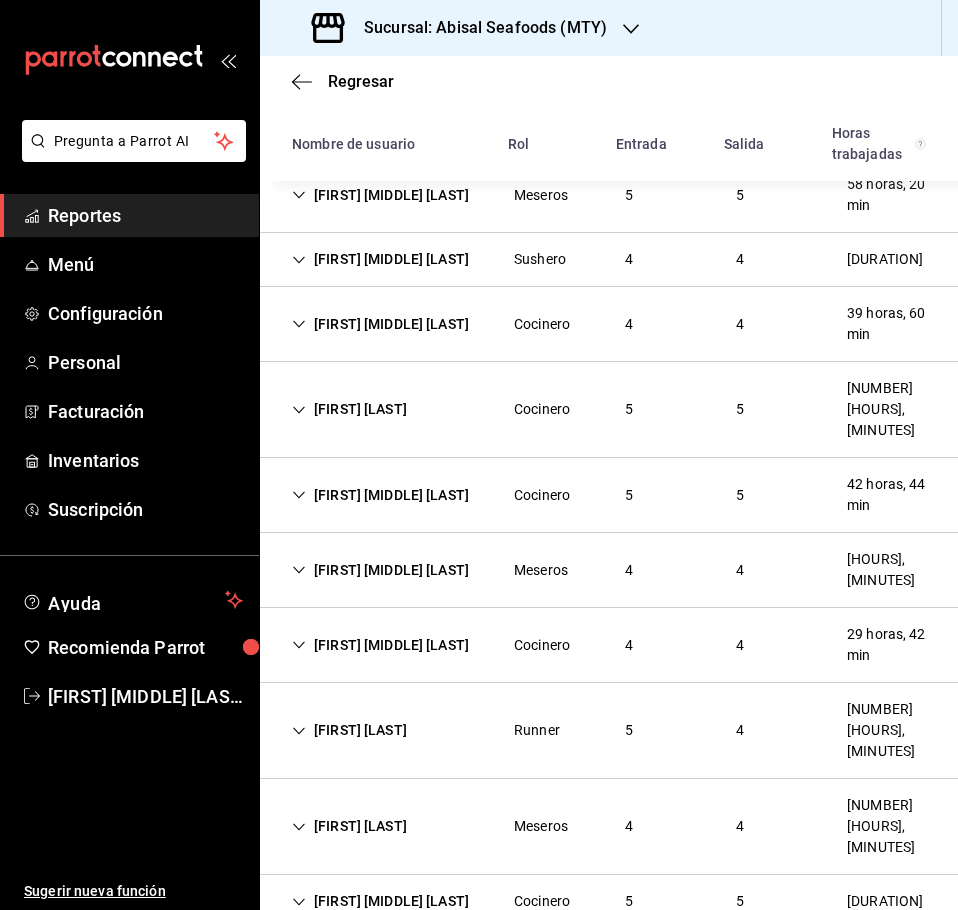 click on "[FIRST] [LAST] [LAST] [NUMBER] [NUMBER] [HOURS]" at bounding box center [609, 410] 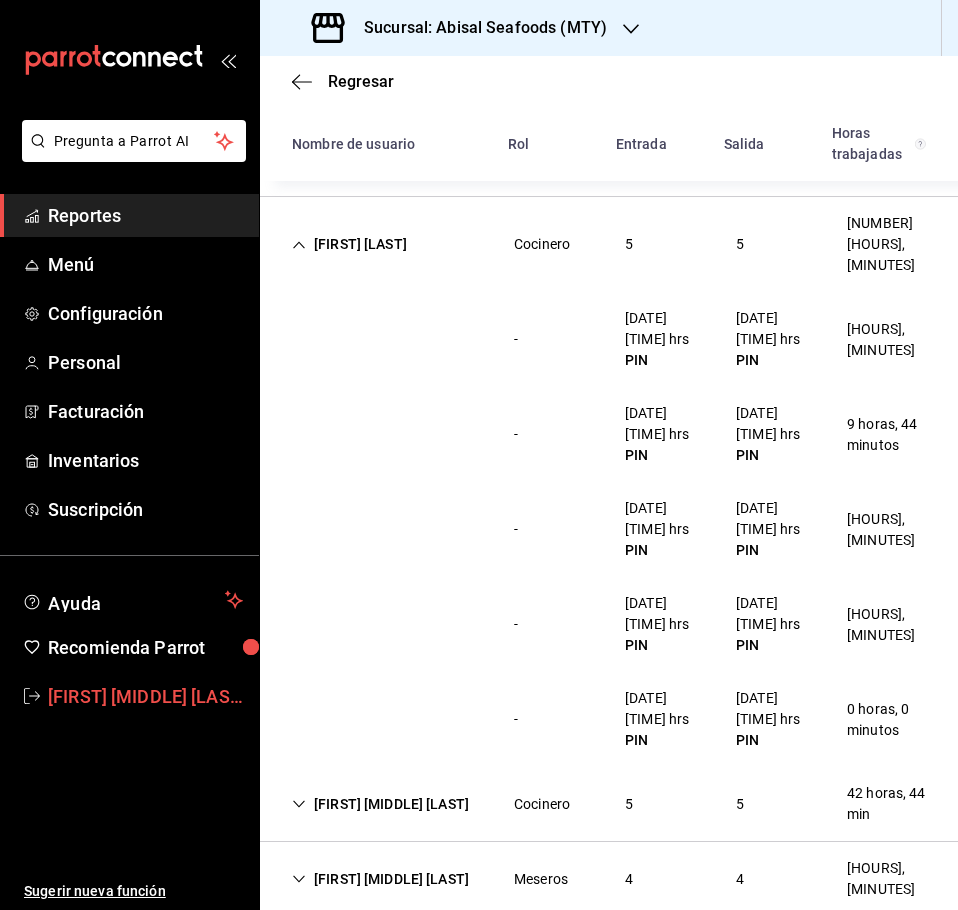 scroll, scrollTop: 2062, scrollLeft: 0, axis: vertical 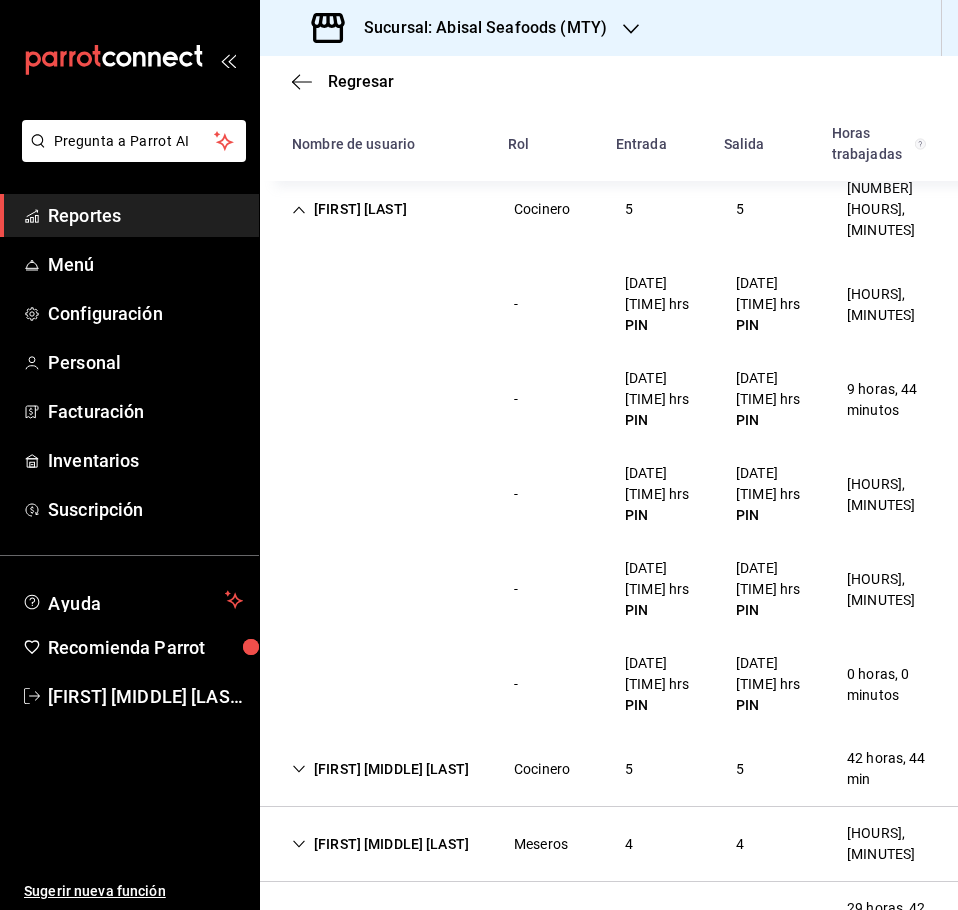 click on "[FIRST] [LAST]" at bounding box center [349, 209] 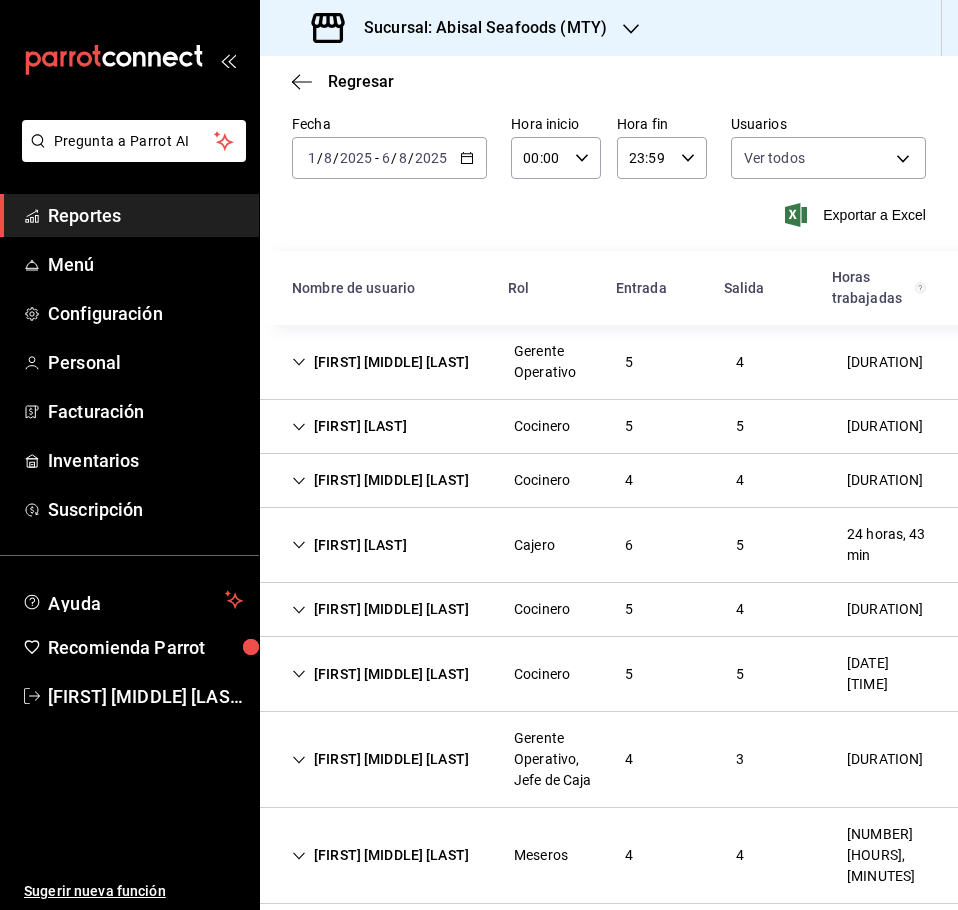 scroll, scrollTop: 1862, scrollLeft: 0, axis: vertical 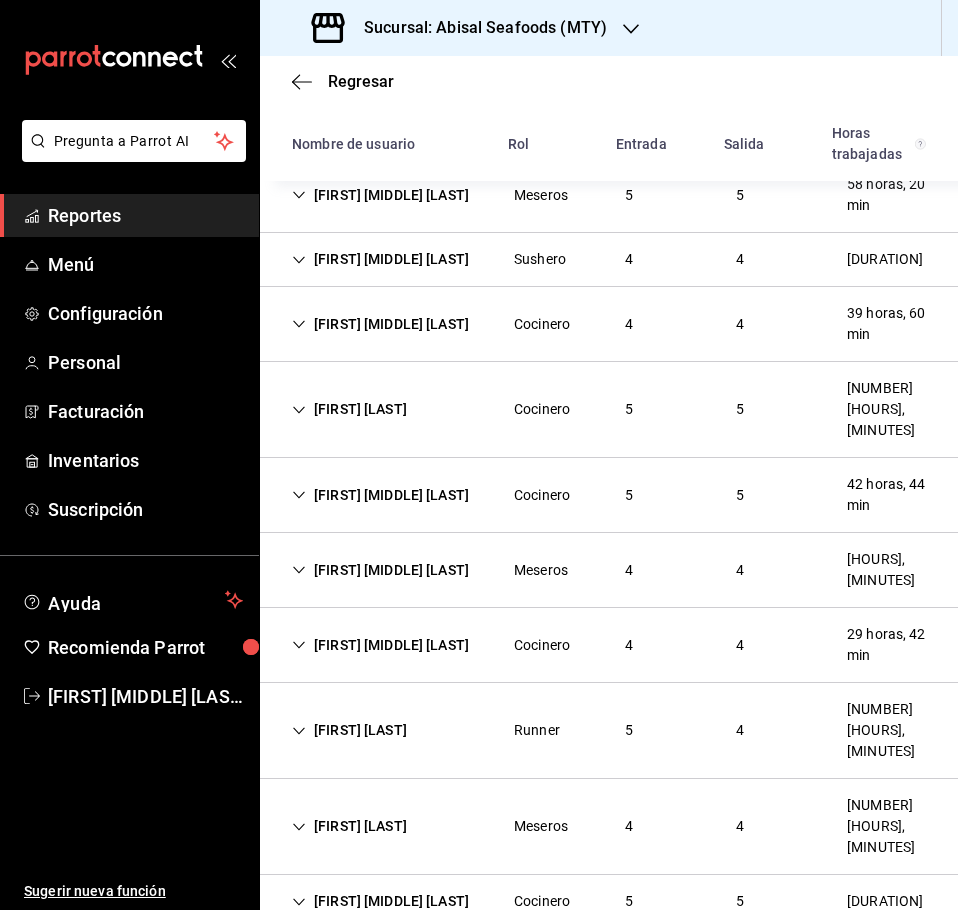click on "[FIRST] [MIDDLE] [LAST]" at bounding box center [380, 645] 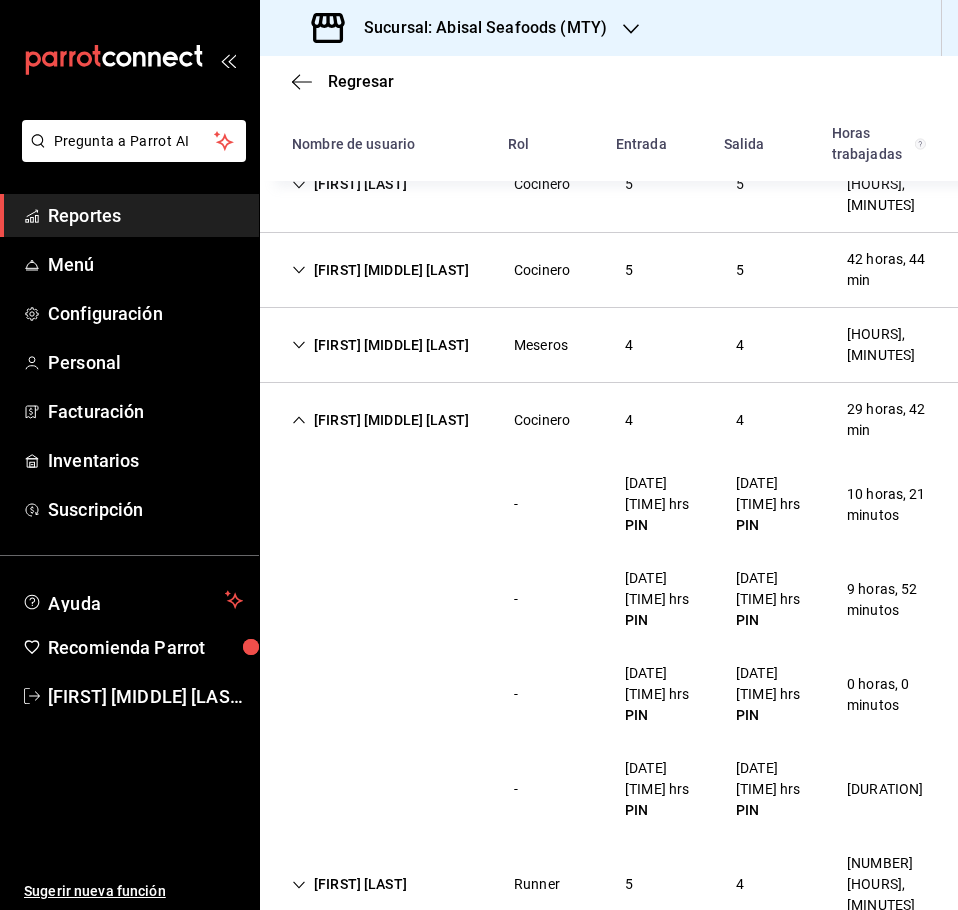 scroll, scrollTop: 2262, scrollLeft: 0, axis: vertical 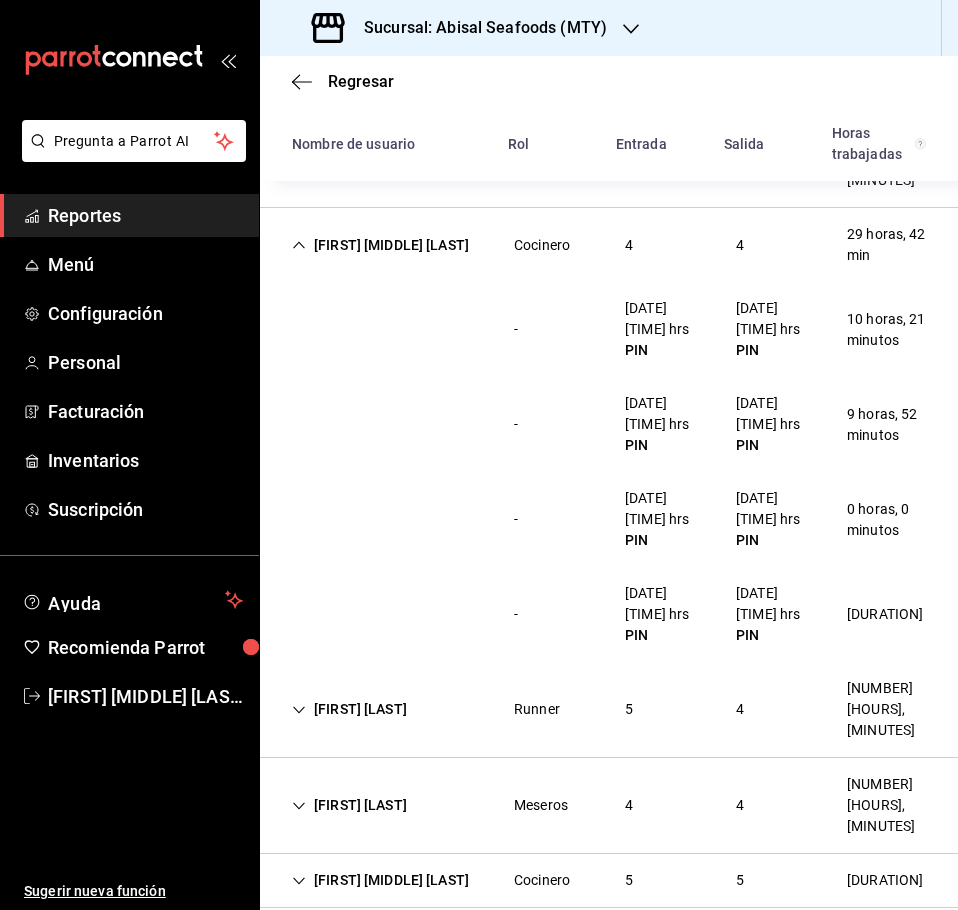 click on "[FIRST] [MIDDLE] [LAST]" at bounding box center (380, 245) 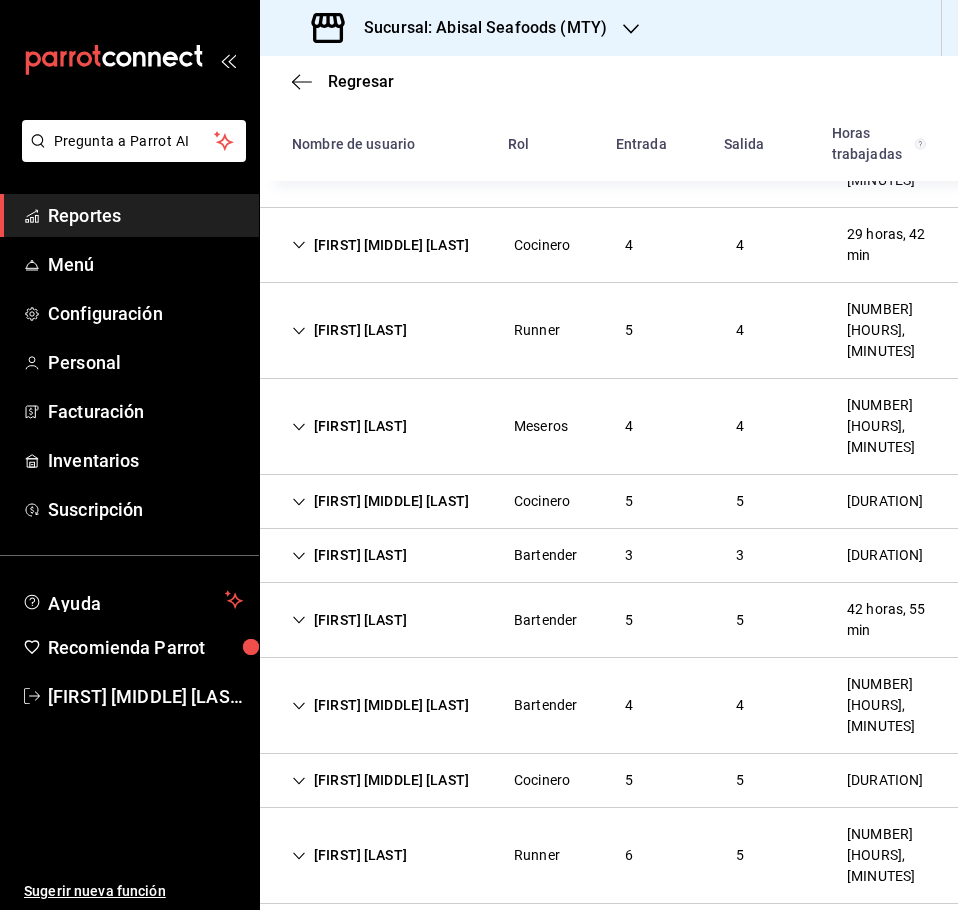 click on "[FIRST] [MIDDLE] [LAST]" at bounding box center [380, 501] 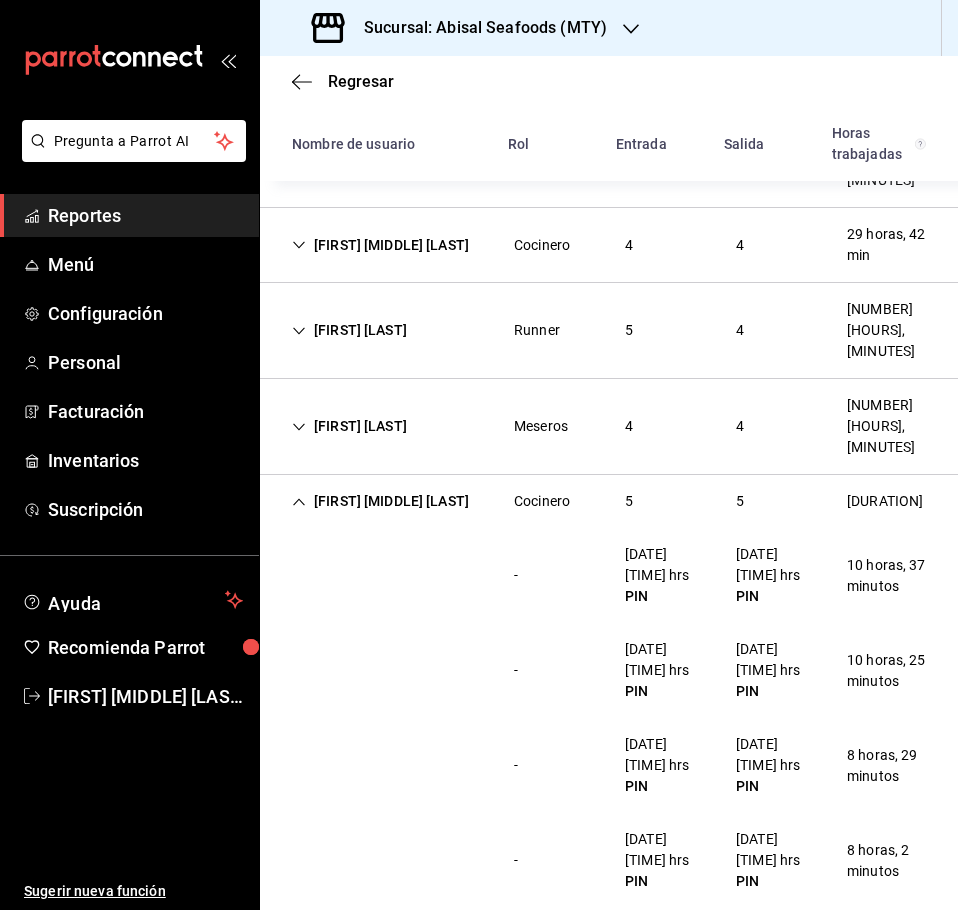 scroll, scrollTop: 2462, scrollLeft: 0, axis: vertical 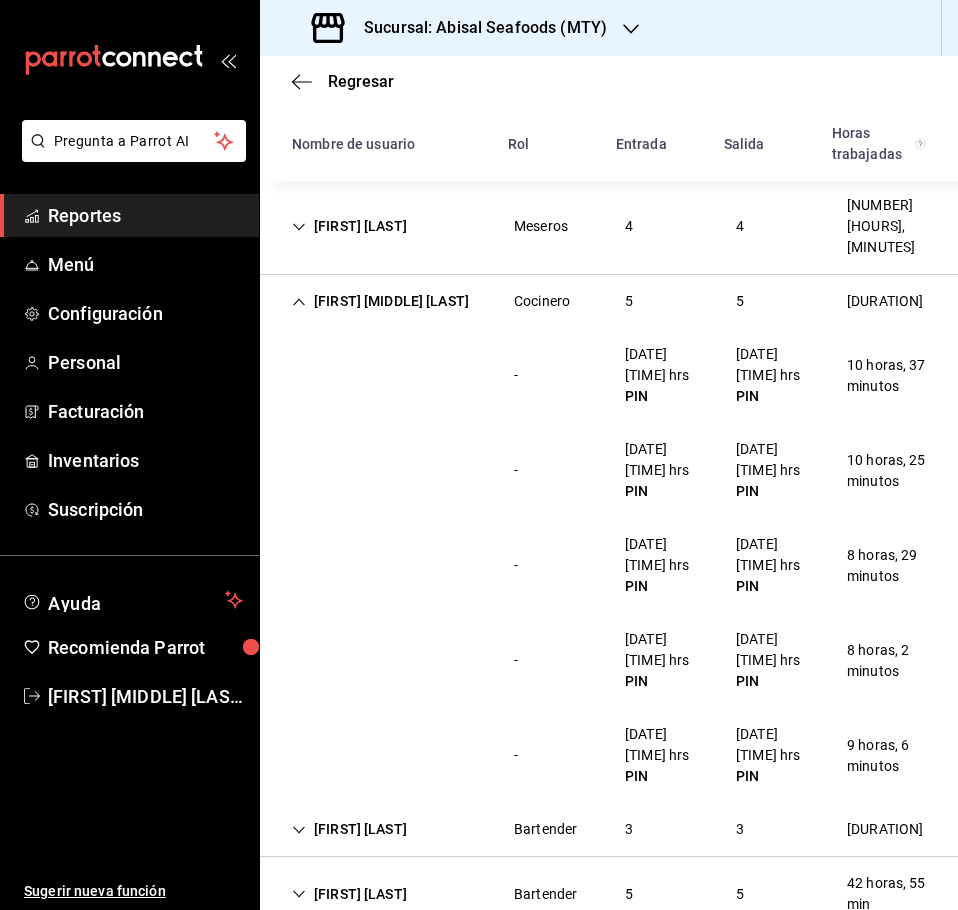 click on "[FIRST] [MIDDLE] [LAST]" at bounding box center (380, 301) 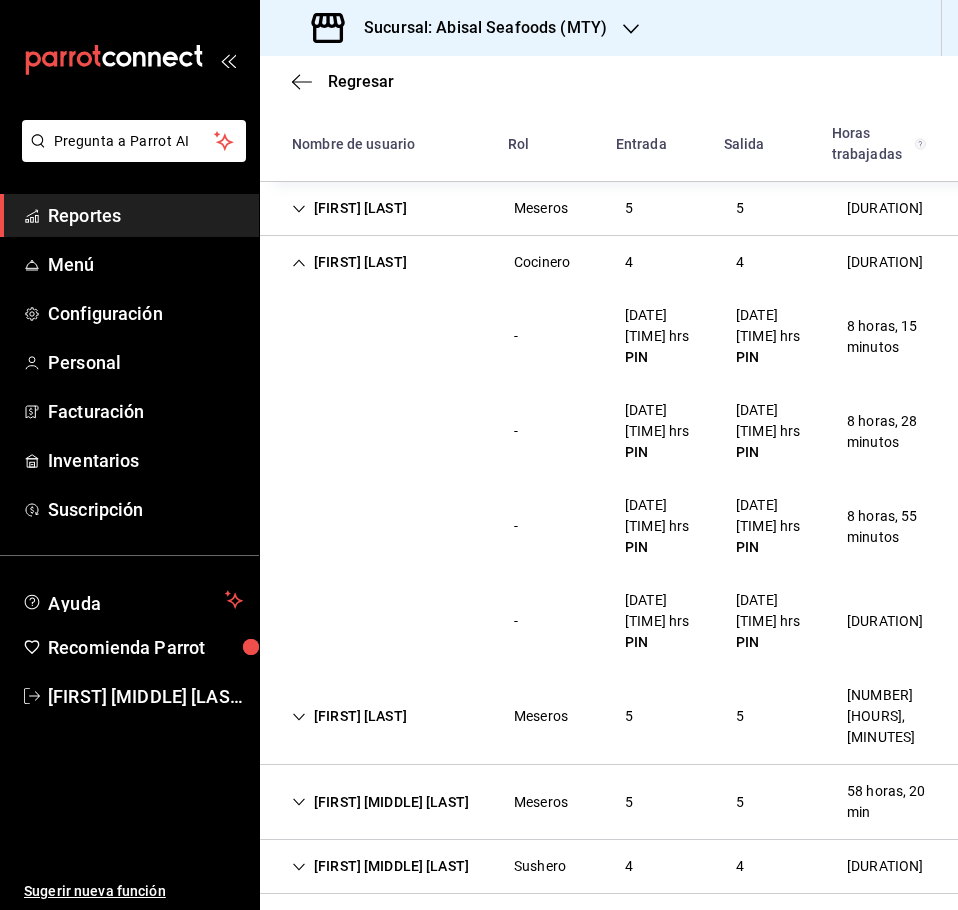 scroll, scrollTop: 955, scrollLeft: 0, axis: vertical 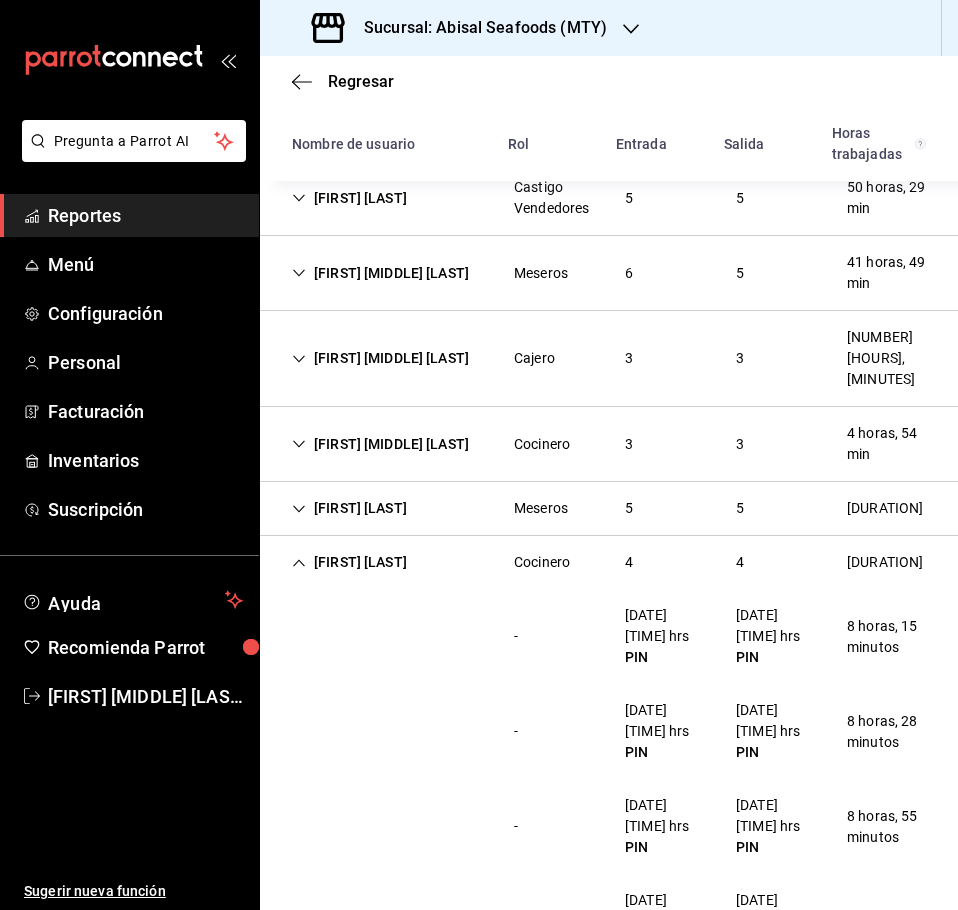 click on "[FIRST] [LAST]" at bounding box center (349, 562) 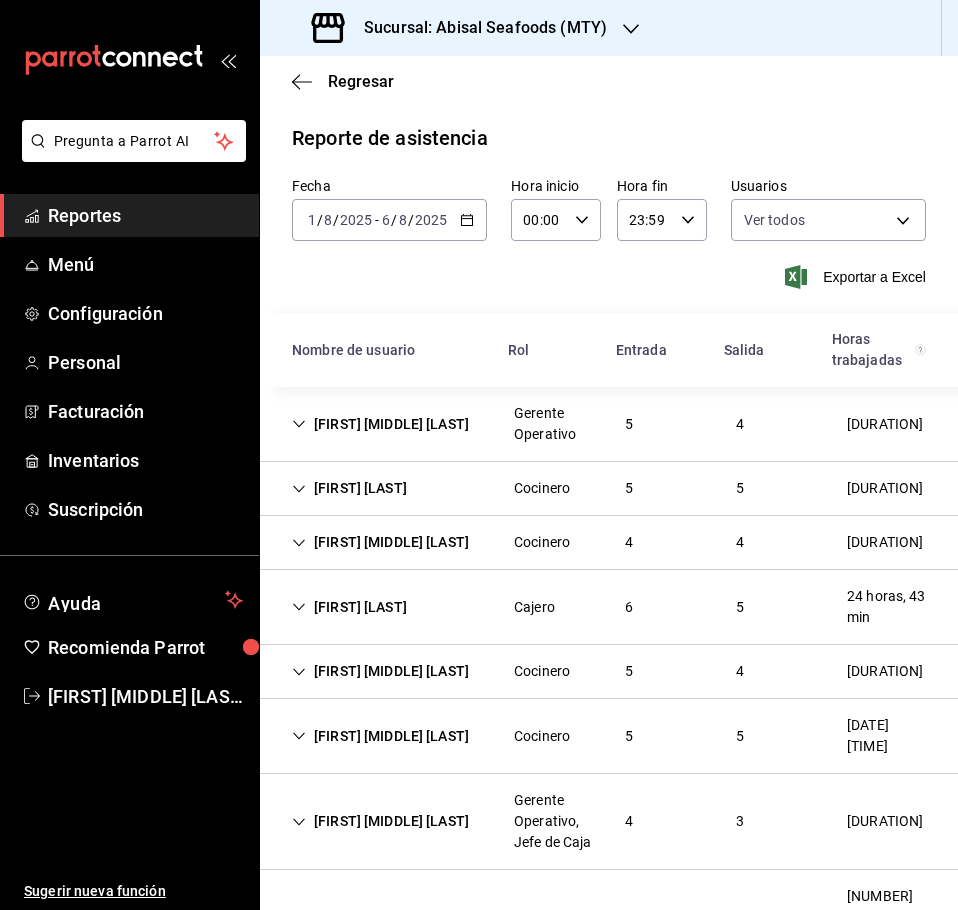 scroll, scrollTop: 2458, scrollLeft: 0, axis: vertical 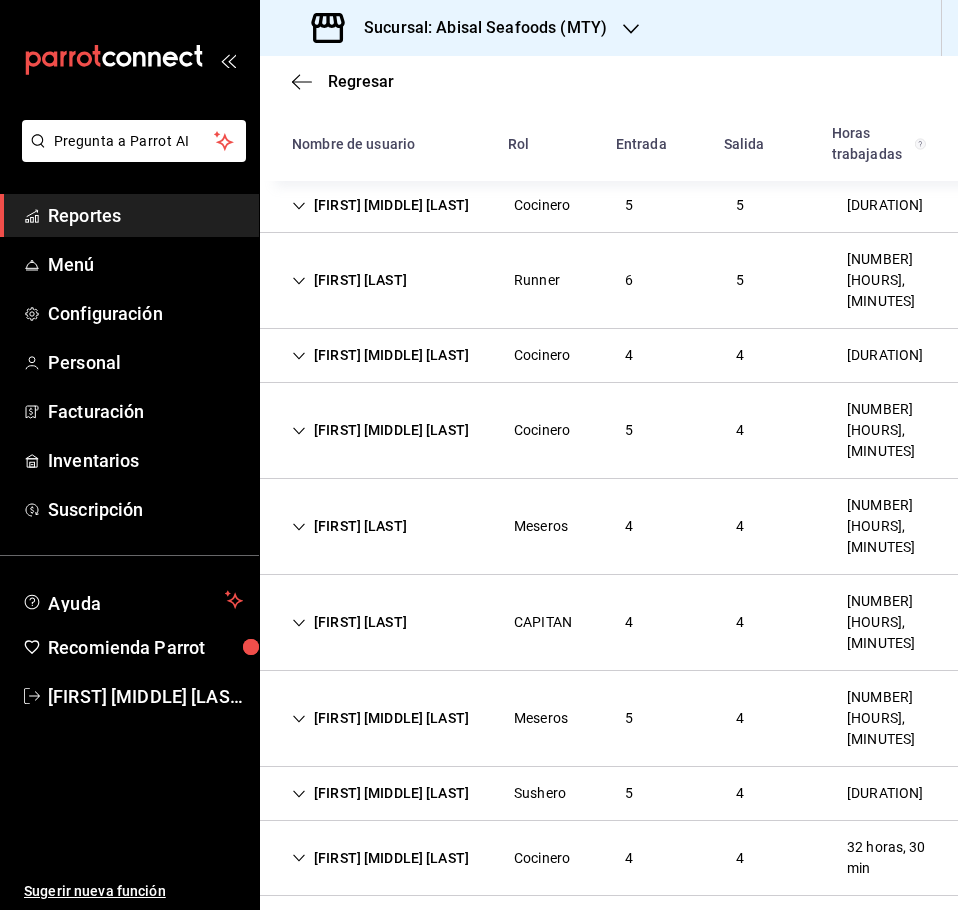 click on "[FIRST] [MIDDLE] [LAST]" at bounding box center [380, 430] 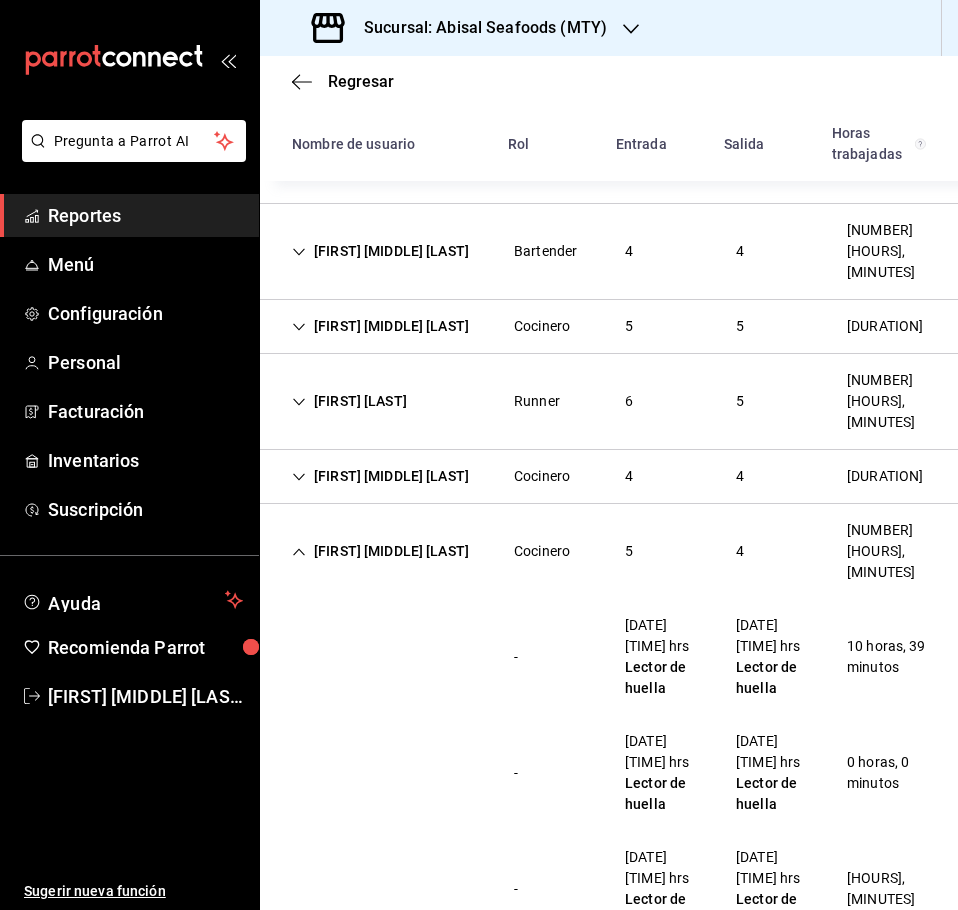 scroll, scrollTop: 2058, scrollLeft: 0, axis: vertical 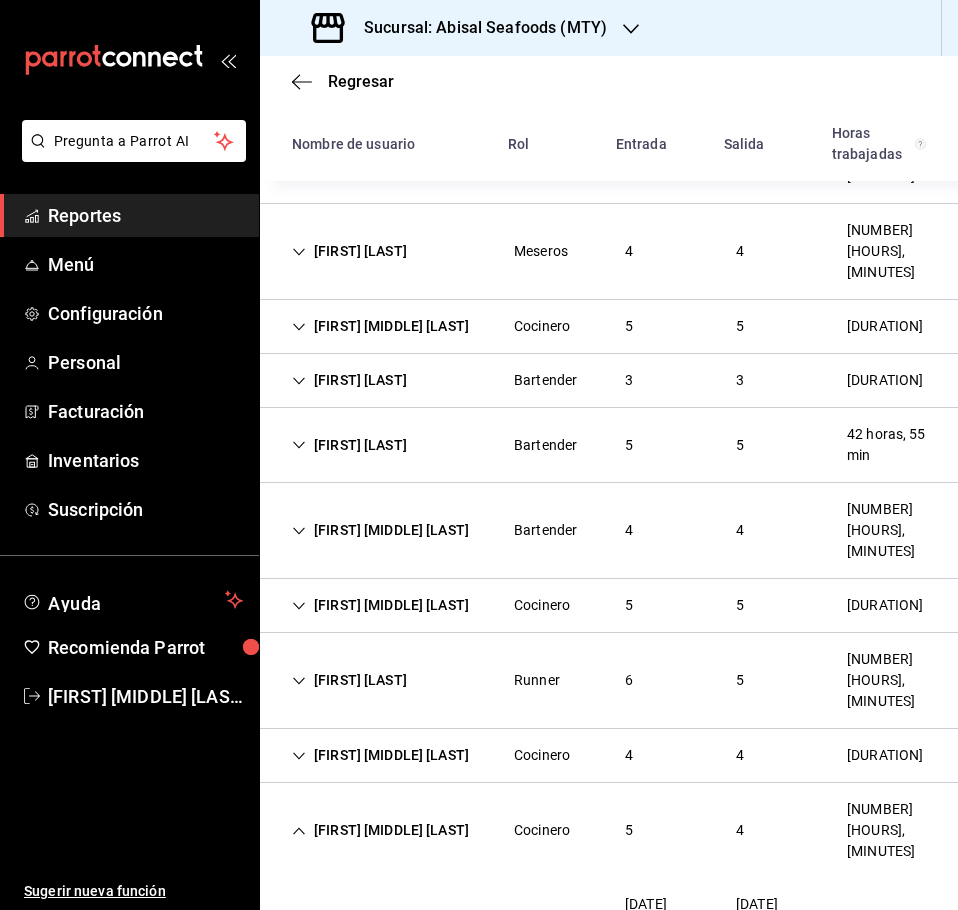 click on "[FIRST] [MIDDLE] [LAST]" at bounding box center (380, 755) 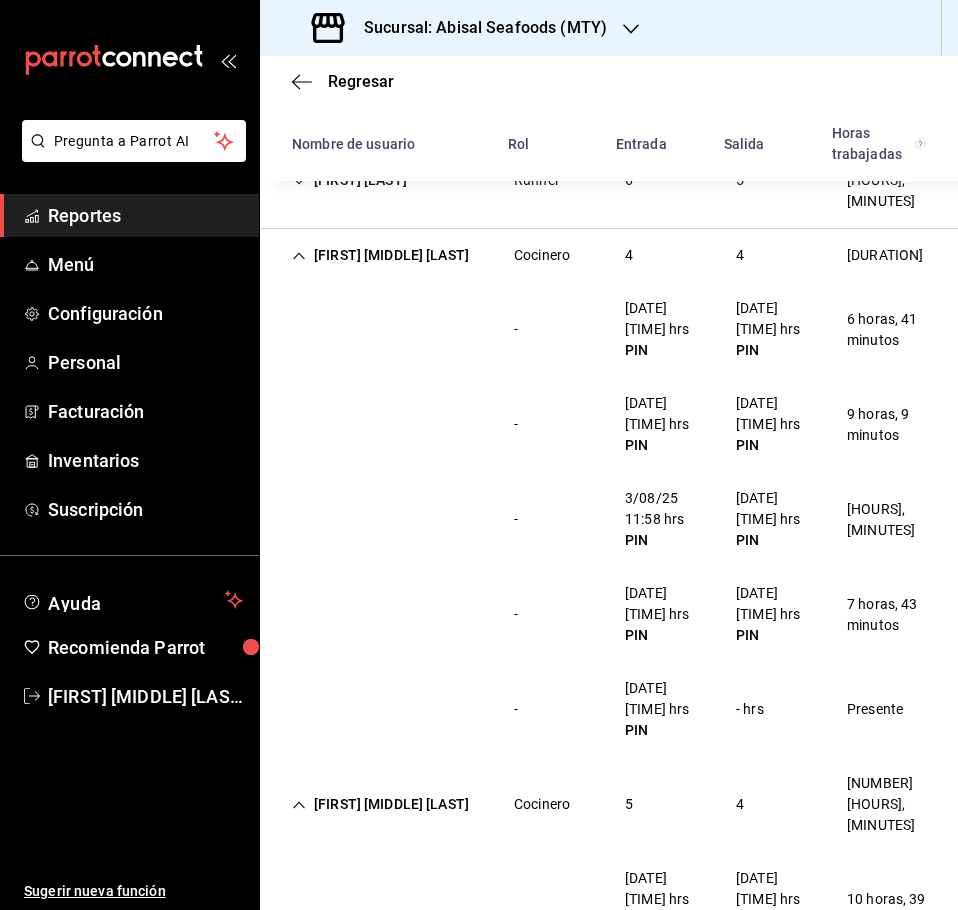 scroll, scrollTop: 498, scrollLeft: 0, axis: vertical 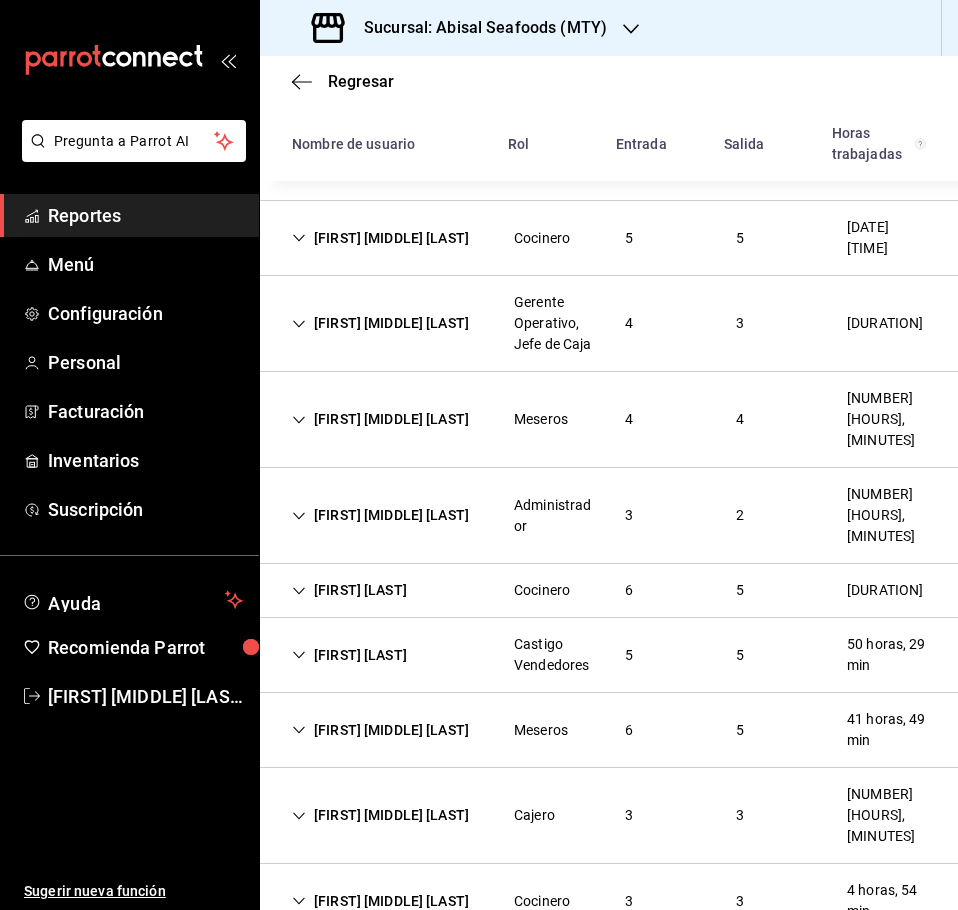 click on "[FIRST] [MIDDLE] [LAST] [NUMBER] [NUMBER] [HOURS]" at bounding box center [609, 591] 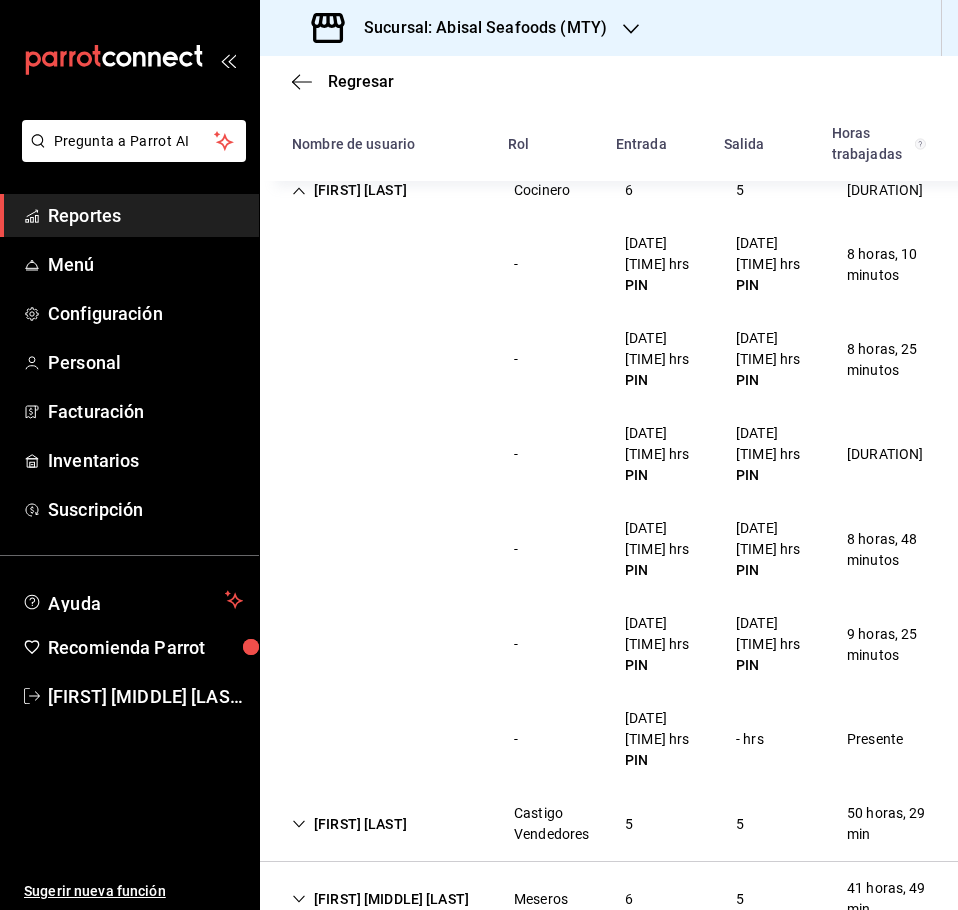 scroll, scrollTop: 1892, scrollLeft: 0, axis: vertical 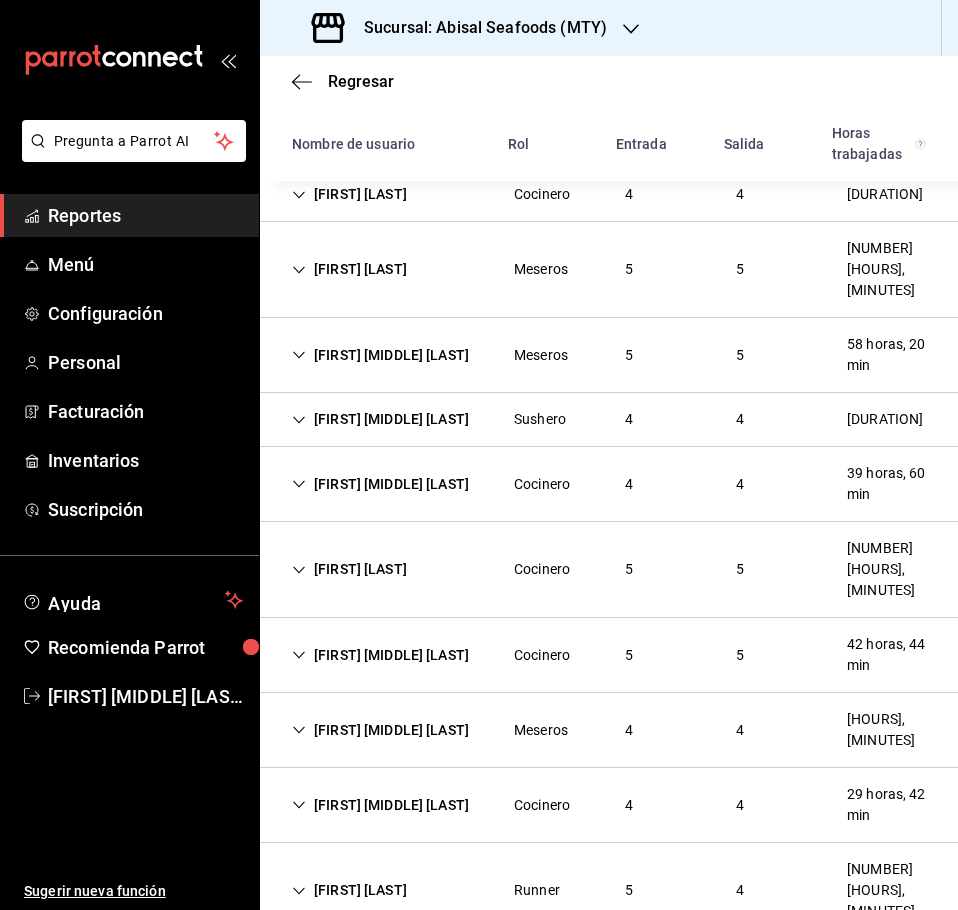 click on "Sushero" at bounding box center (540, 419) 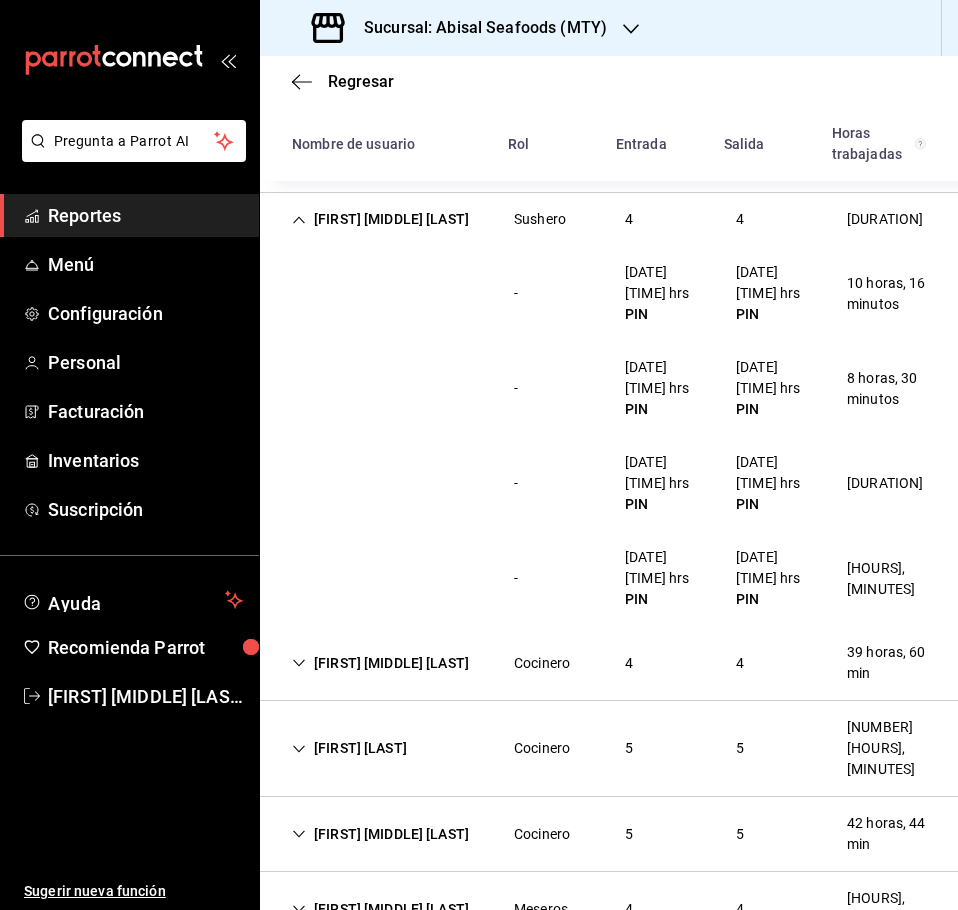scroll, scrollTop: 4749, scrollLeft: 0, axis: vertical 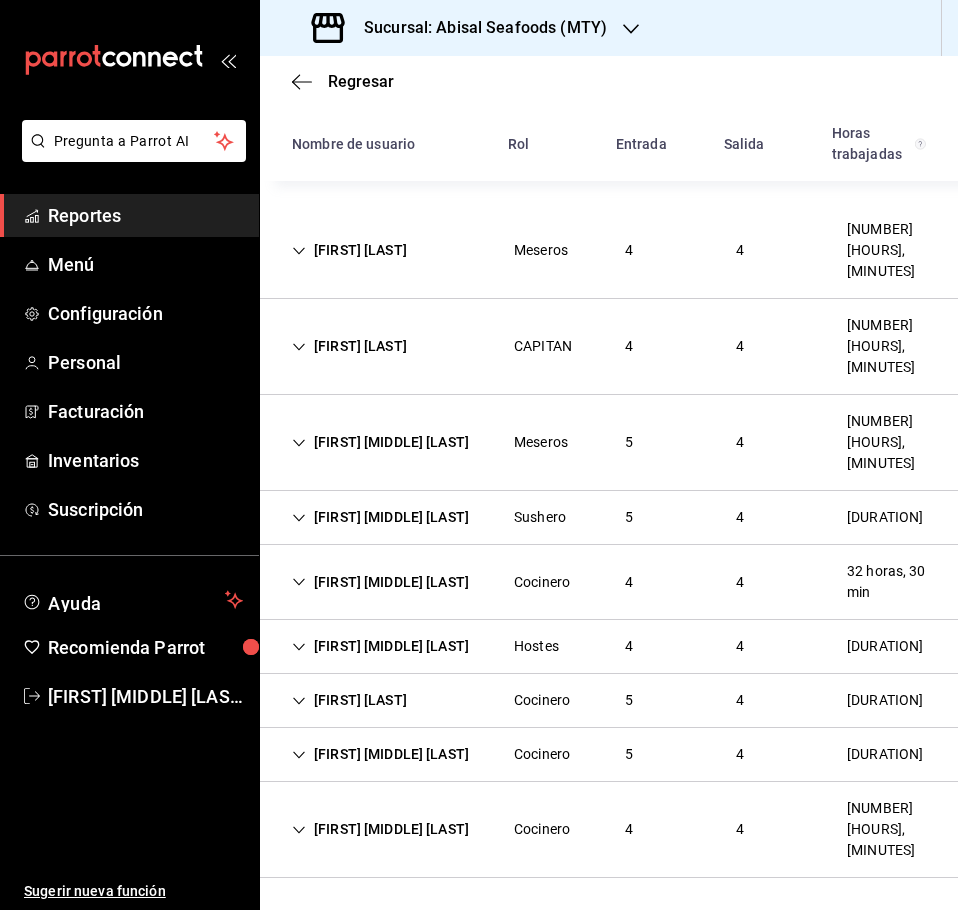 click on "Sushero" at bounding box center [540, 517] 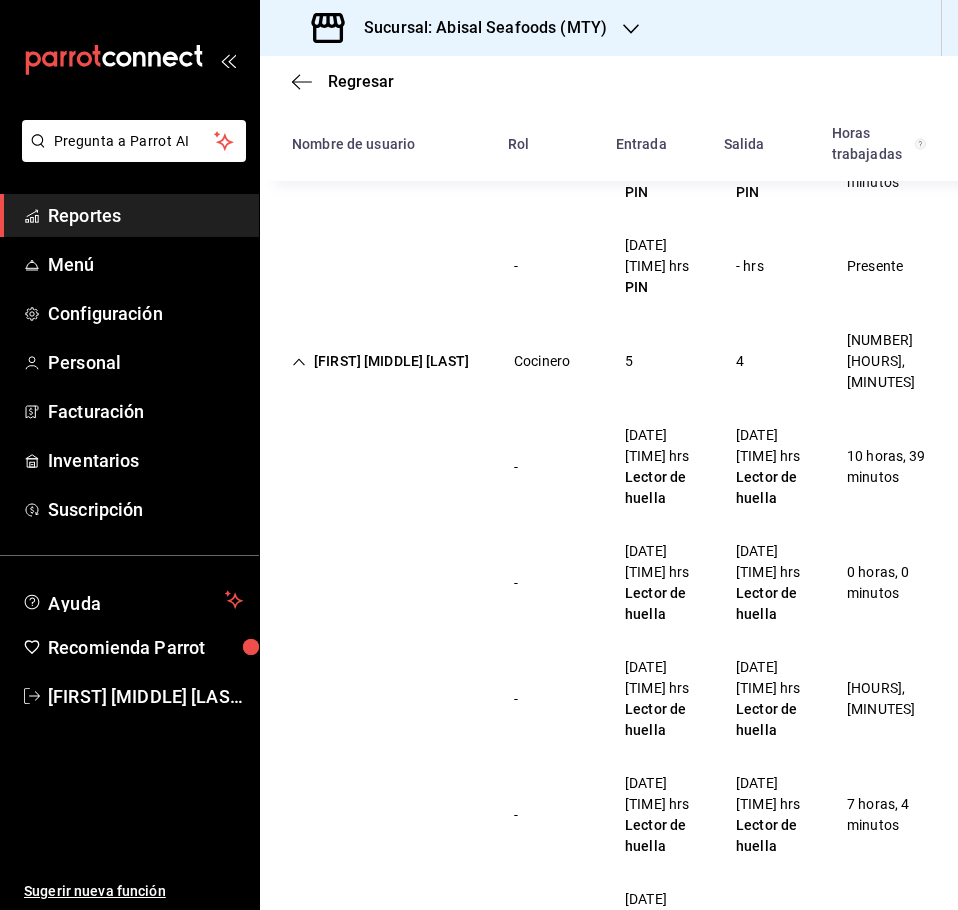 scroll, scrollTop: 2496, scrollLeft: 0, axis: vertical 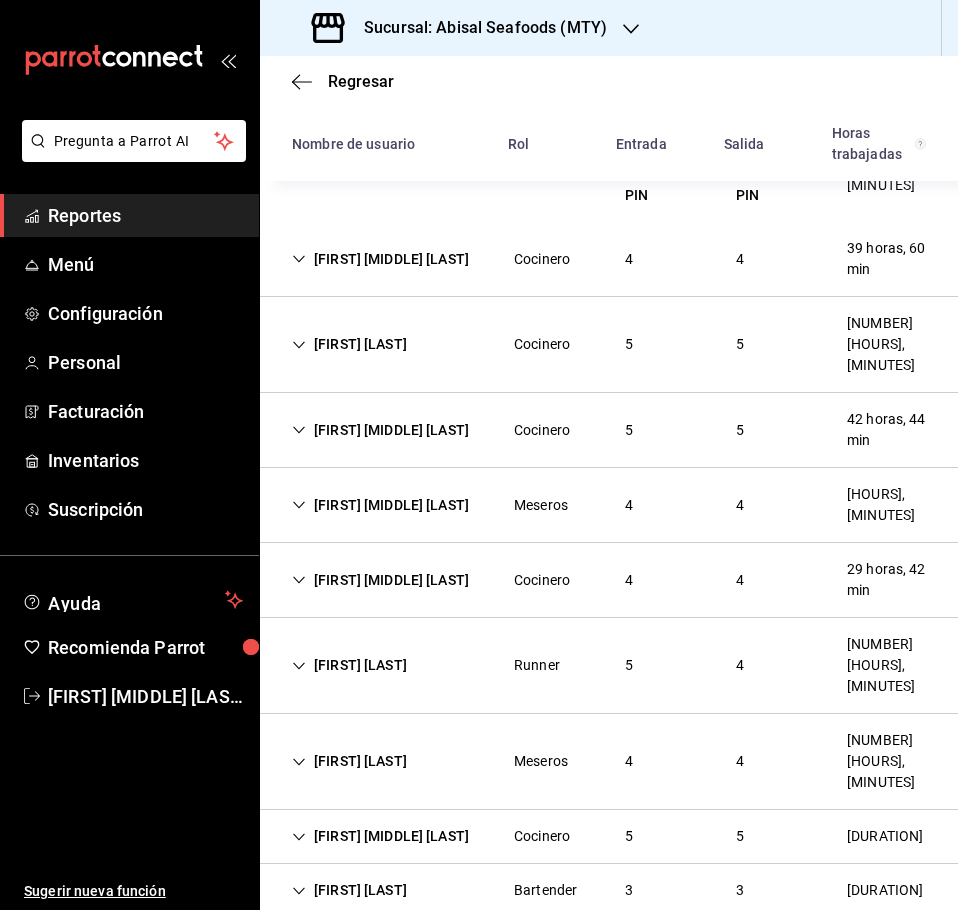 click on "[FIRST] [MIDDLE] [LAST]" at bounding box center (380, 430) 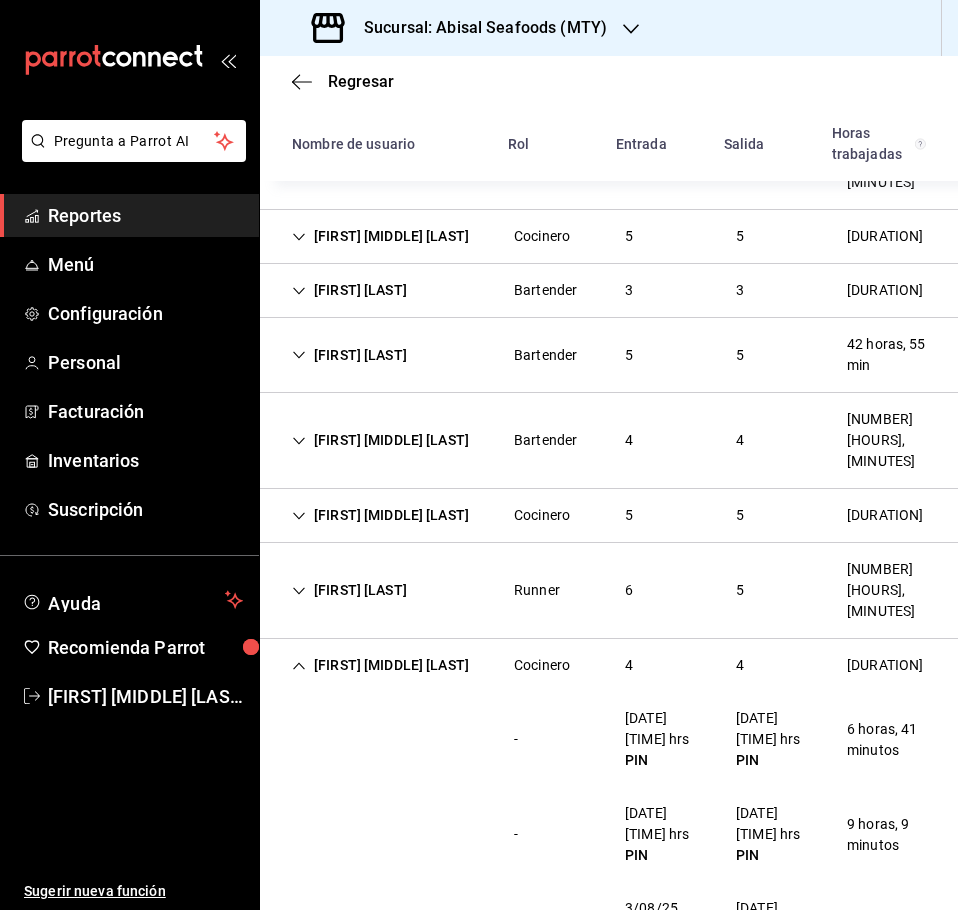 scroll, scrollTop: 231, scrollLeft: 0, axis: vertical 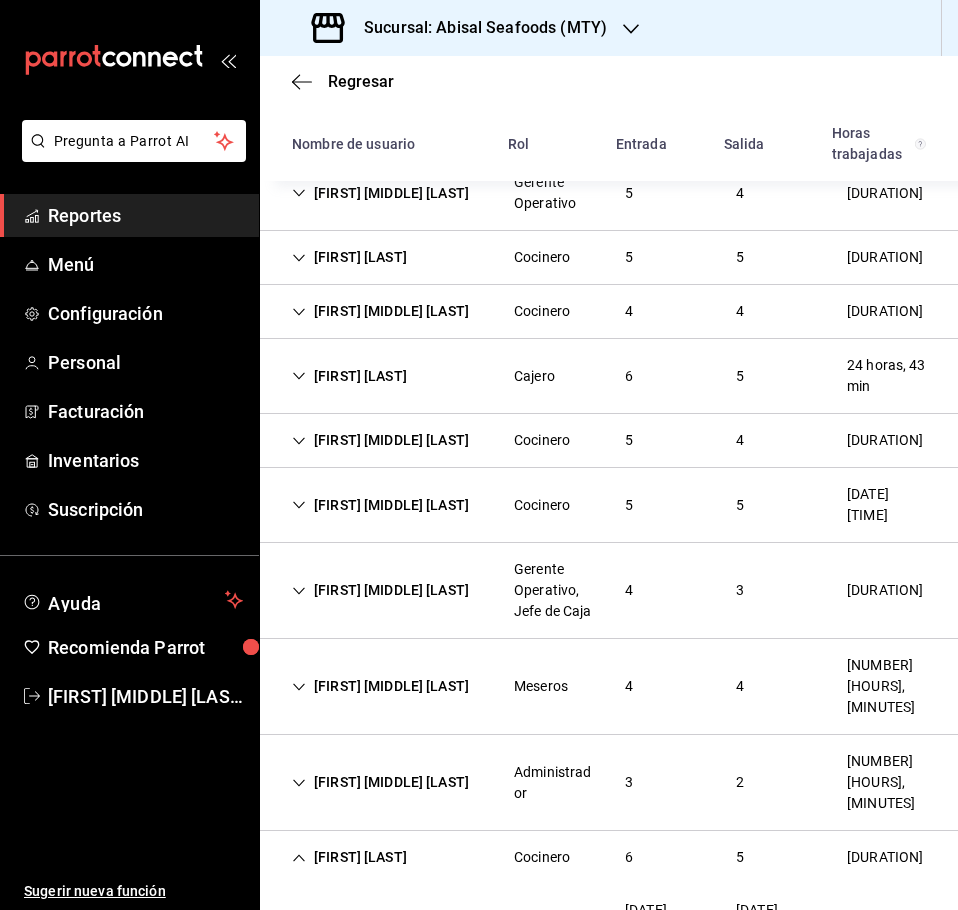 click on "[FIRST] [MIDDLE] [LAST]" at bounding box center (380, 440) 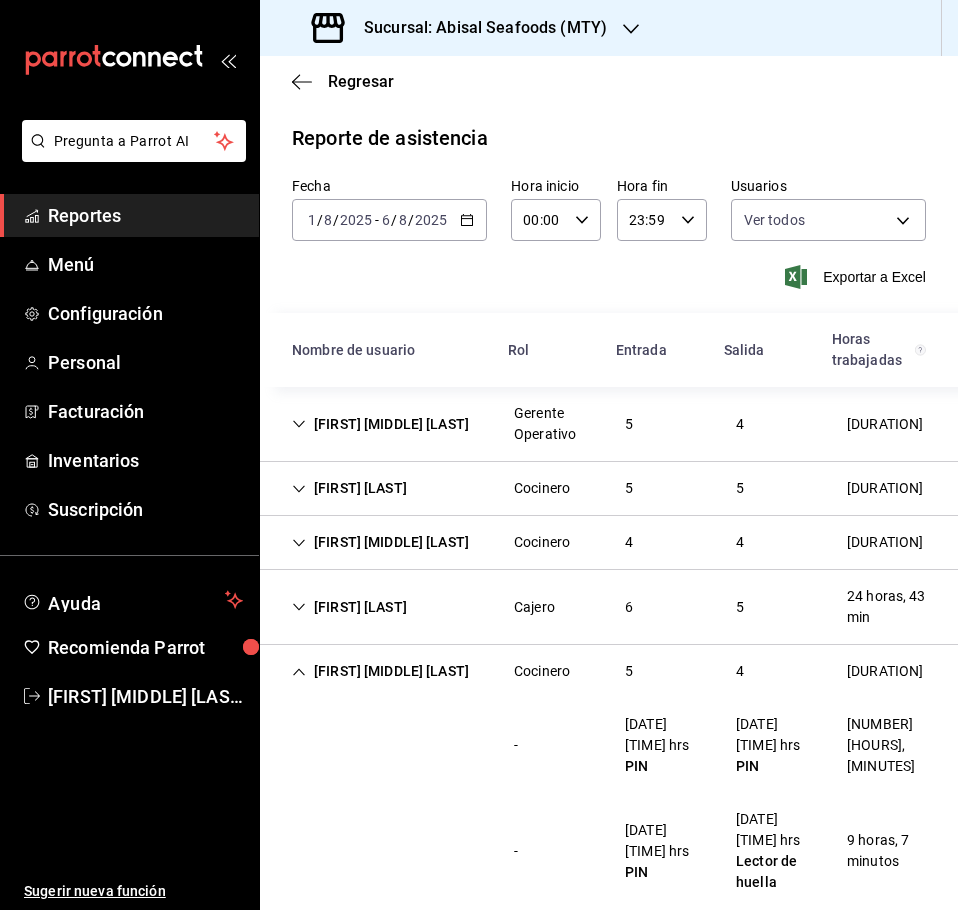 scroll, scrollTop: 864, scrollLeft: 0, axis: vertical 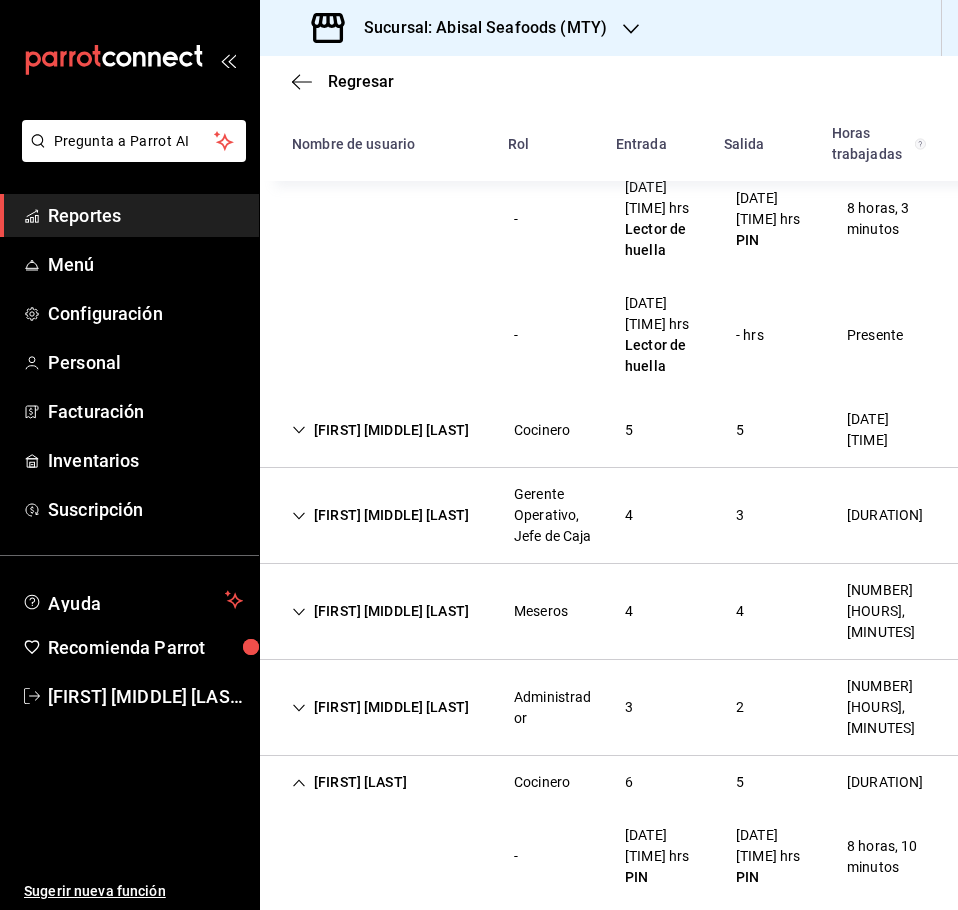 click on "[FIRST] [MIDDLE] [LAST]" at bounding box center (380, 430) 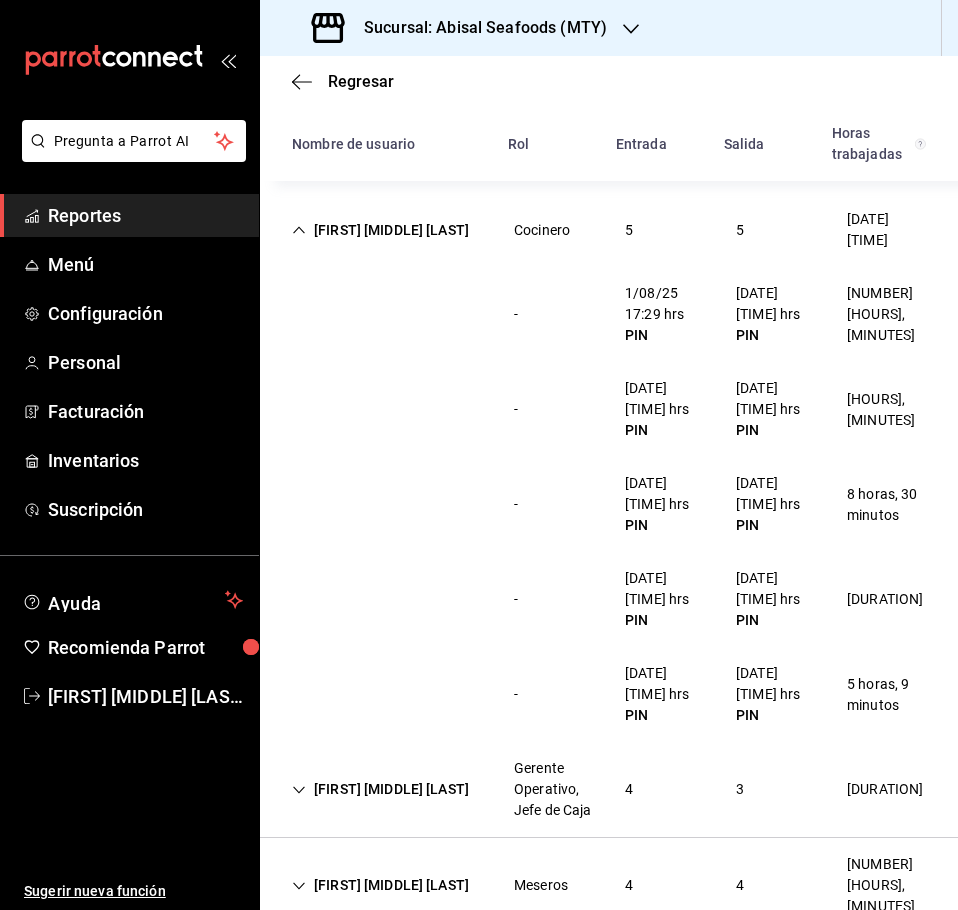 scroll, scrollTop: 6757, scrollLeft: 0, axis: vertical 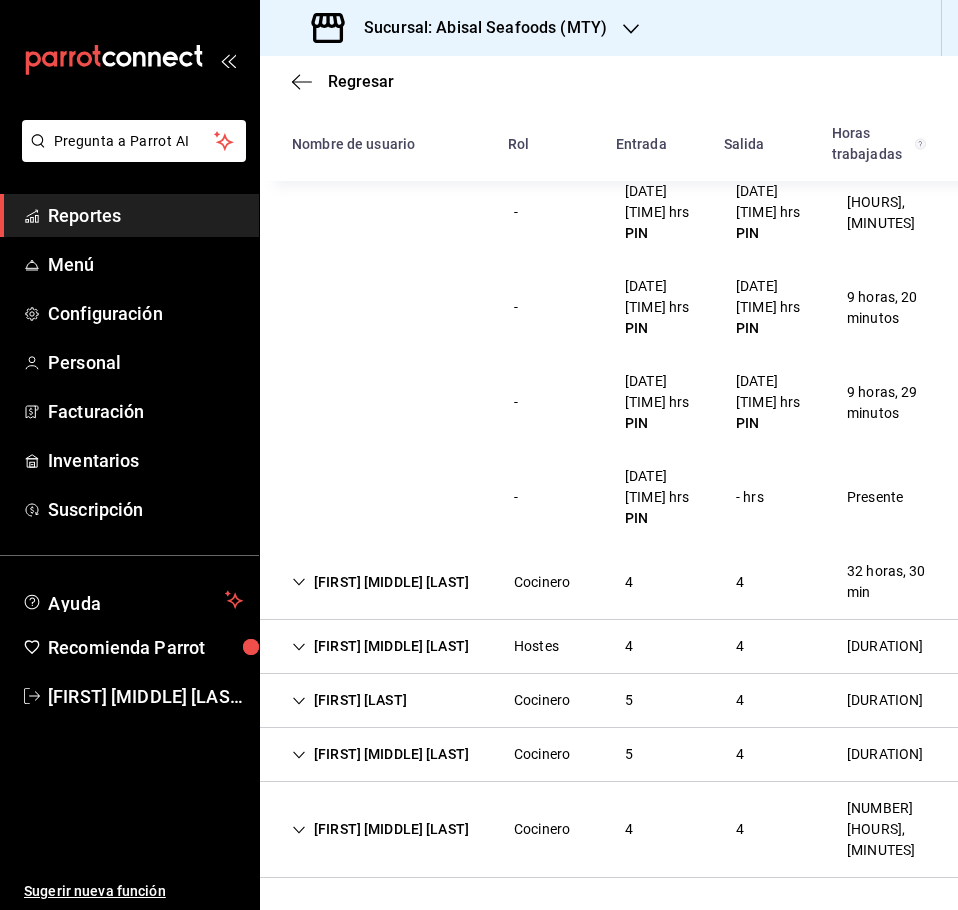click on "[FIRST] [LAST] [ROLE] [NUMBER] [NUMBER] [DURATION]" at bounding box center (609, 582) 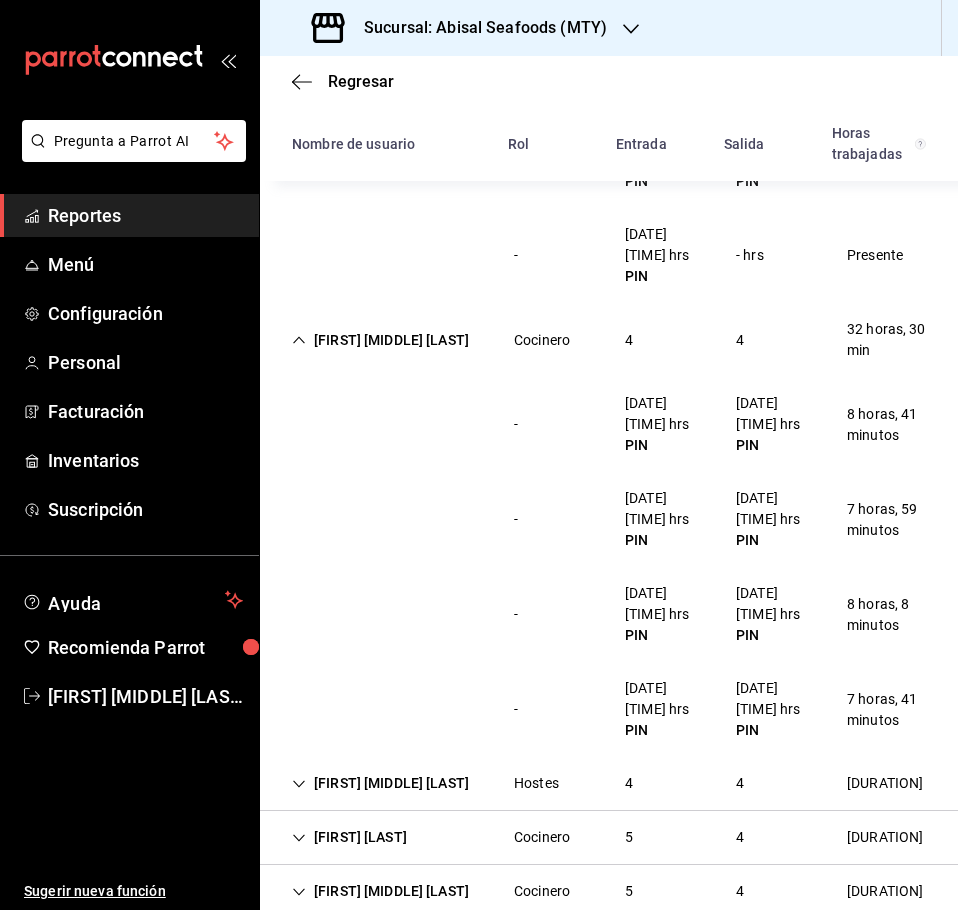 scroll, scrollTop: 4527, scrollLeft: 0, axis: vertical 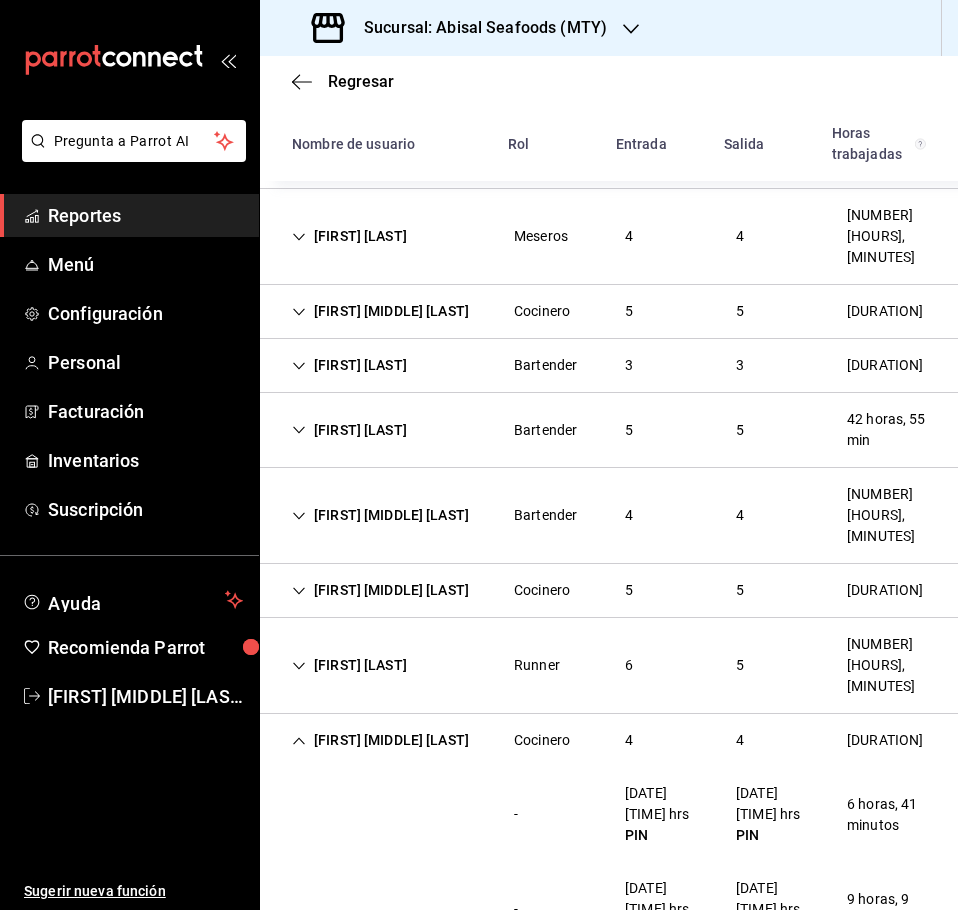 click on "[FIRST] [LAST]" at bounding box center (349, 430) 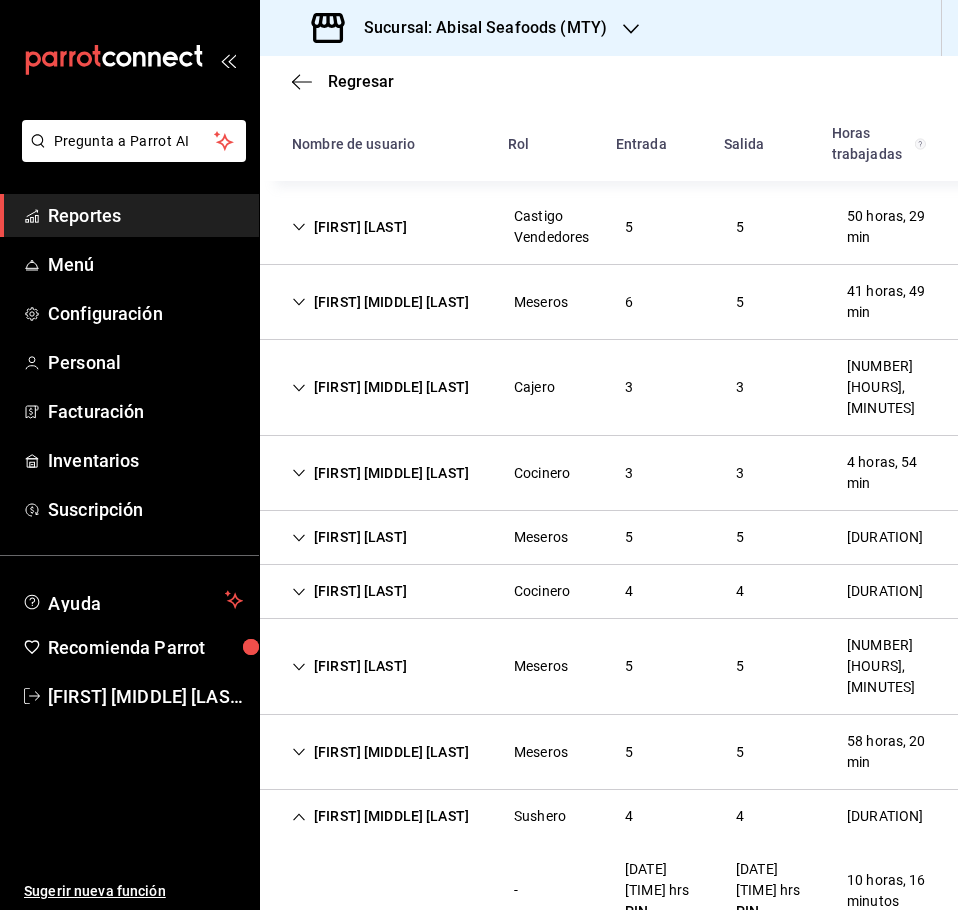 scroll, scrollTop: 4462, scrollLeft: 0, axis: vertical 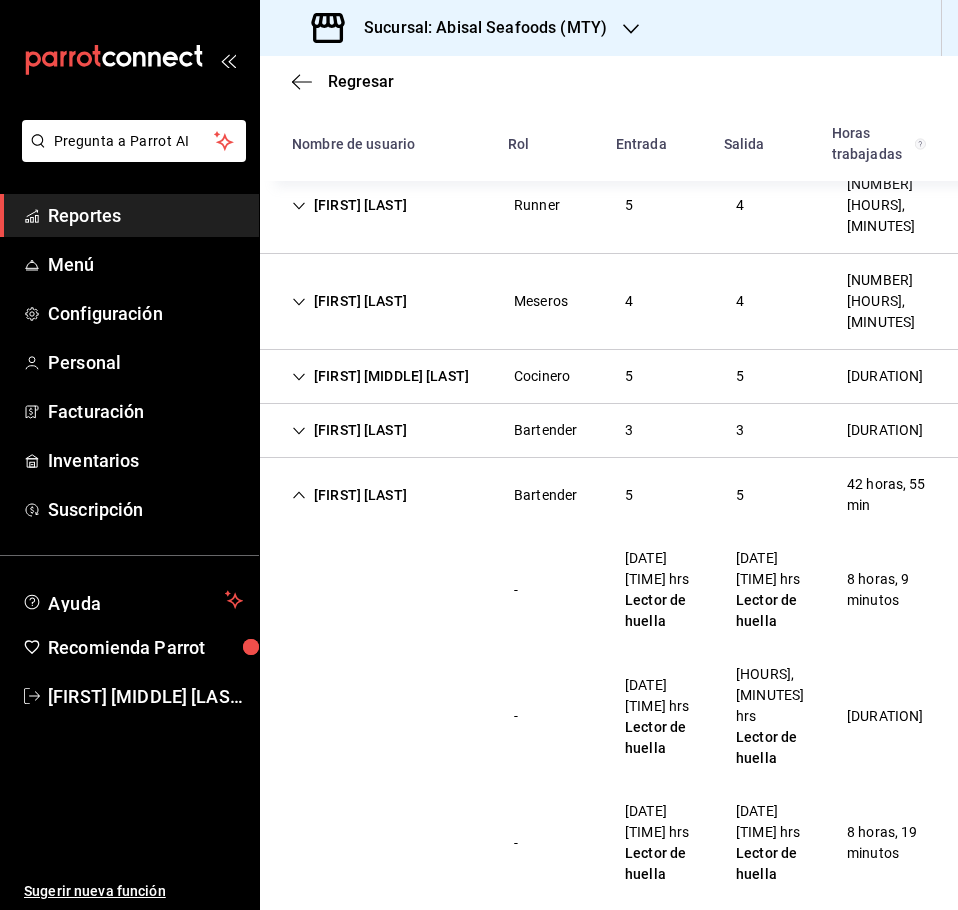 click on "[FIRST] [LAST]" at bounding box center [349, 430] 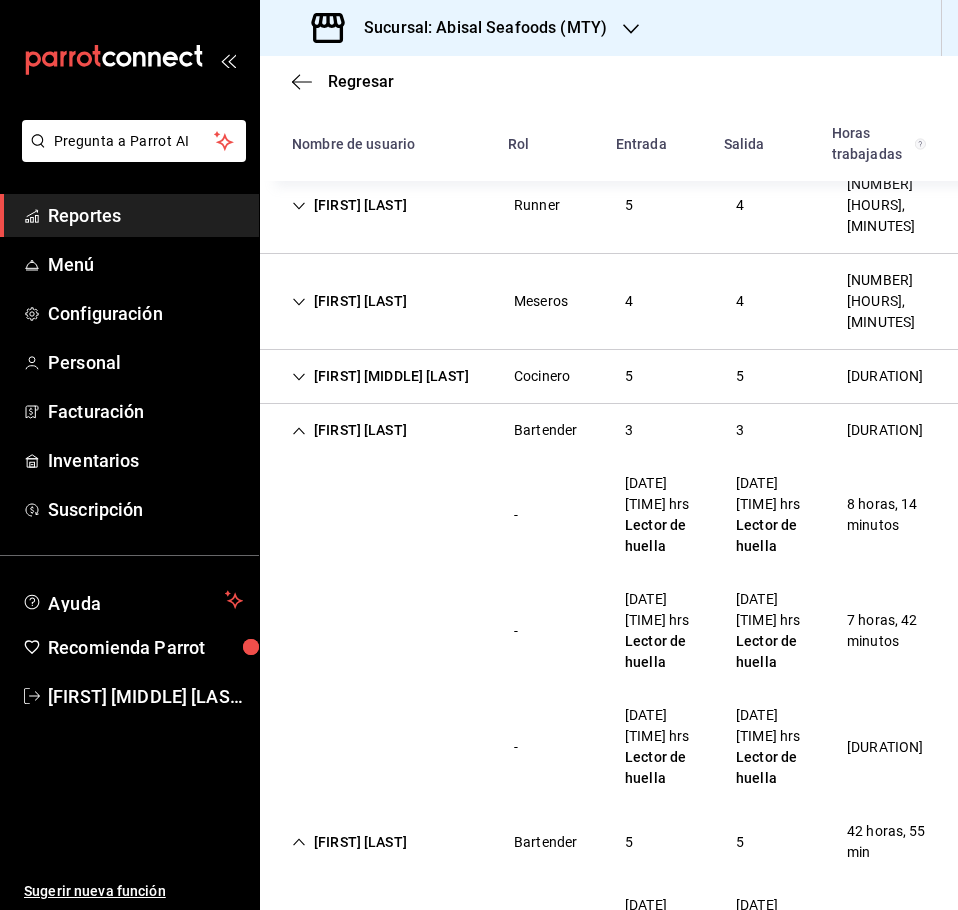 click on "[FIRST] [LAST]" at bounding box center (349, 430) 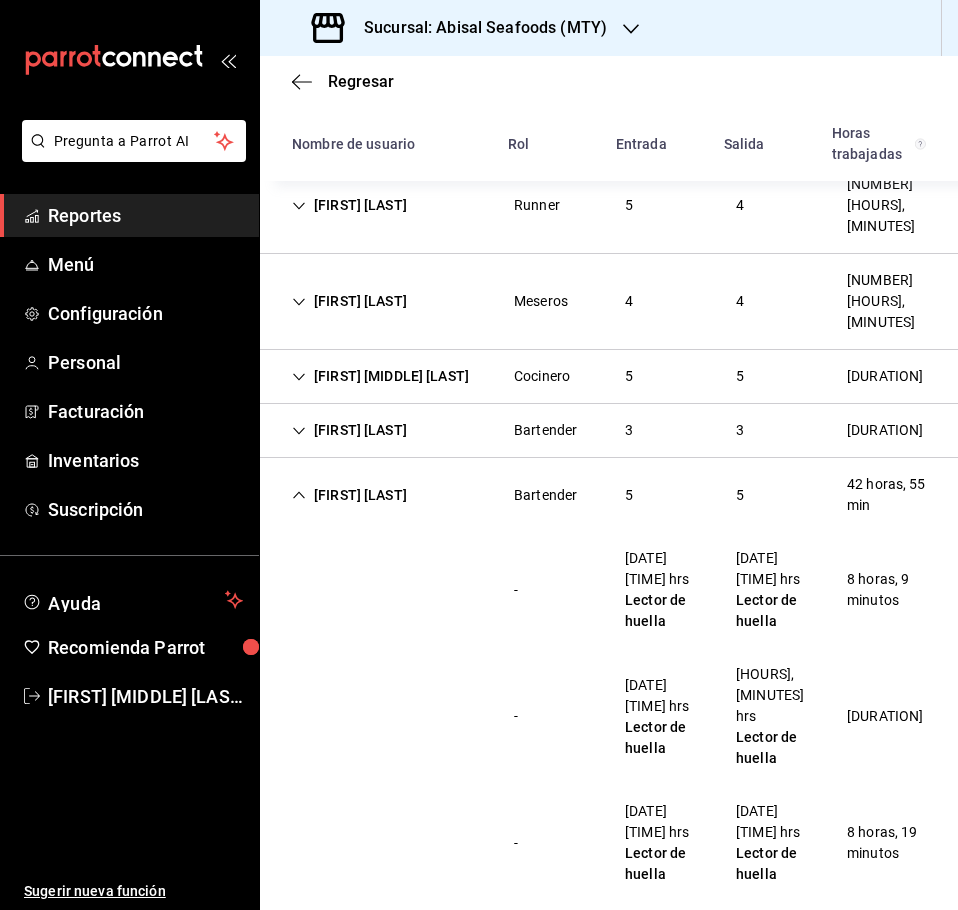 click on "[FIRST] [LAST]" at bounding box center (349, 495) 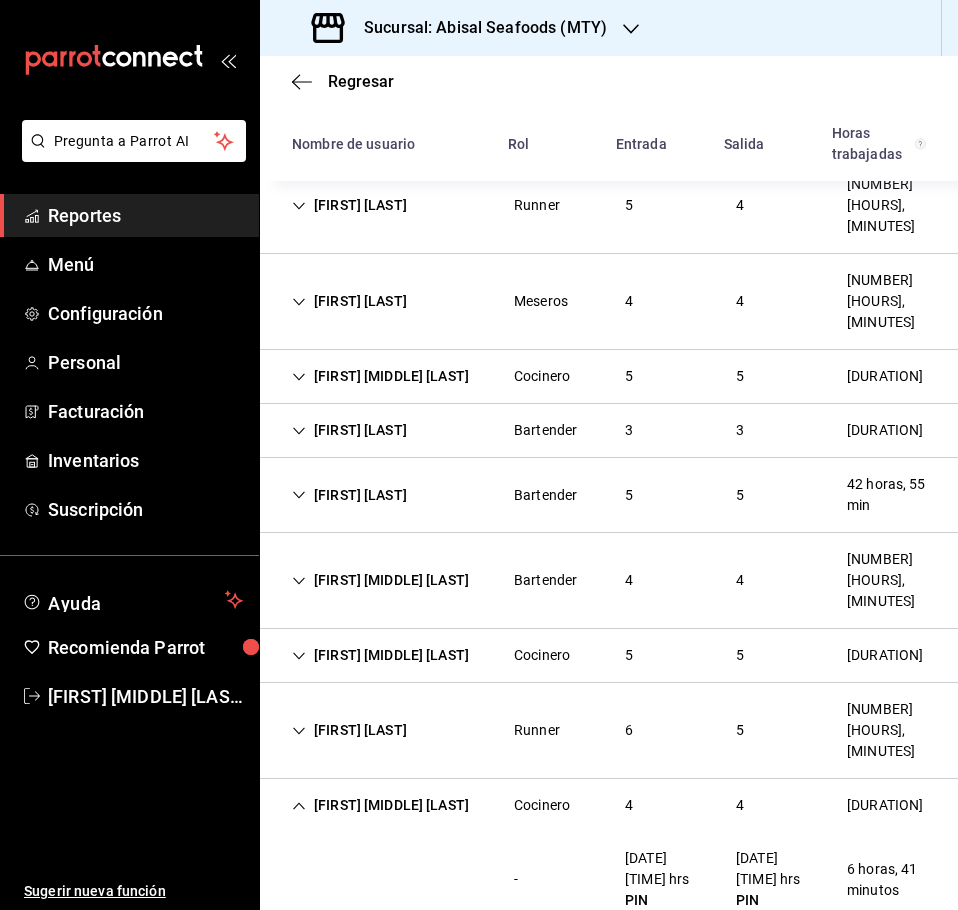click on "[FIRST] [MIDDLE] [LAST]" at bounding box center (380, 580) 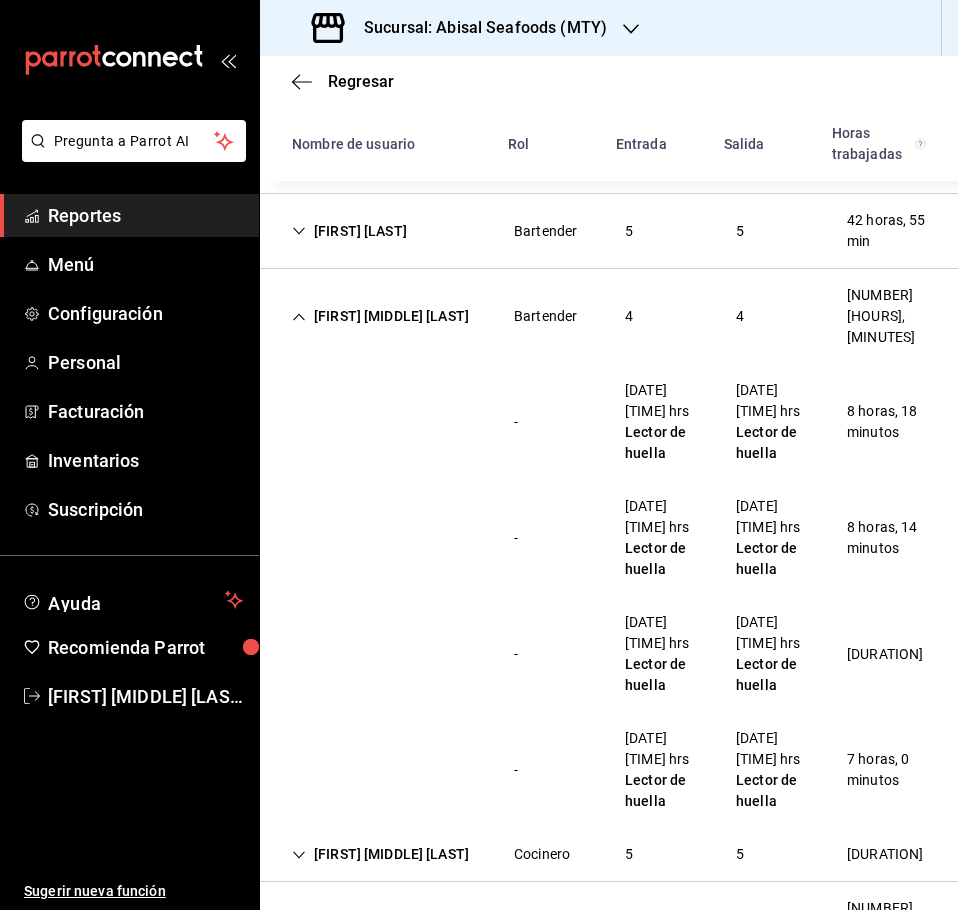 scroll, scrollTop: 4462, scrollLeft: 0, axis: vertical 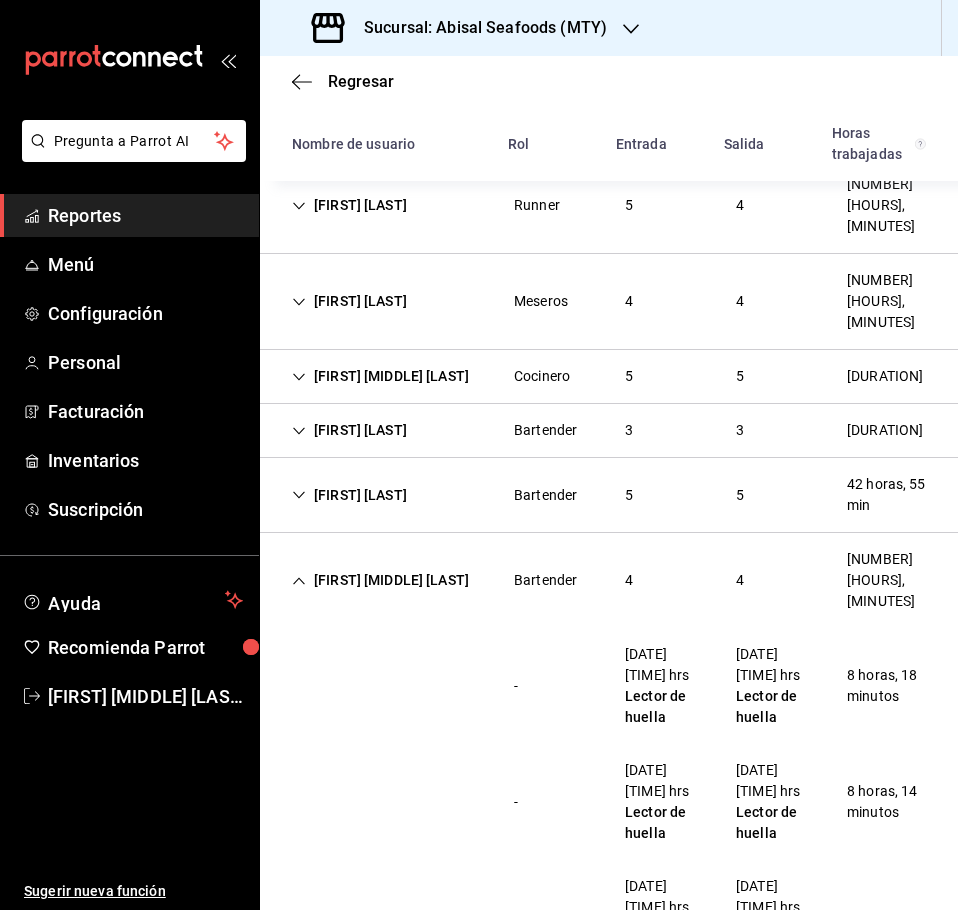 click on "[FIRST] [LAST] [ROLE] [NUMBER] [NUMBER] [DURATION]" at bounding box center (609, 431) 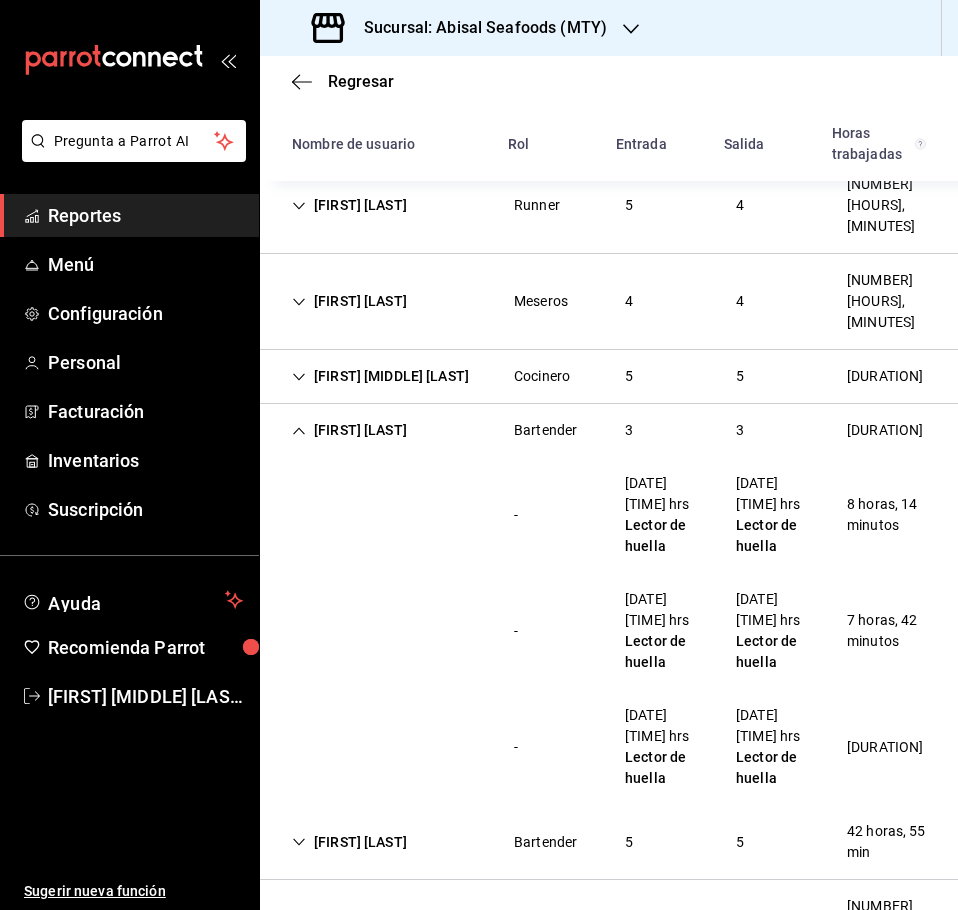 scroll, scrollTop: 7946, scrollLeft: 0, axis: vertical 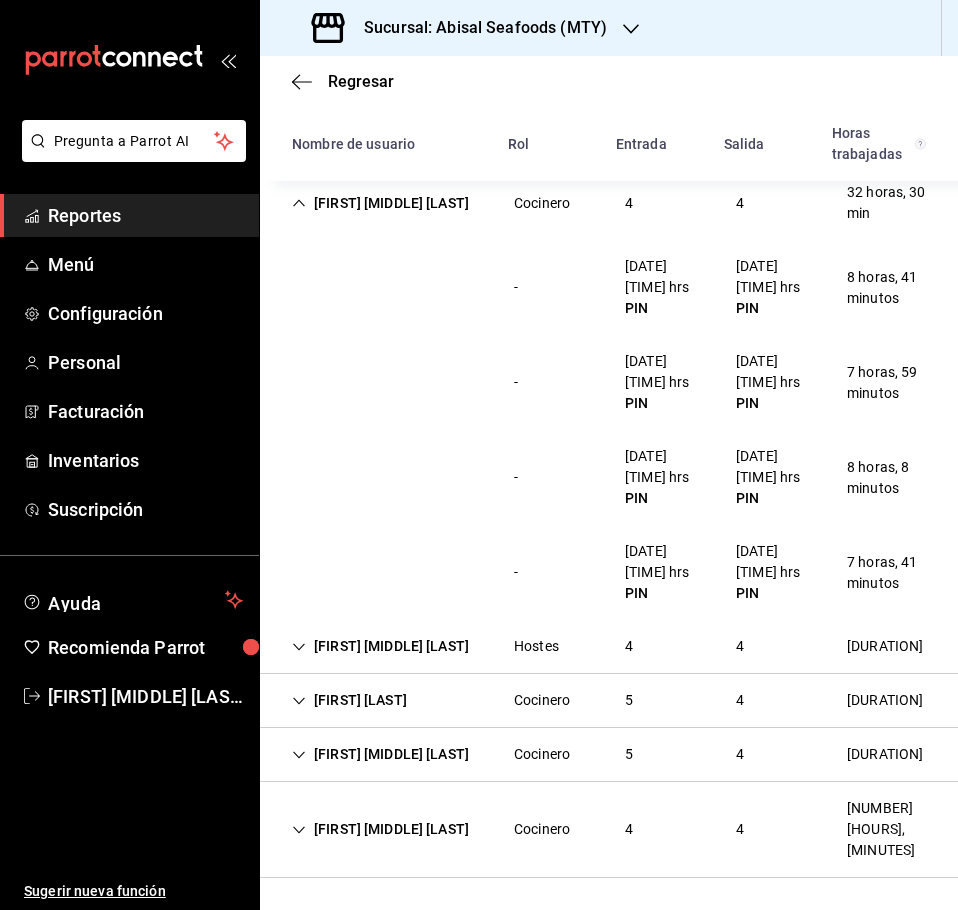 click on "[FIRST] [MIDDLE] [LAST]" at bounding box center (380, 829) 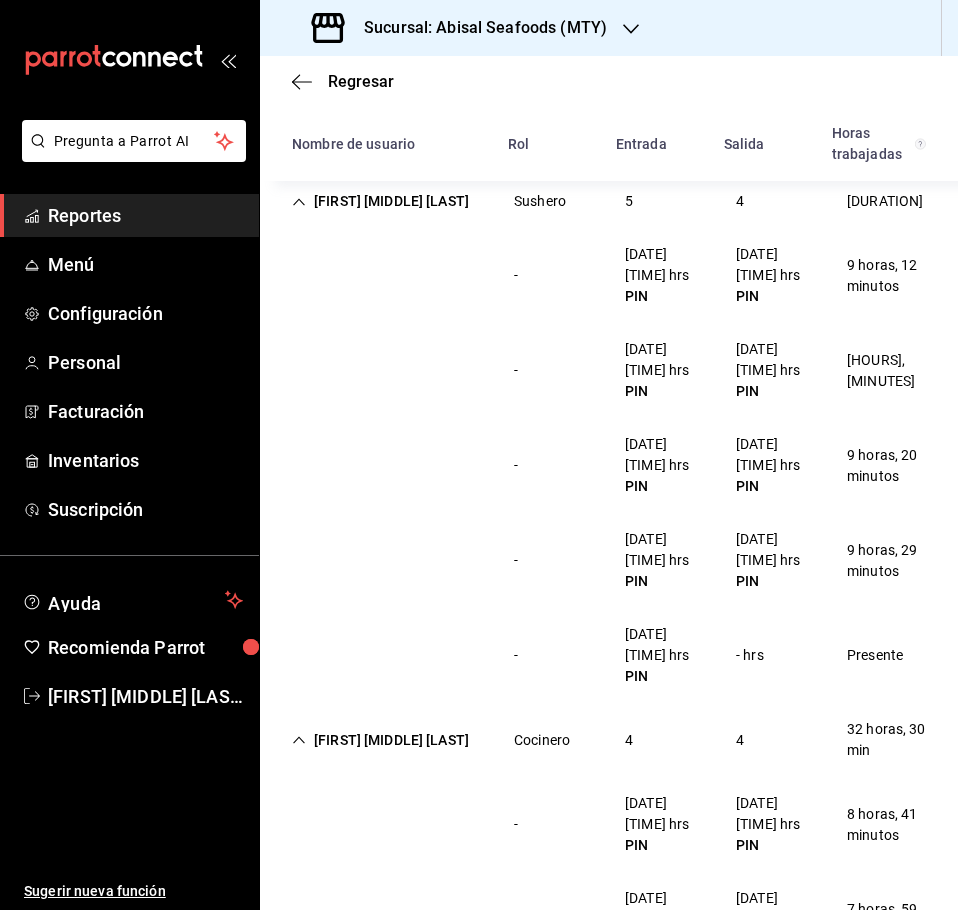 scroll, scrollTop: 8218, scrollLeft: 0, axis: vertical 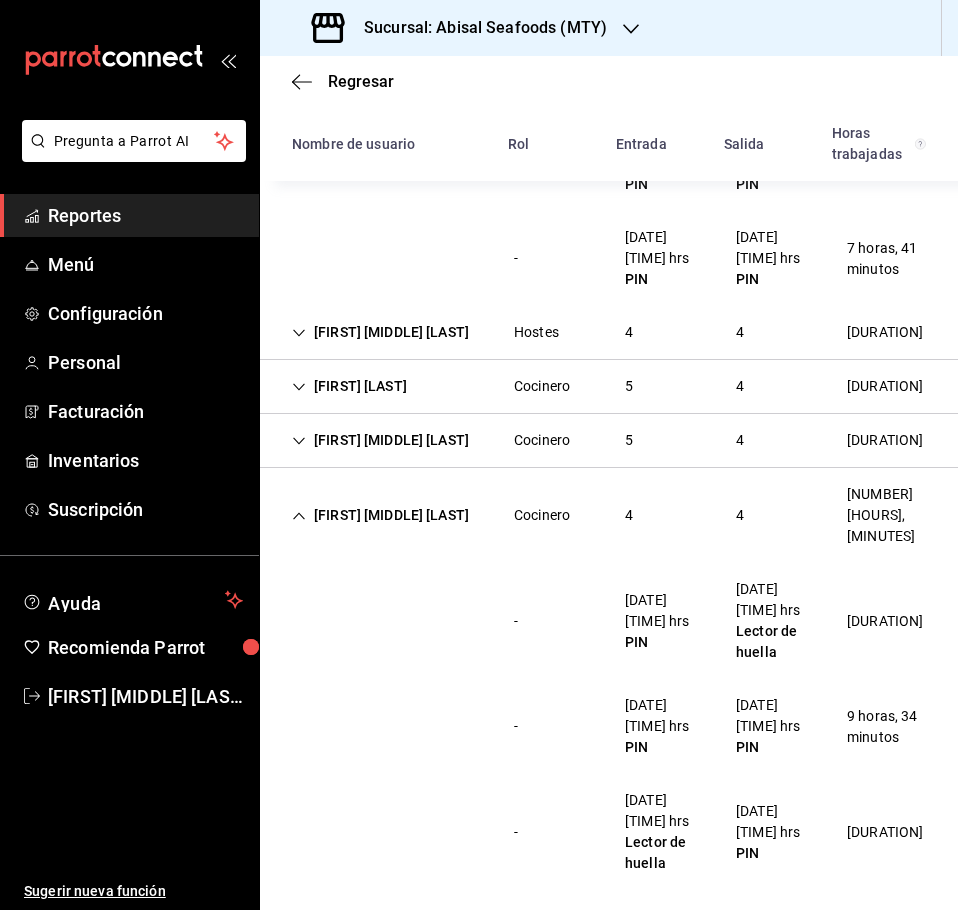 click on "[FIRST] [MIDDLE] [LAST]" at bounding box center (380, 440) 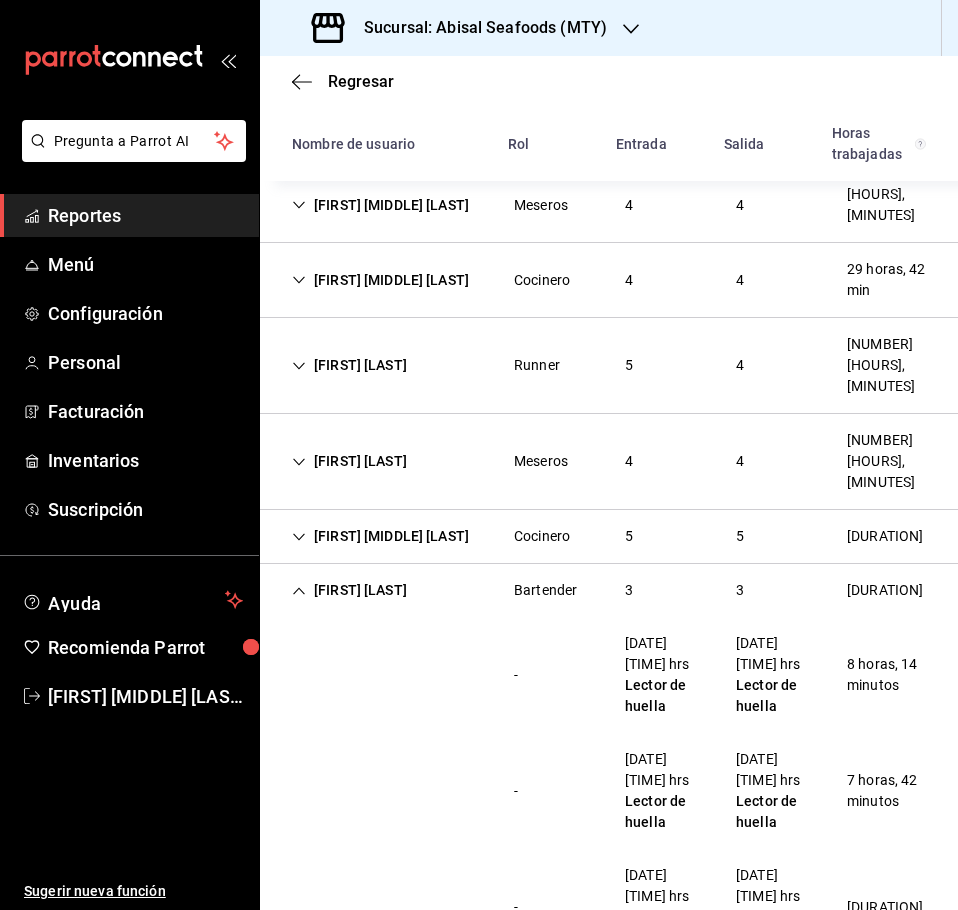 scroll, scrollTop: 8143, scrollLeft: 0, axis: vertical 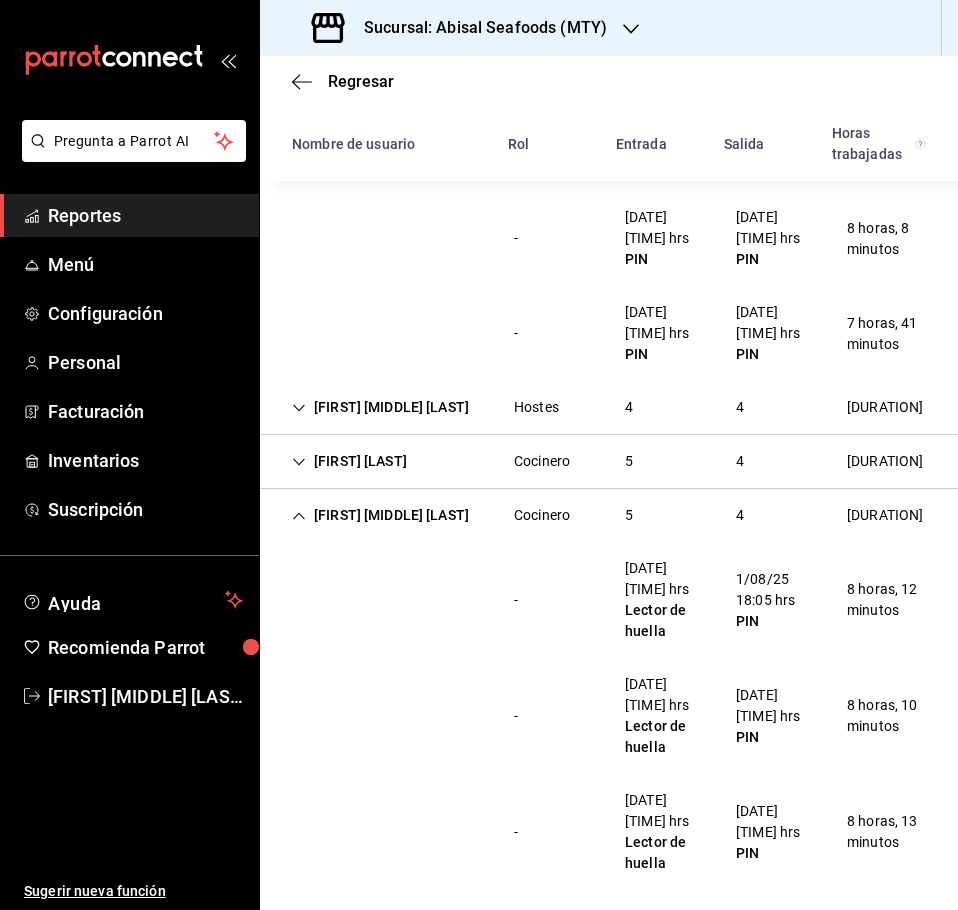 click on "[FIRST] [LAST]" at bounding box center (349, 461) 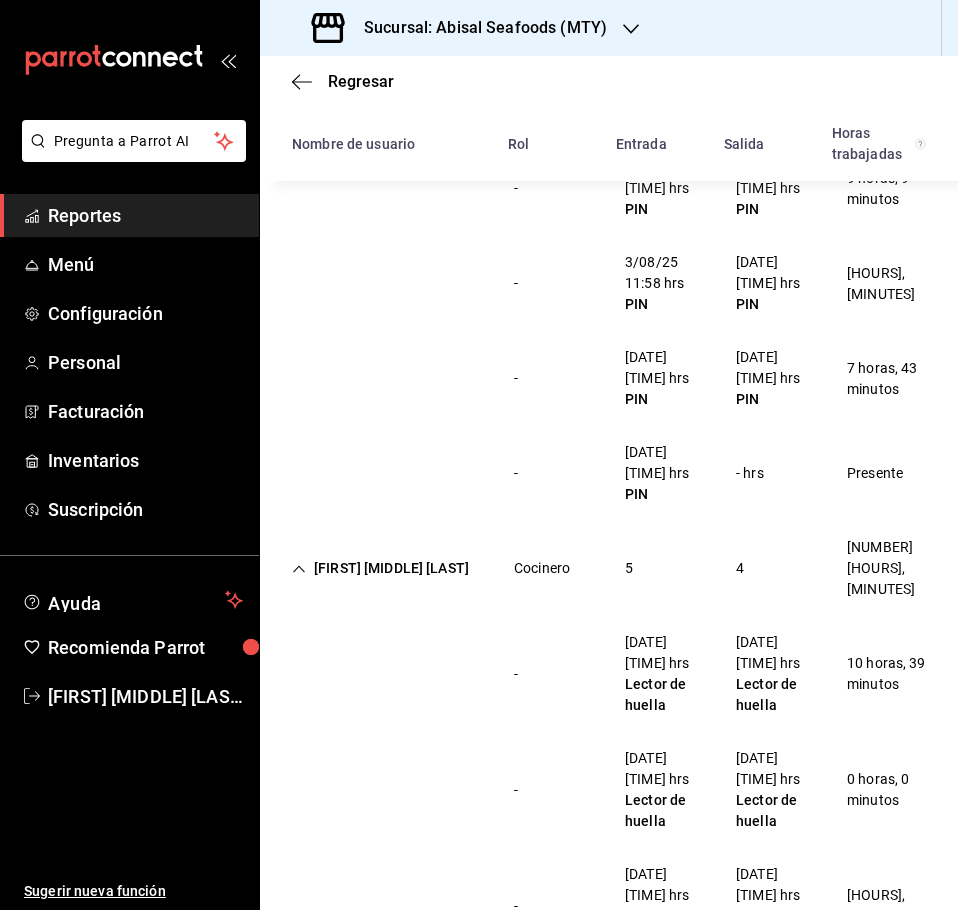scroll, scrollTop: 6057, scrollLeft: 0, axis: vertical 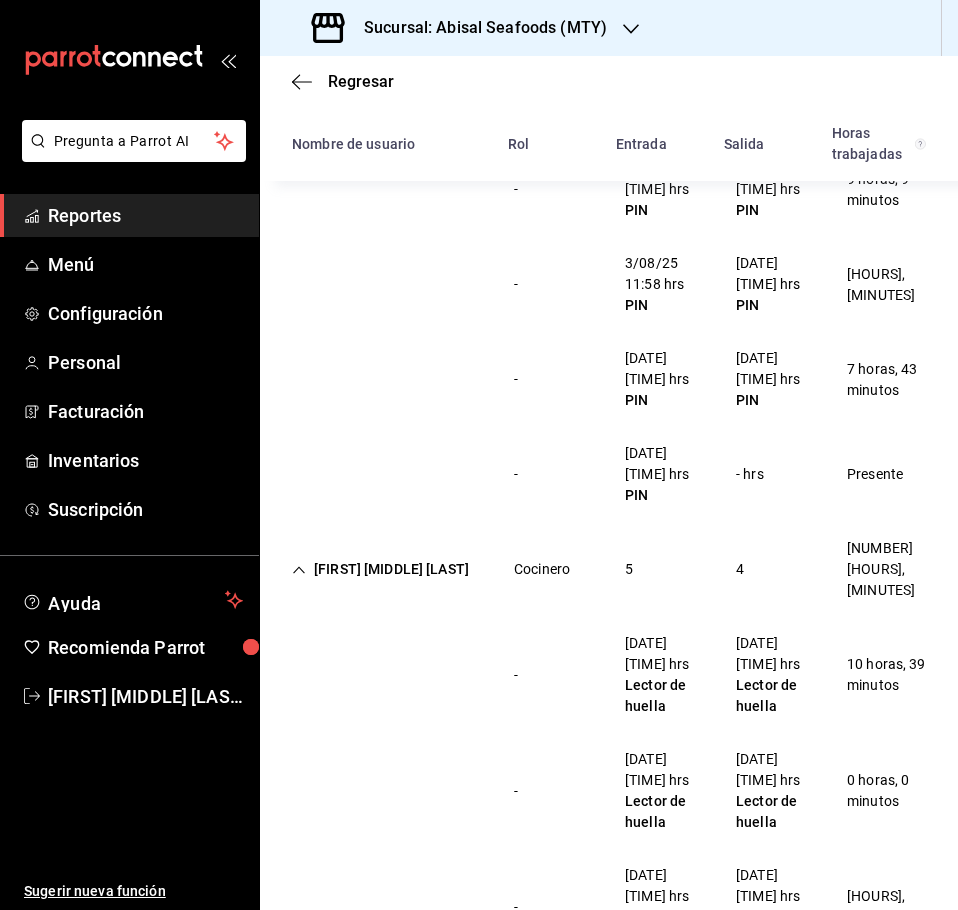 click on "[FIRST] [MIDDLE] [LAST]" at bounding box center (380, 569) 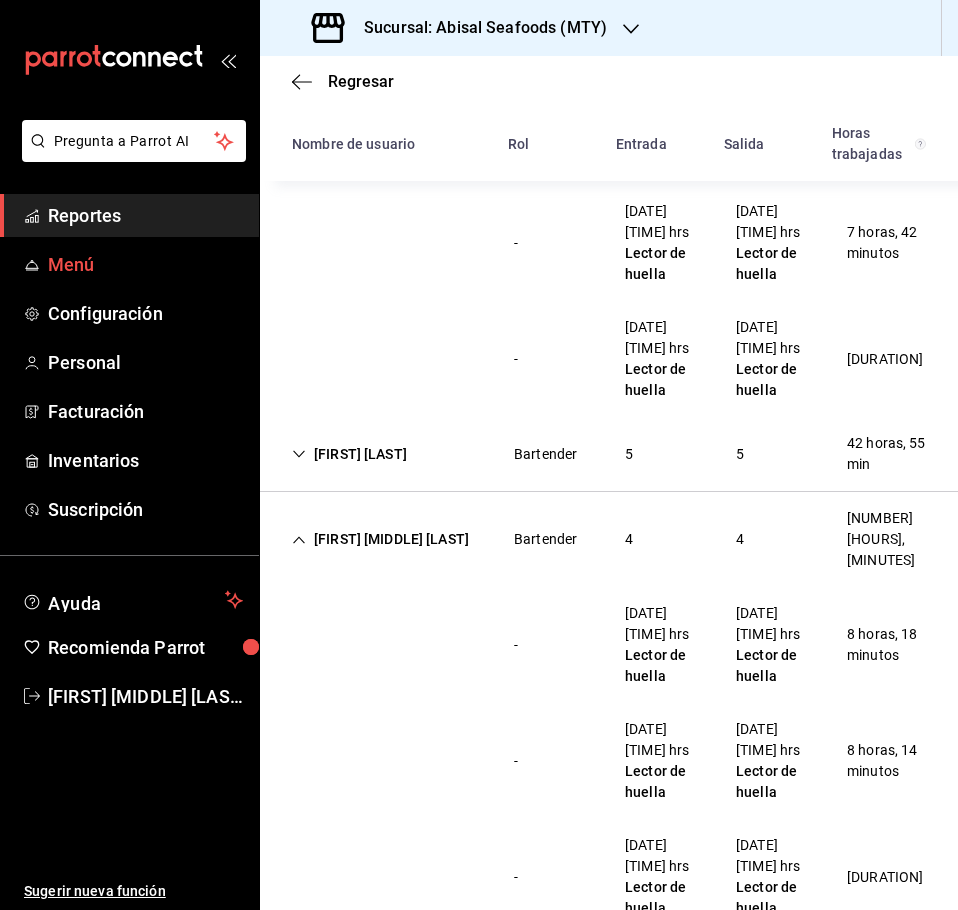 scroll, scrollTop: 4757, scrollLeft: 0, axis: vertical 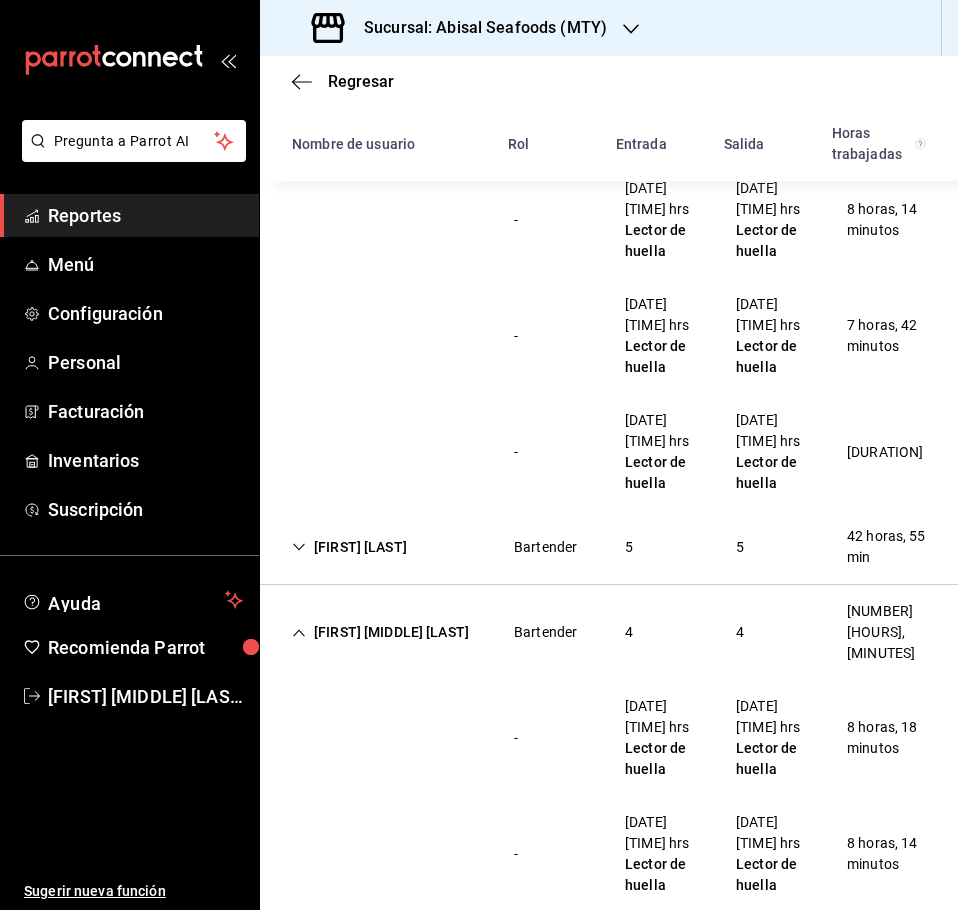 click on "Reportes" at bounding box center (145, 215) 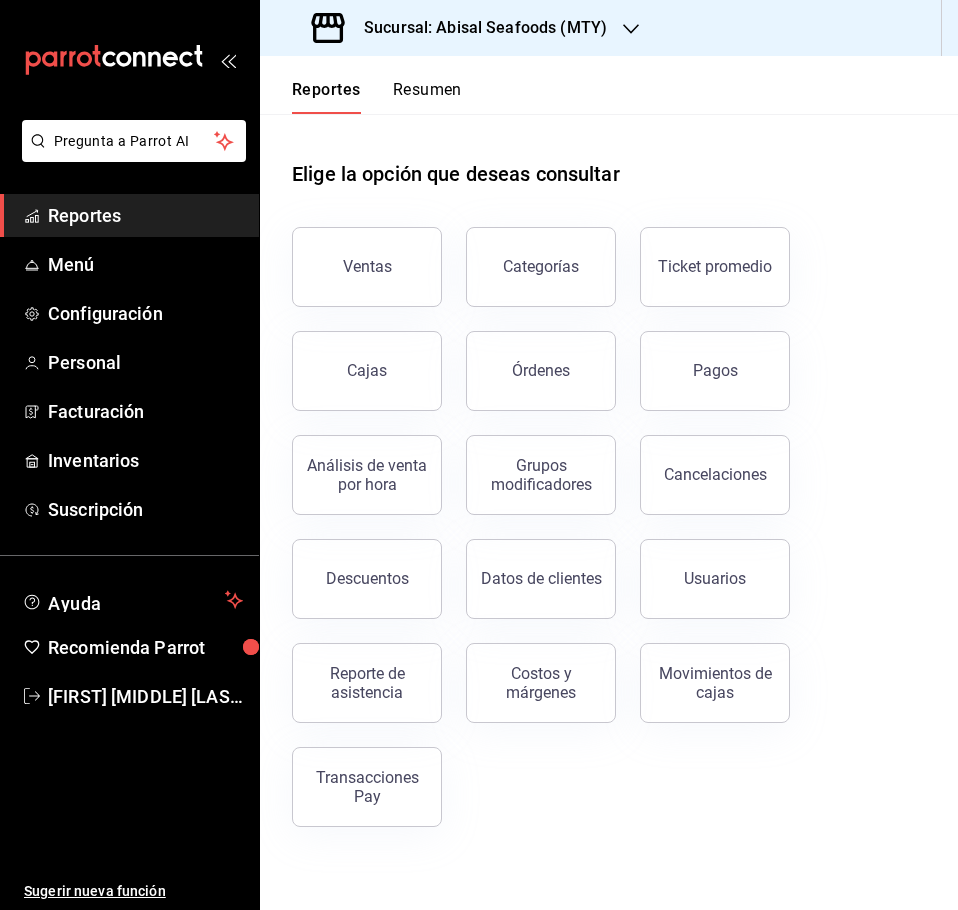 click on "Sucursal: Abisal Seafoods (MTY)" at bounding box center [461, 28] 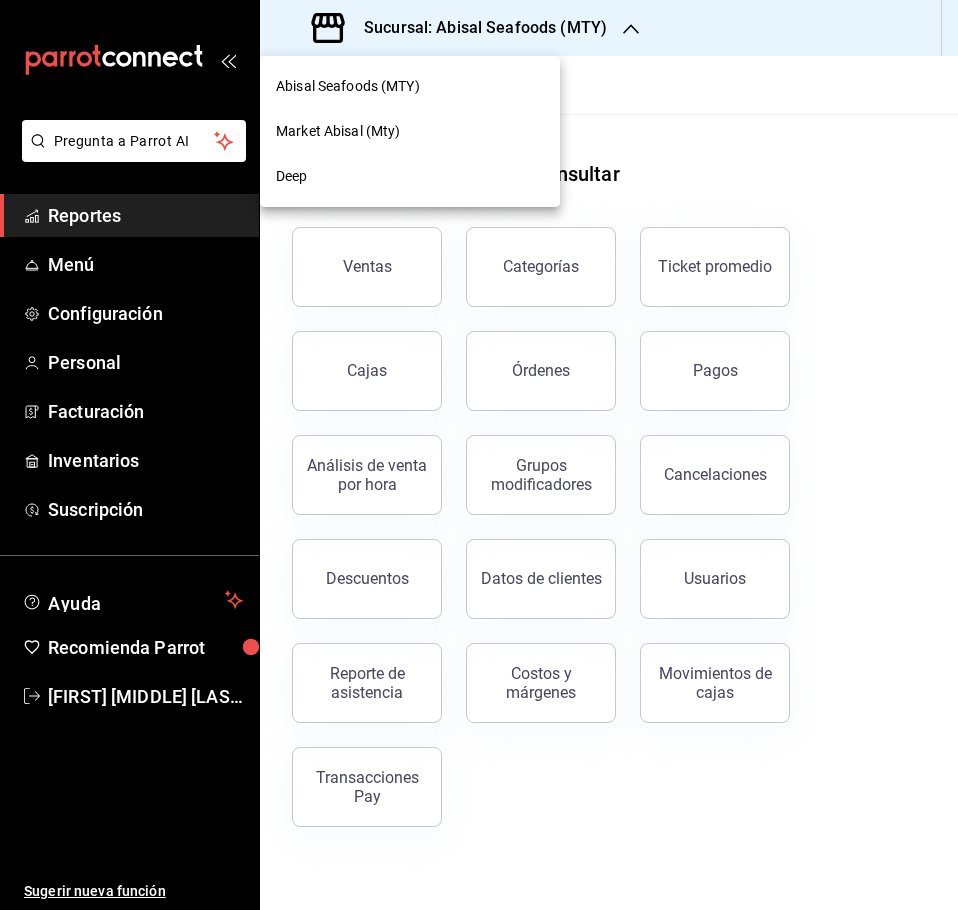 click on "Market Abisal (Mty)" at bounding box center (338, 131) 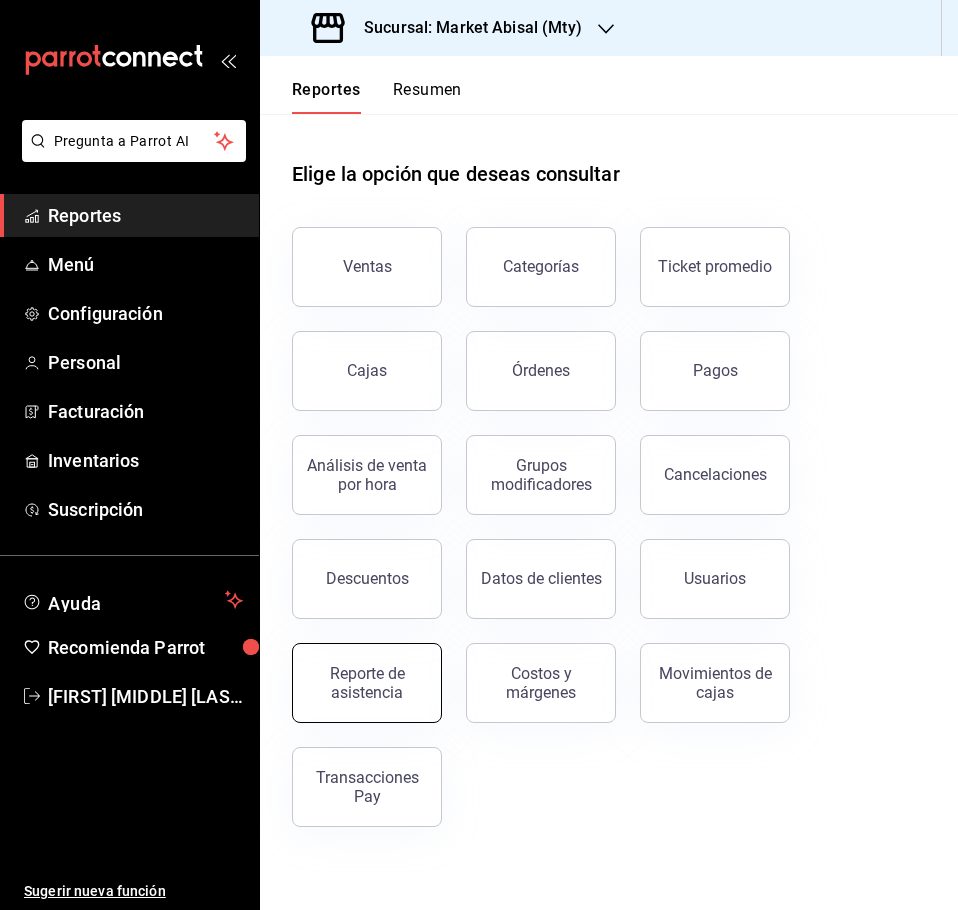 click on "Reporte de asistencia" at bounding box center (367, 683) 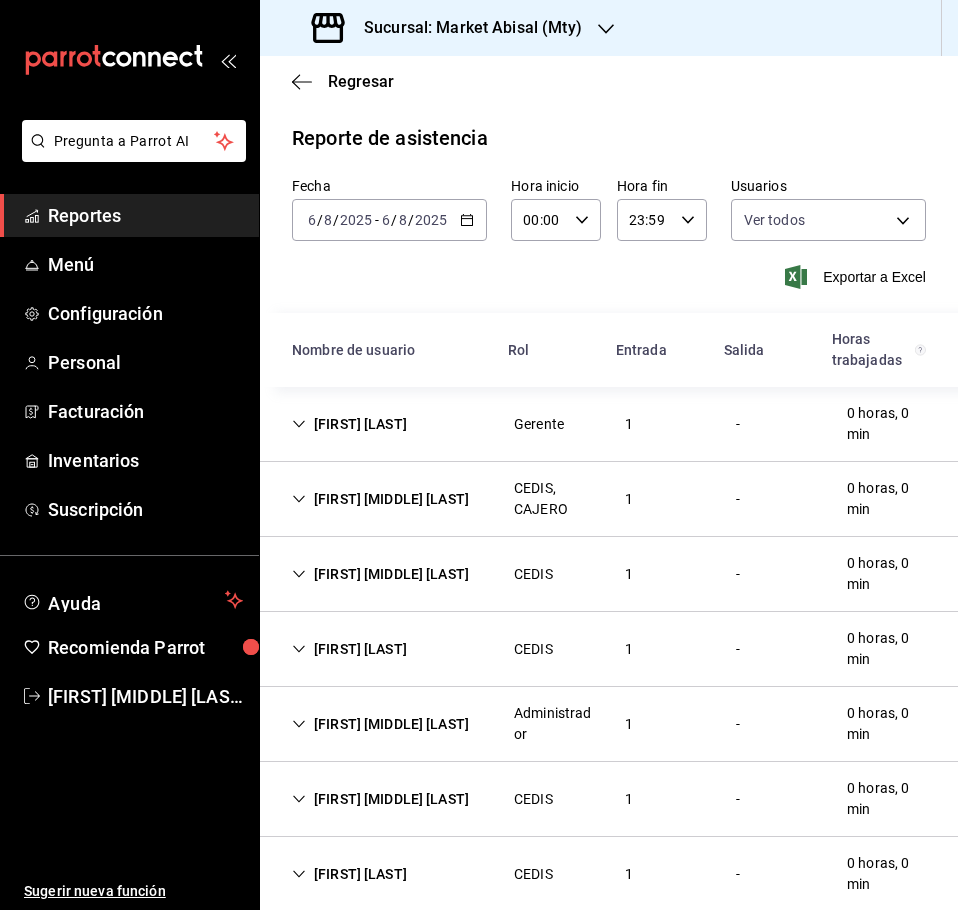 click 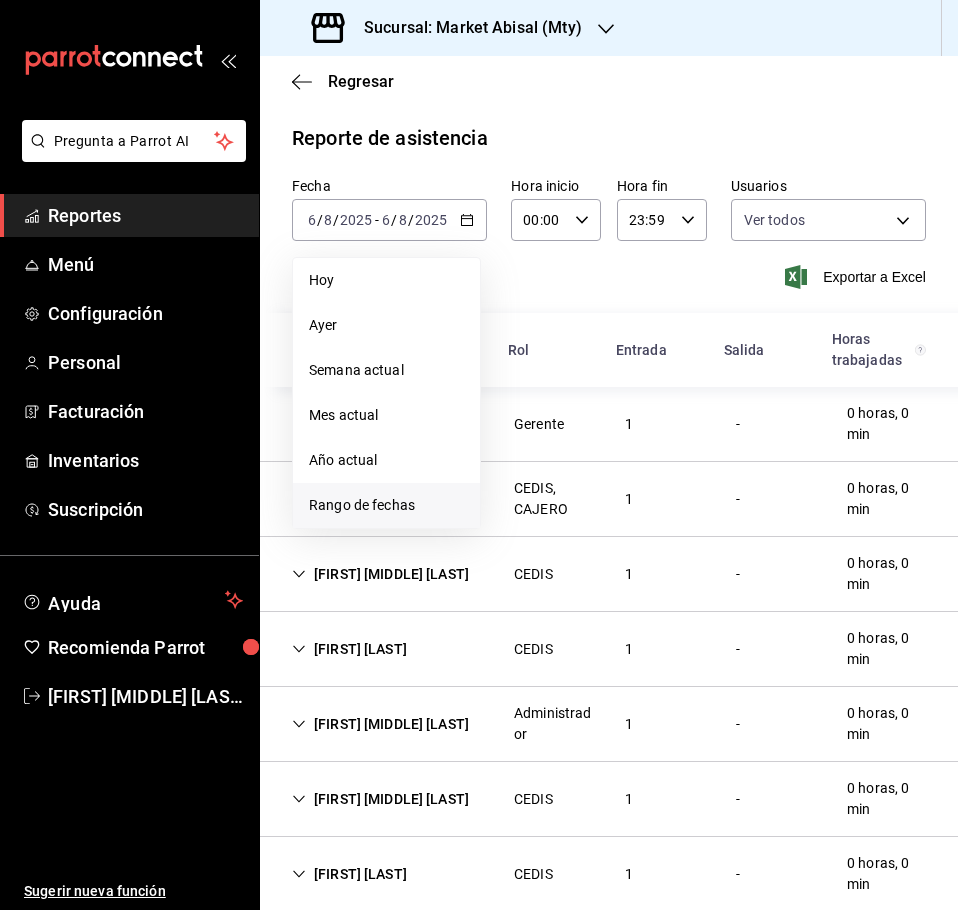click on "Rango de fechas" at bounding box center (386, 505) 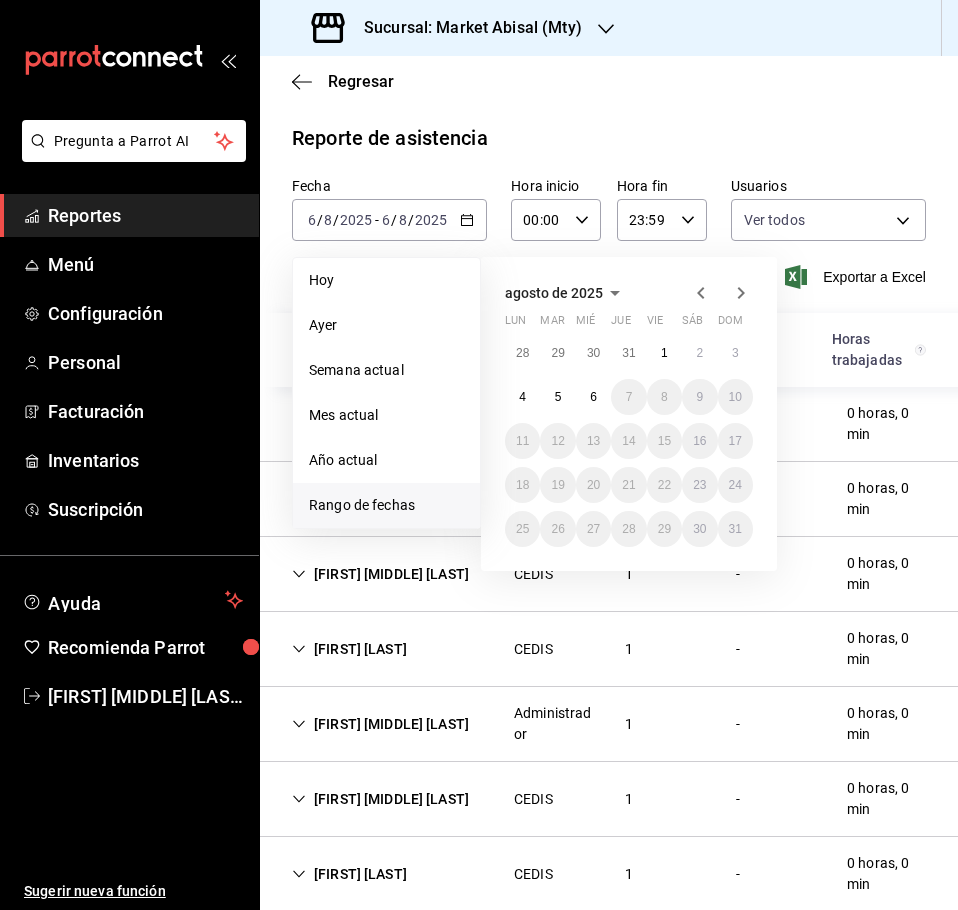 click 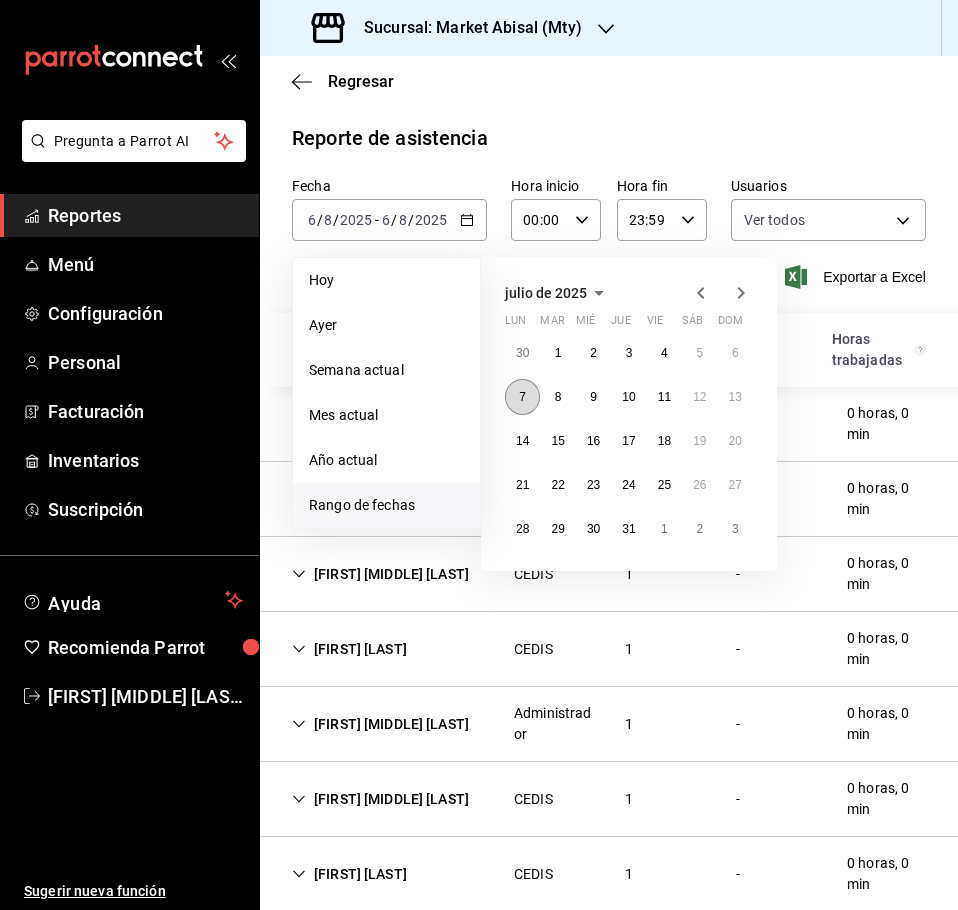 click on "7" at bounding box center (522, 397) 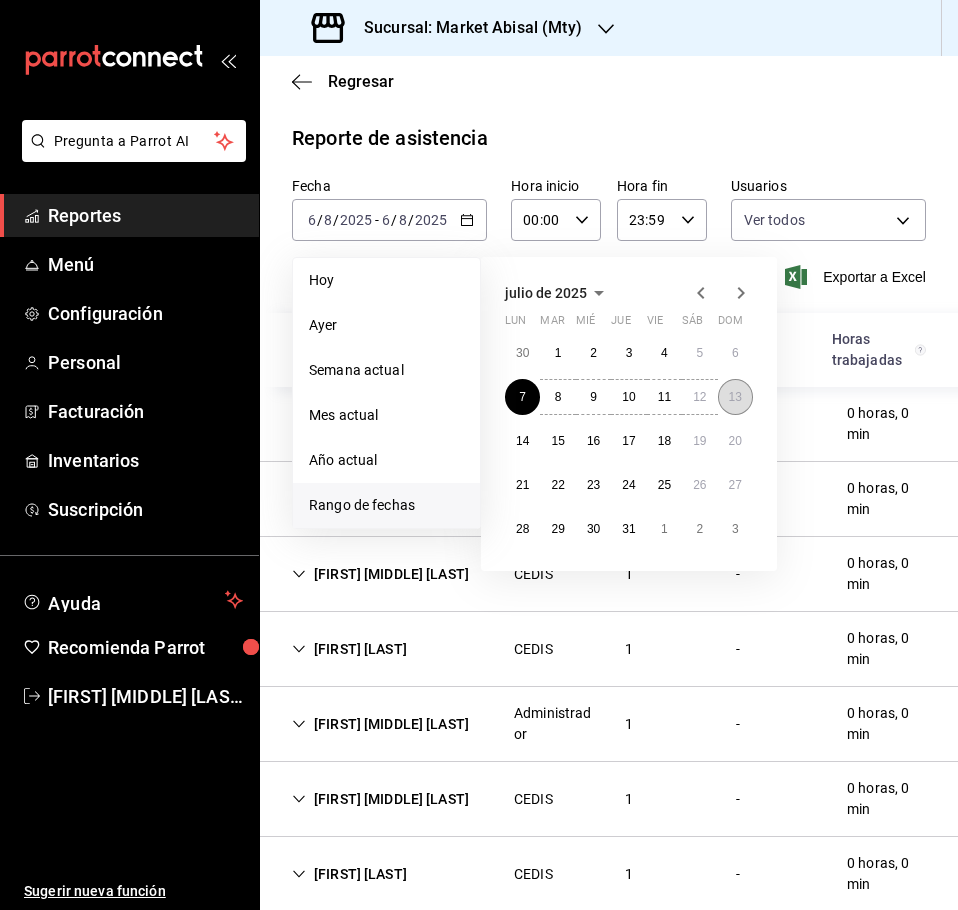 click on "13" at bounding box center [735, 397] 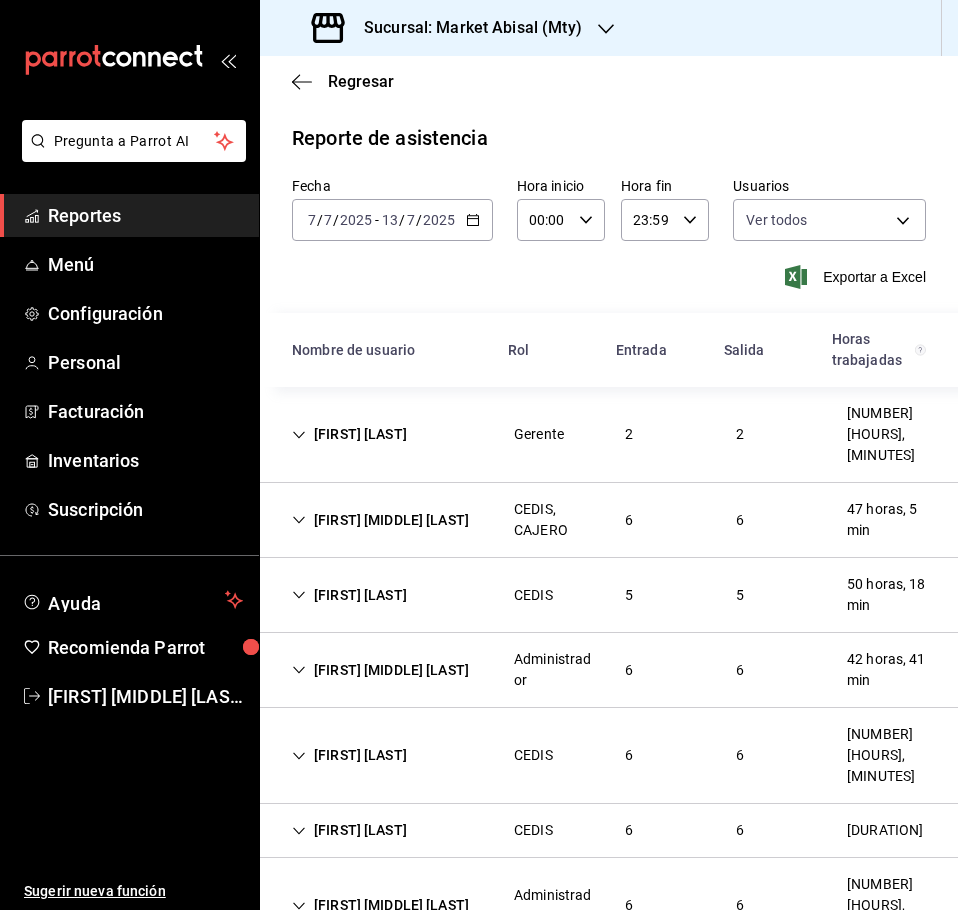 click on "2025-07-07 7 / 7 / 2025 - 2025-07-13 13 / 7 / 2025" at bounding box center (392, 220) 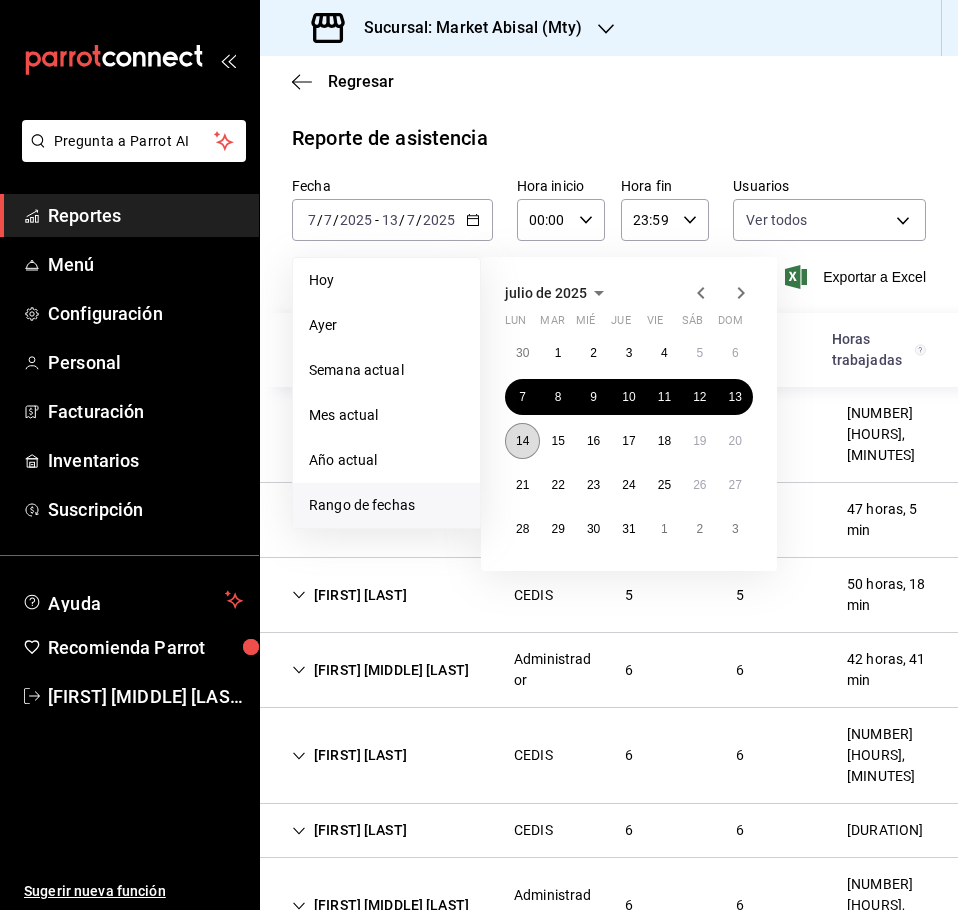 click on "14" at bounding box center (522, 441) 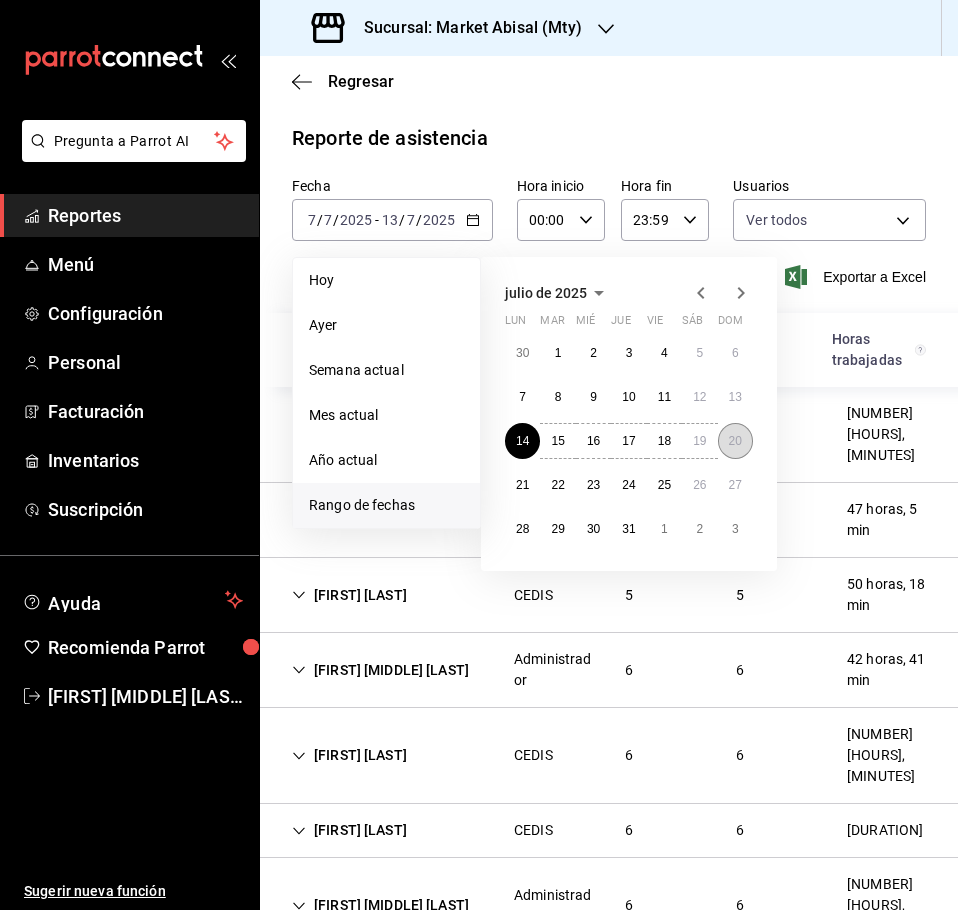 click on "20" at bounding box center [735, 441] 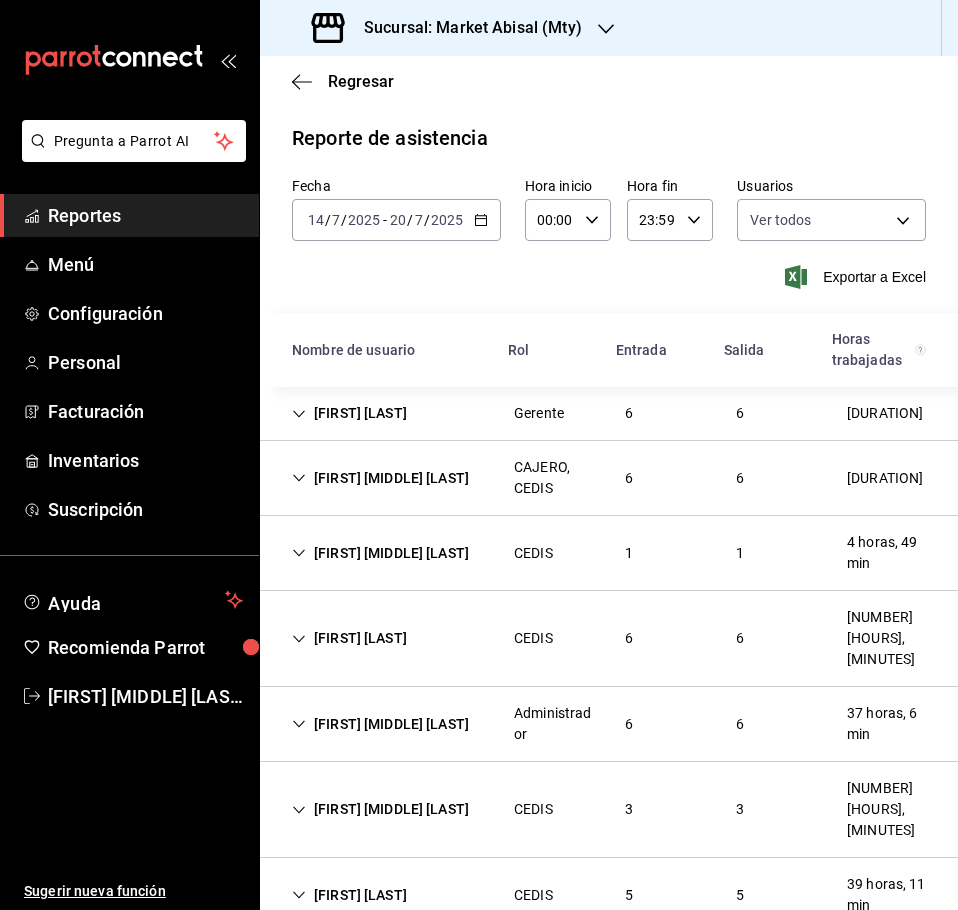 click on "[FIRST] [MIDDLE] [LAST]" at bounding box center (380, 809) 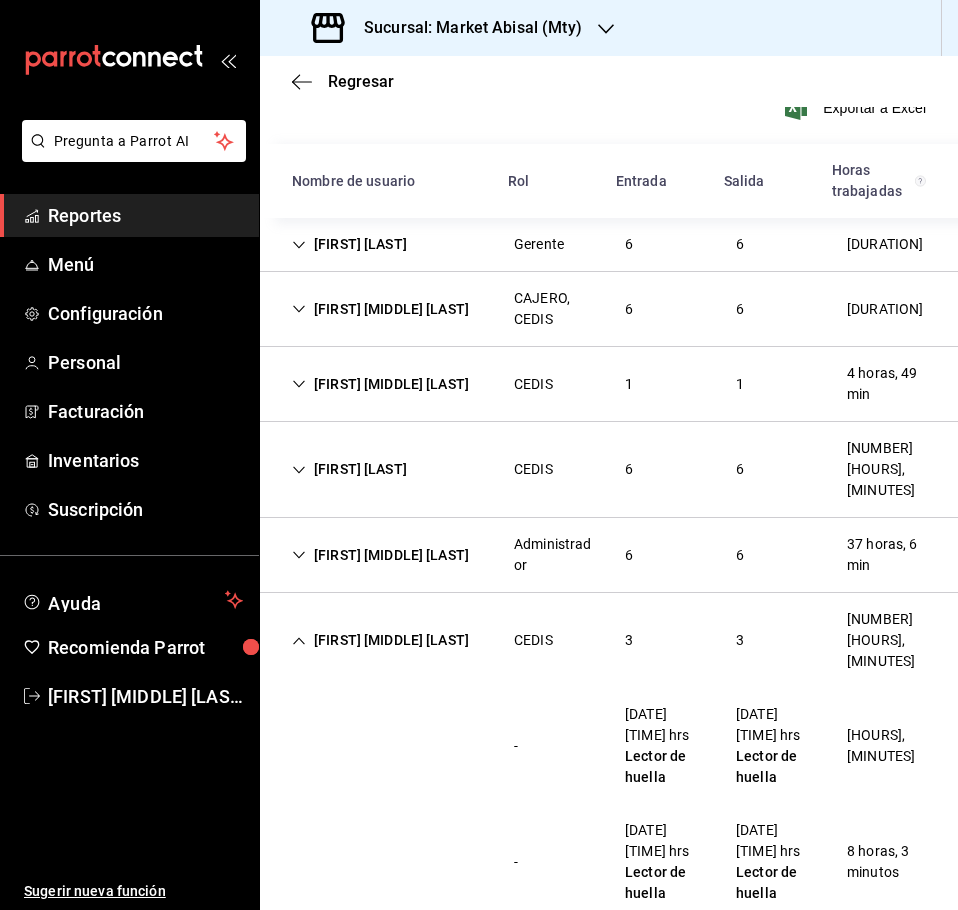 scroll, scrollTop: 0, scrollLeft: 0, axis: both 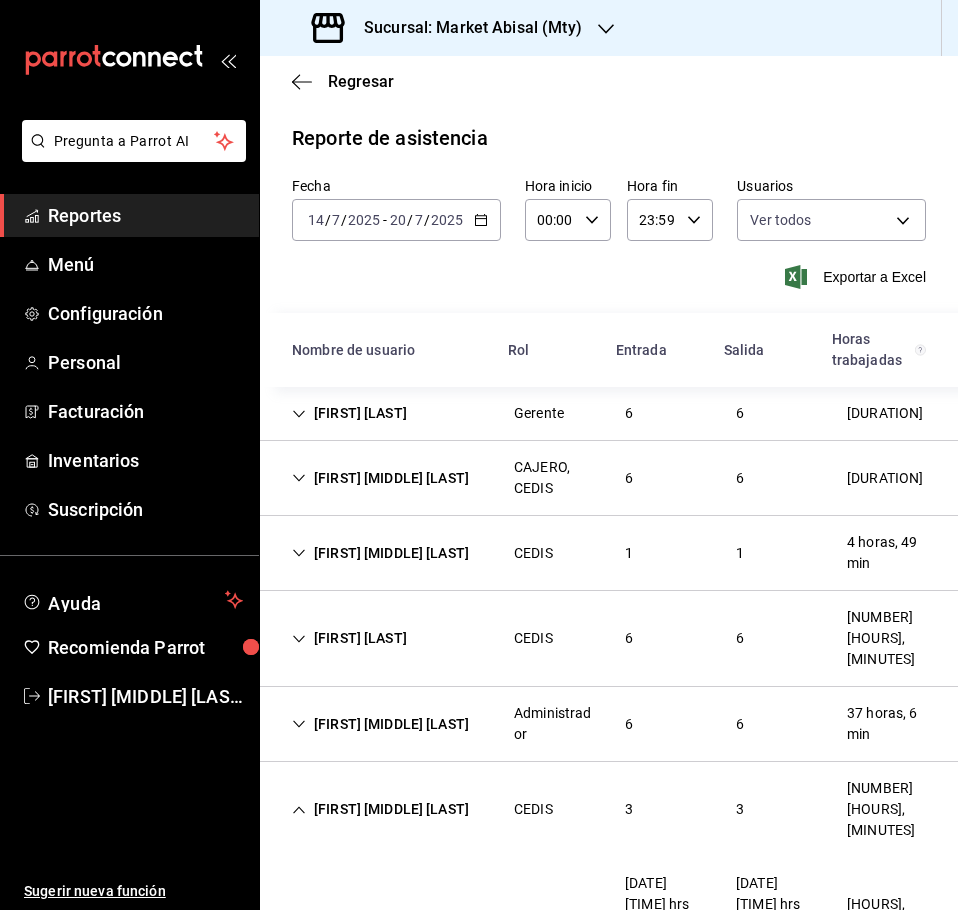 click 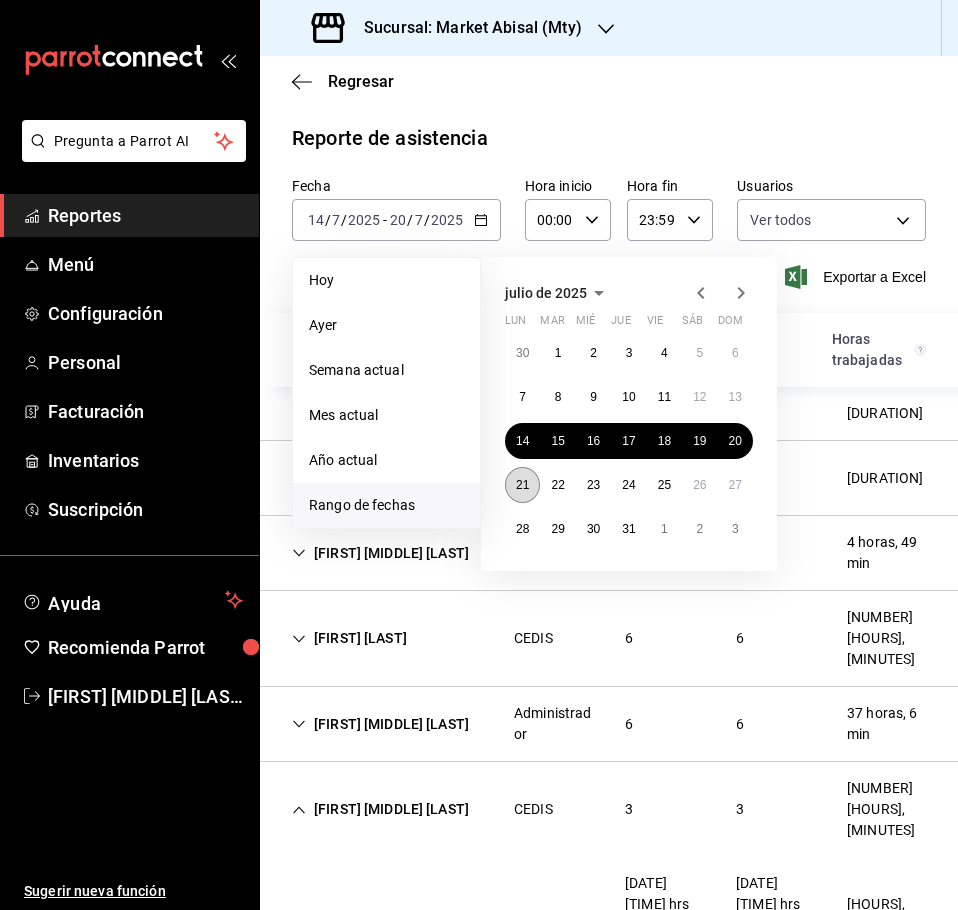 click on "21" at bounding box center (522, 485) 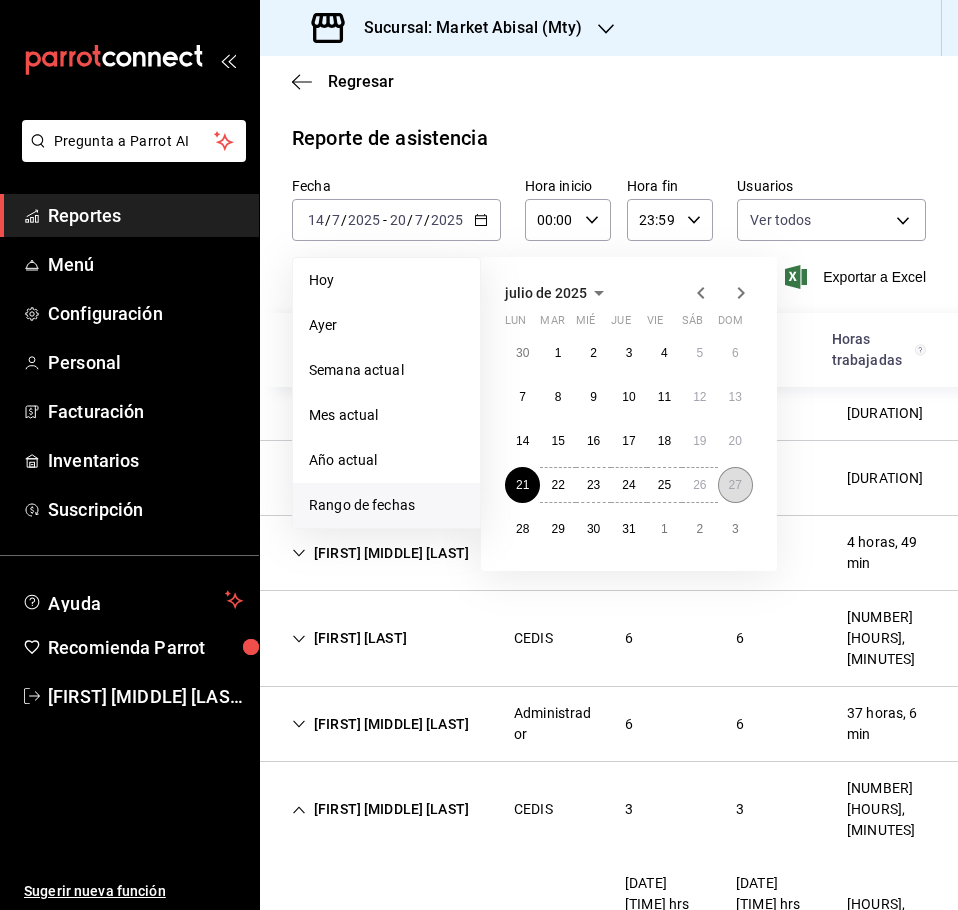 click on "27" at bounding box center (735, 485) 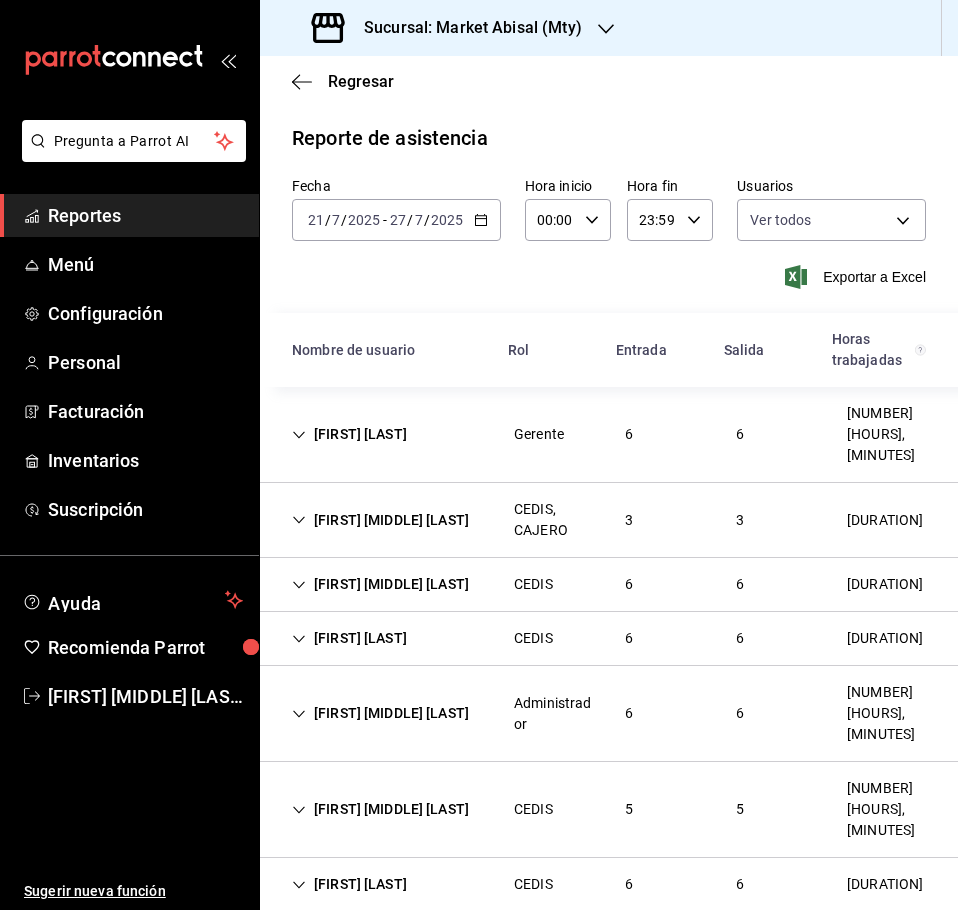 click on "2025-07-21 21 / 7 / 2025 - 2025-07-27 27 / 7 / 2025" at bounding box center (396, 220) 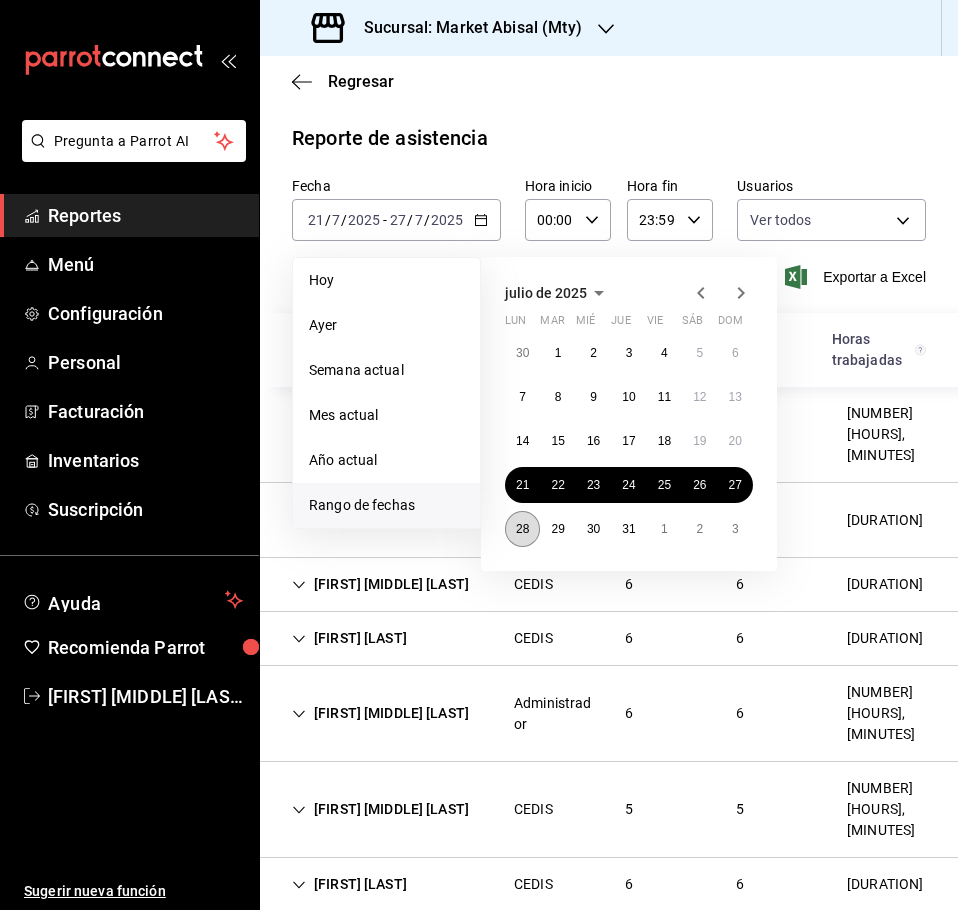 click on "28" at bounding box center (522, 529) 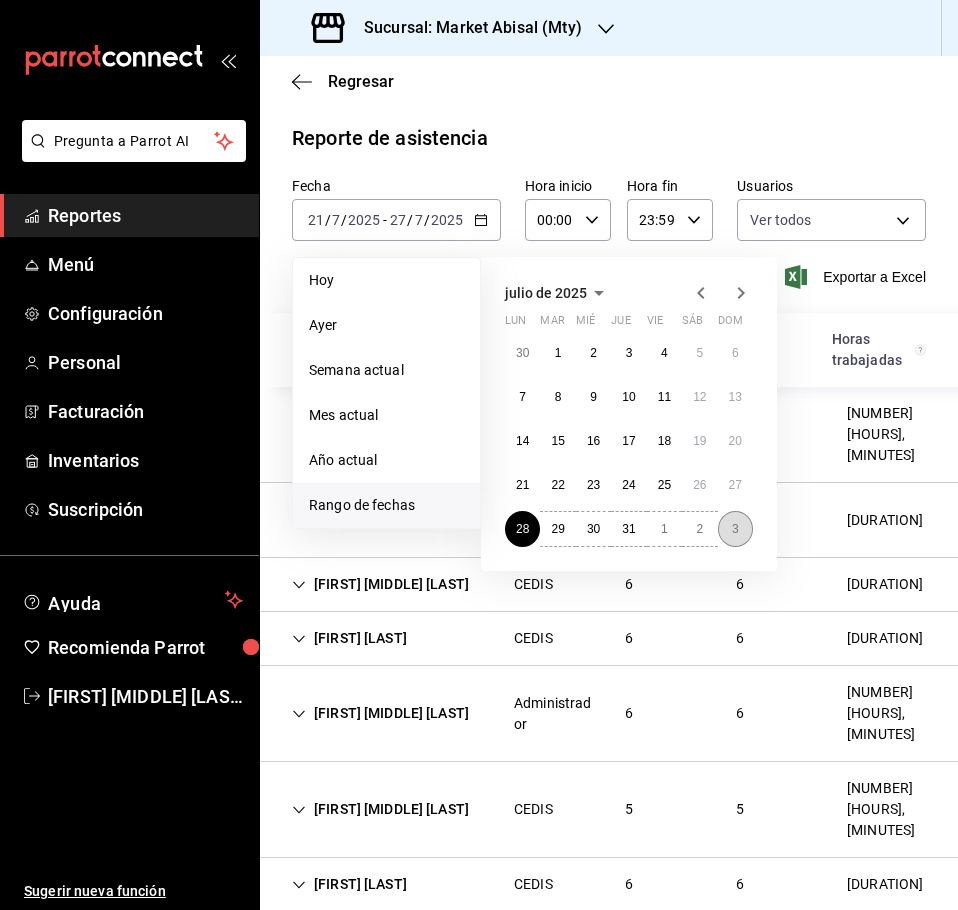 click on "3" at bounding box center (735, 529) 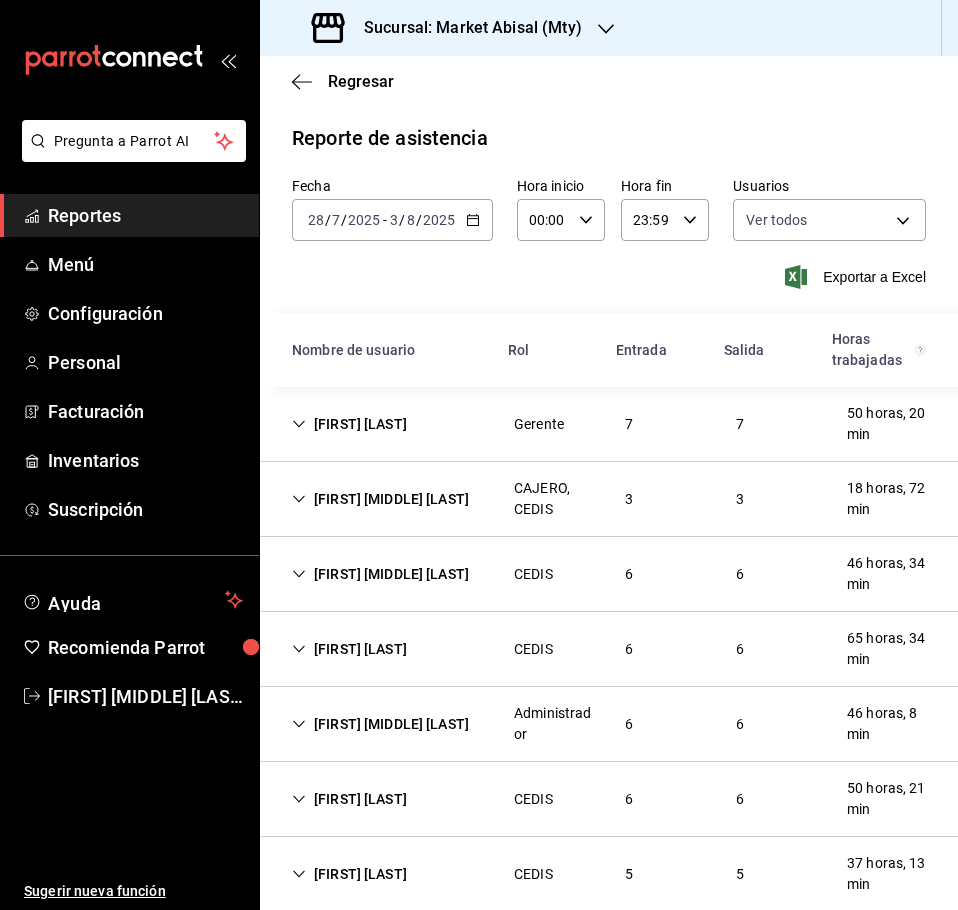 click on "2025-07-28 28 / 7 / 2025 - 2025-08-03 3 / 8 / 2025" at bounding box center [392, 220] 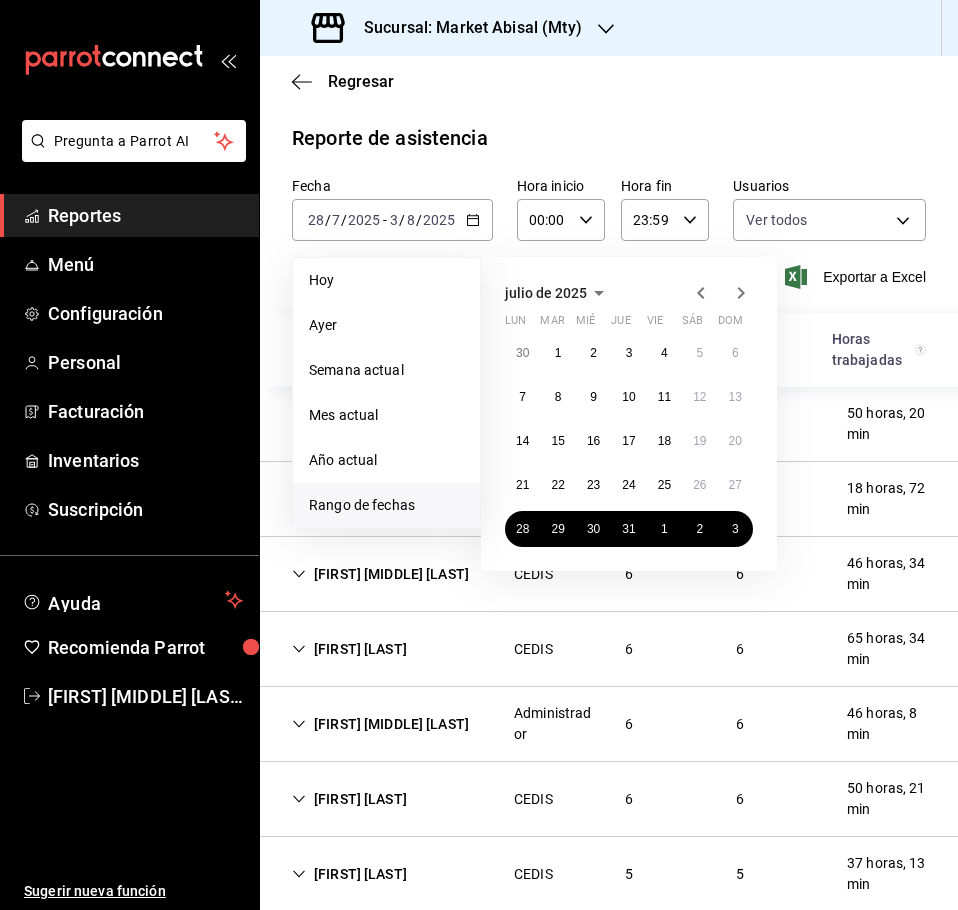 click 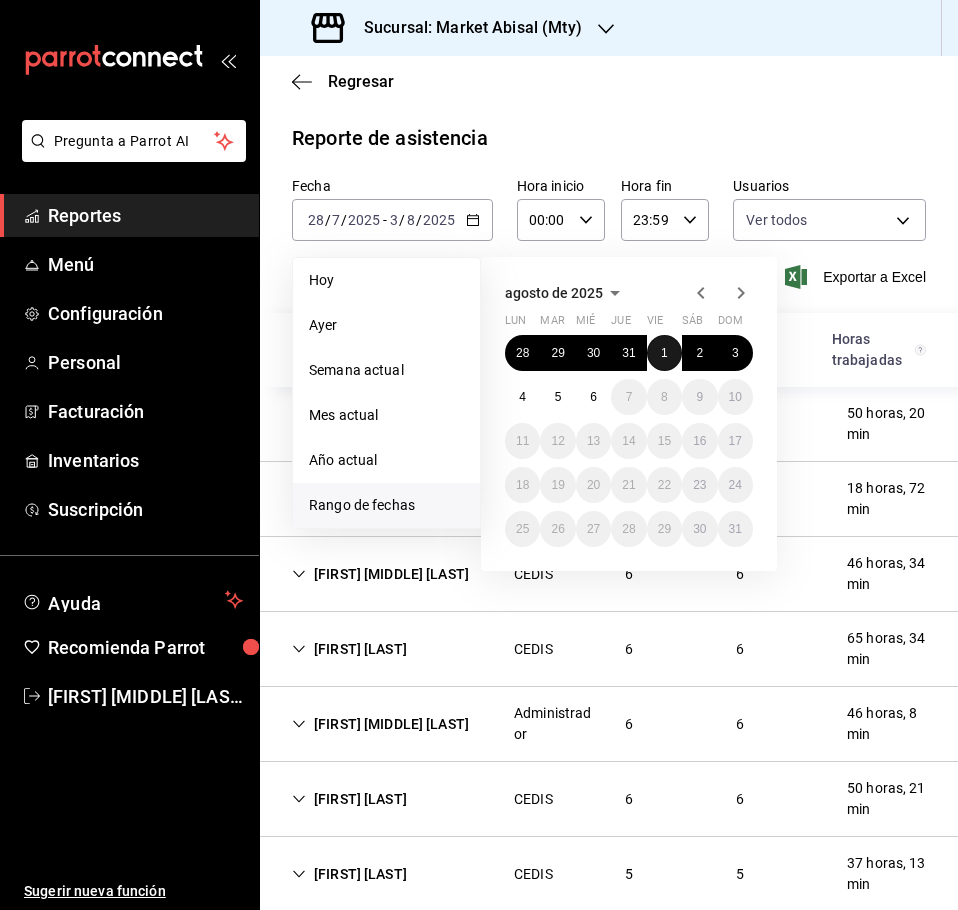 click on "1" at bounding box center [664, 353] 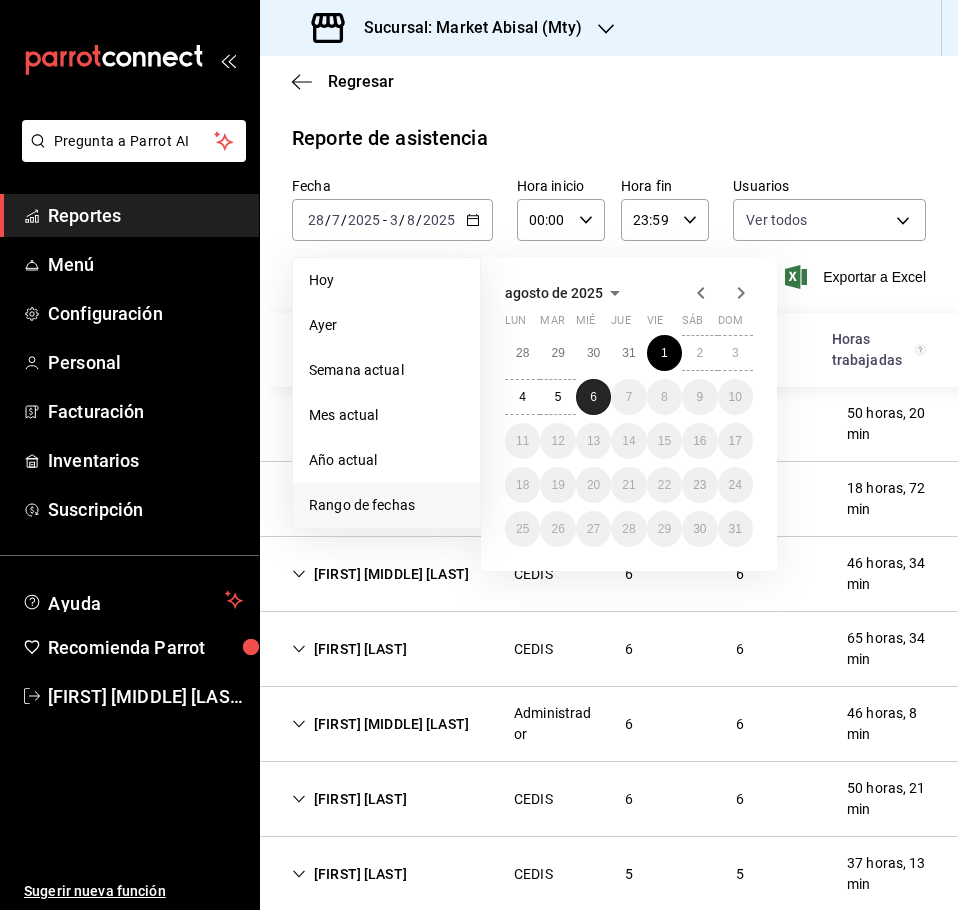 click on "6" at bounding box center [593, 397] 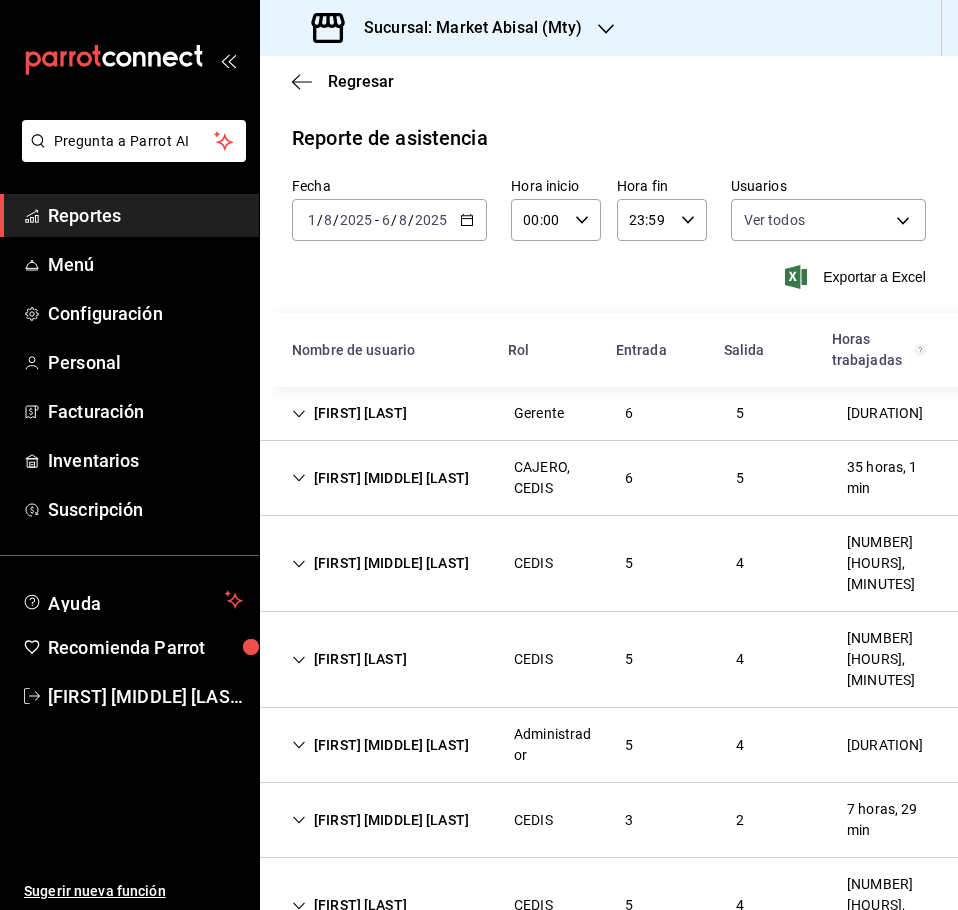 click on "[FIRST] [MIDDLE] [LAST]" at bounding box center (380, 820) 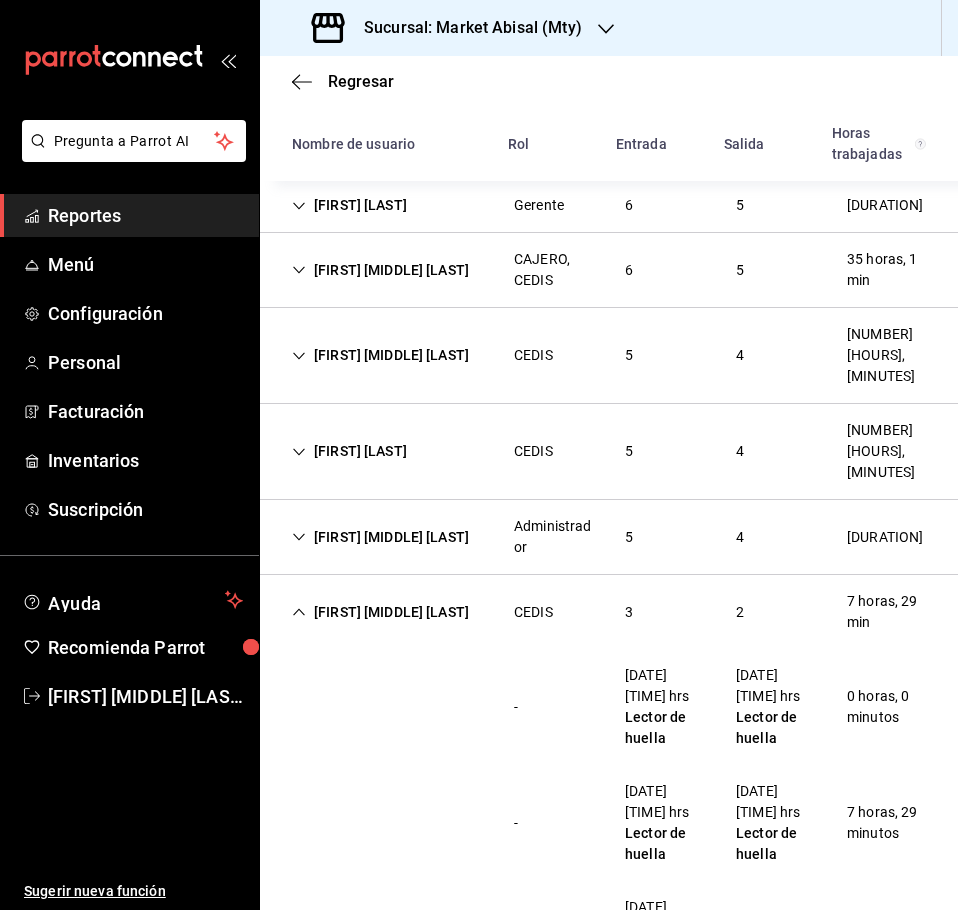 scroll, scrollTop: 200, scrollLeft: 0, axis: vertical 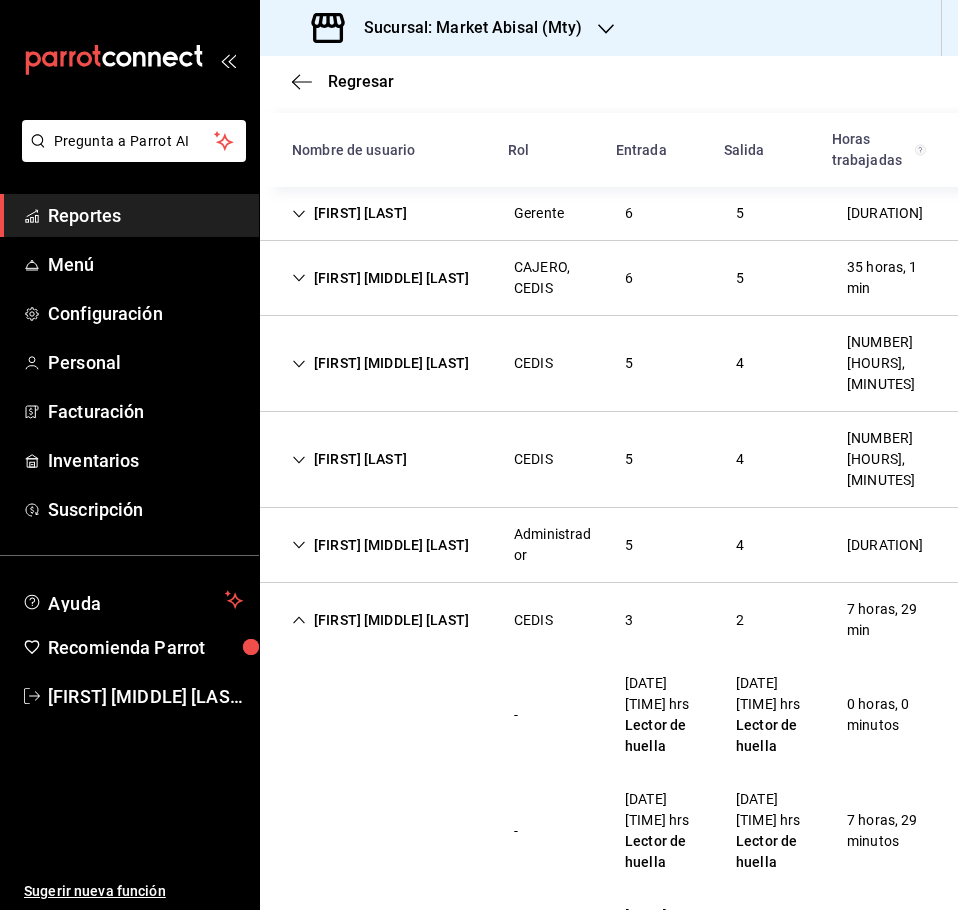 click on "[FIRST] [MIDDLE] [LAST]" at bounding box center [380, 620] 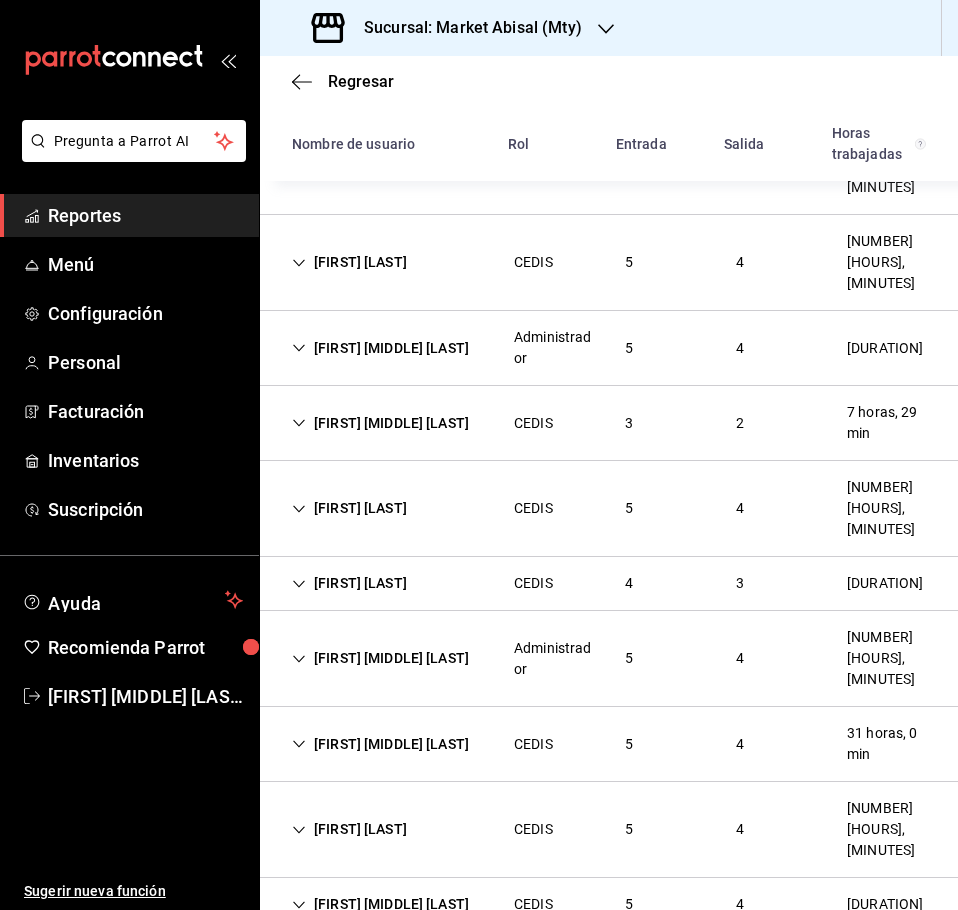scroll, scrollTop: 400, scrollLeft: 0, axis: vertical 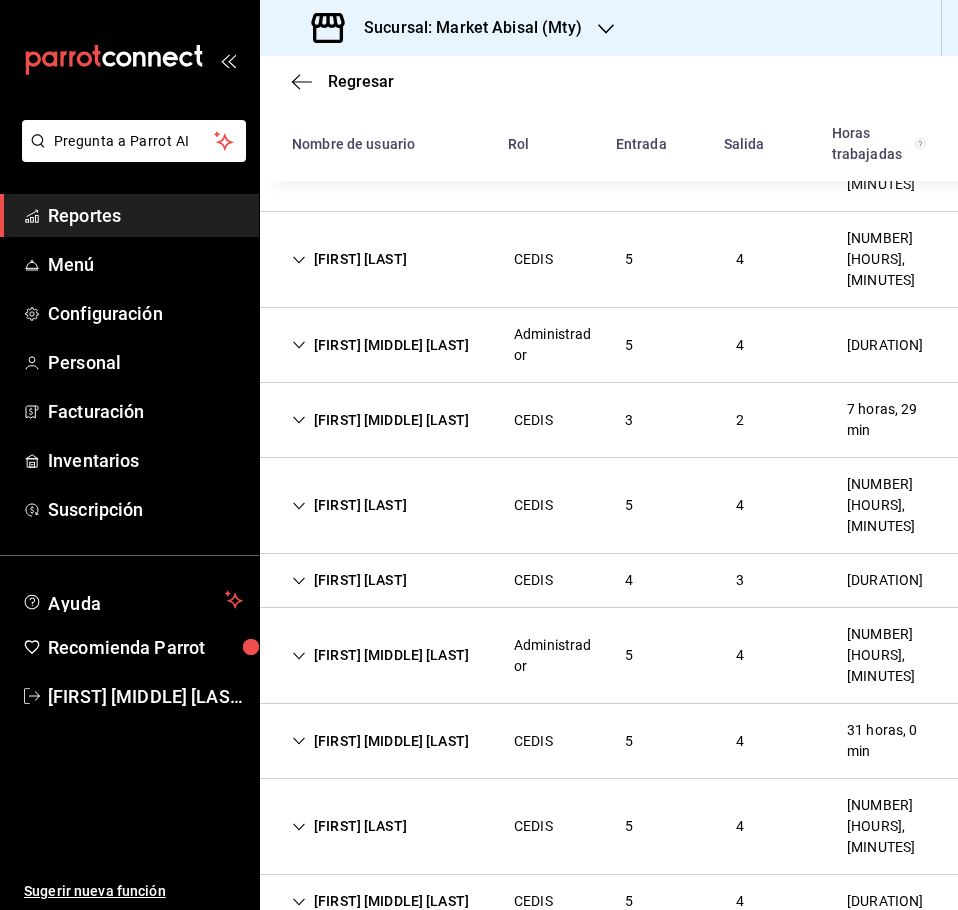 click on "[FIRST] [LAST]" at bounding box center (349, 580) 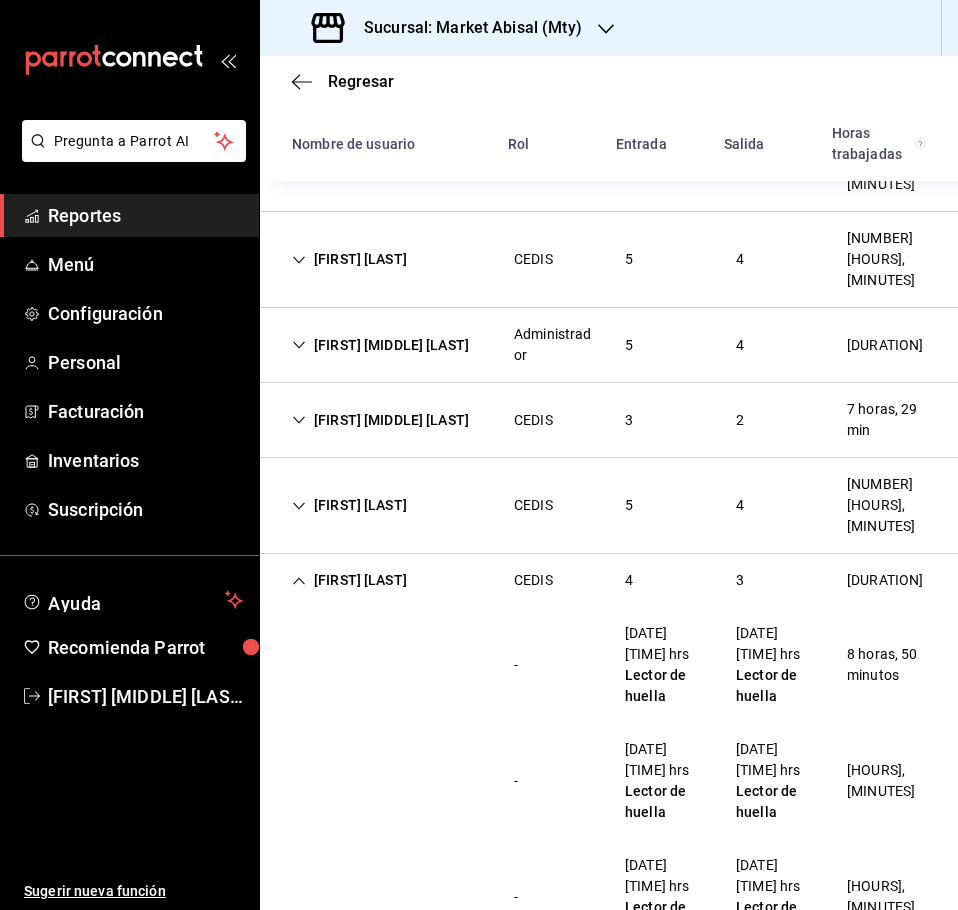 scroll, scrollTop: 500, scrollLeft: 0, axis: vertical 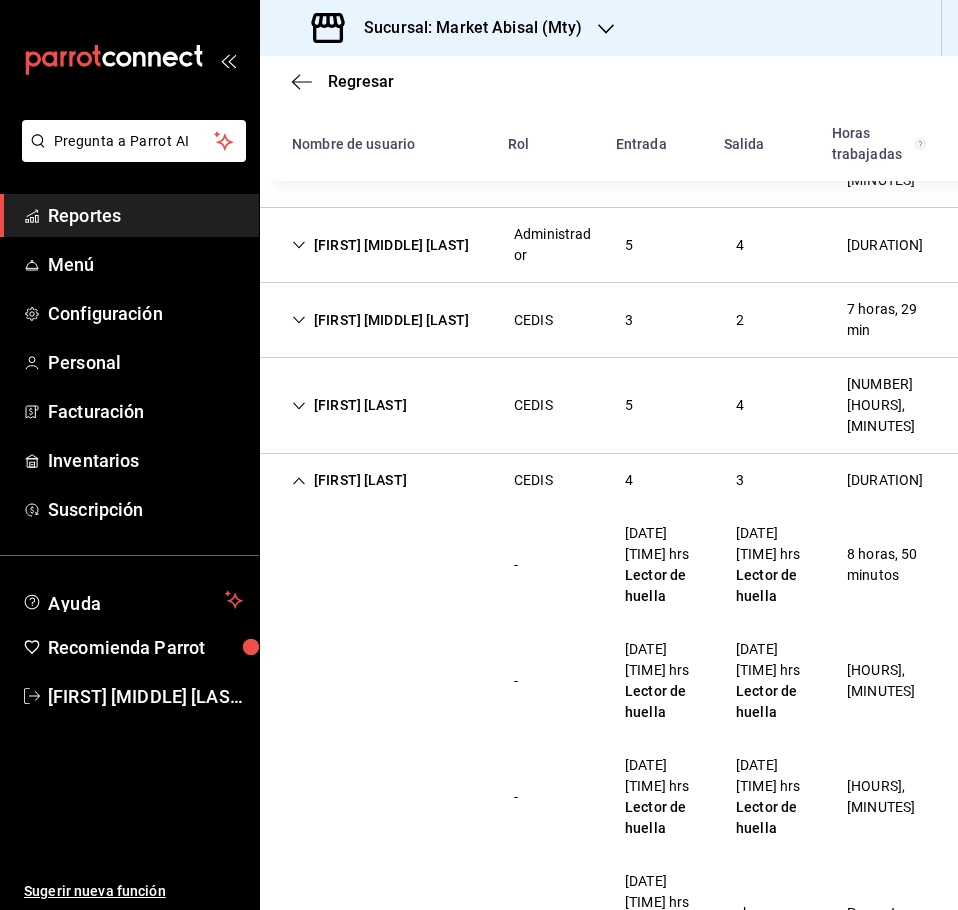click on "[FIRST] [LAST]" at bounding box center (349, 480) 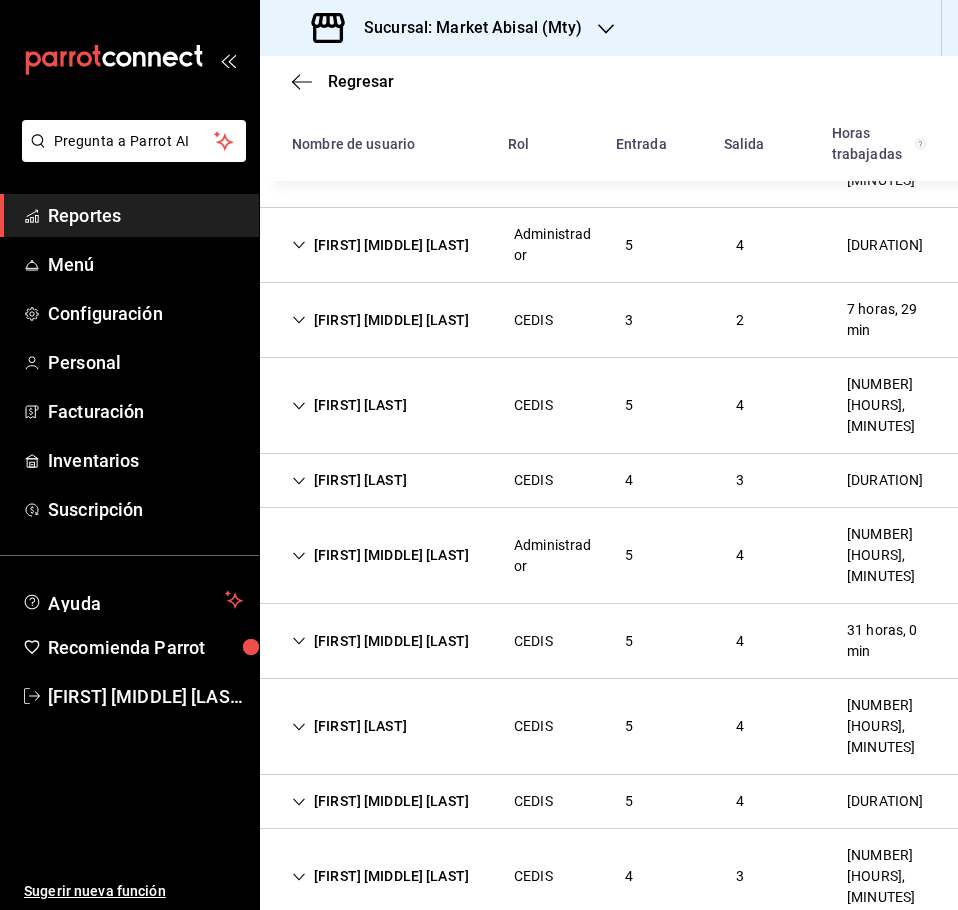 click on "[LAST] [LAST] [LAST] [NUMBER] [NUMBER] [NUMBER] [HOURS]" at bounding box center [609, 481] 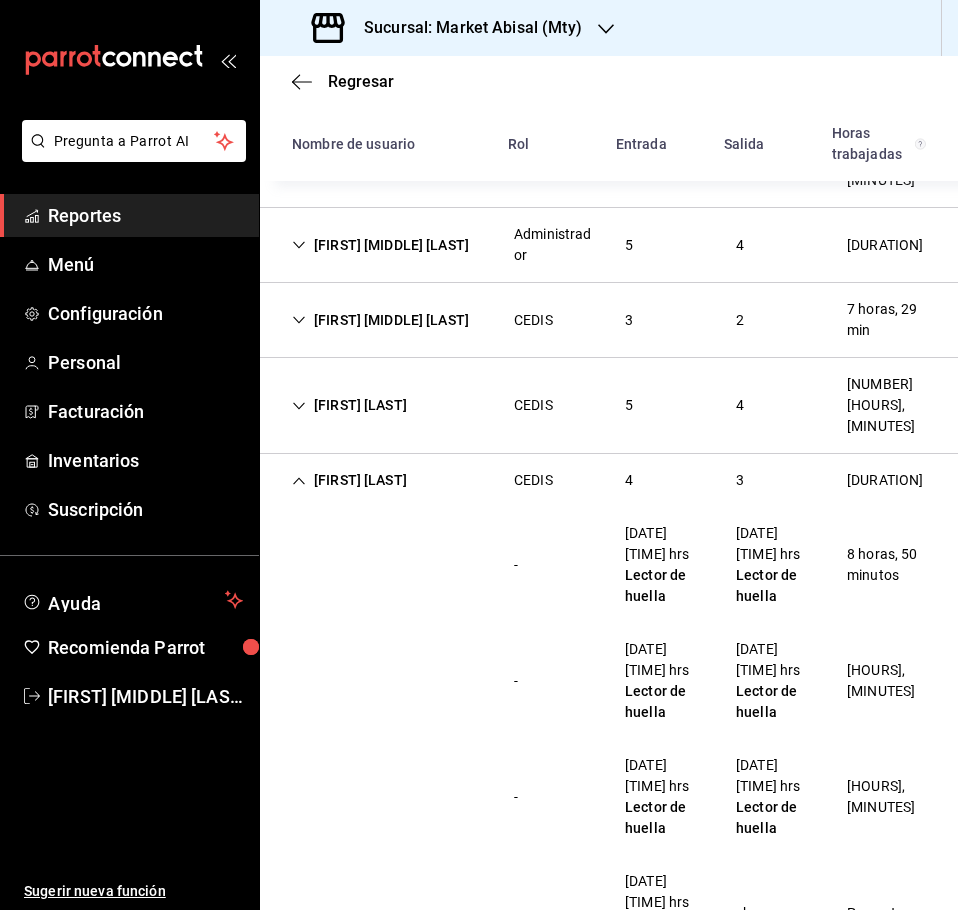 click on "[FIRST] [LAST]" at bounding box center (349, 480) 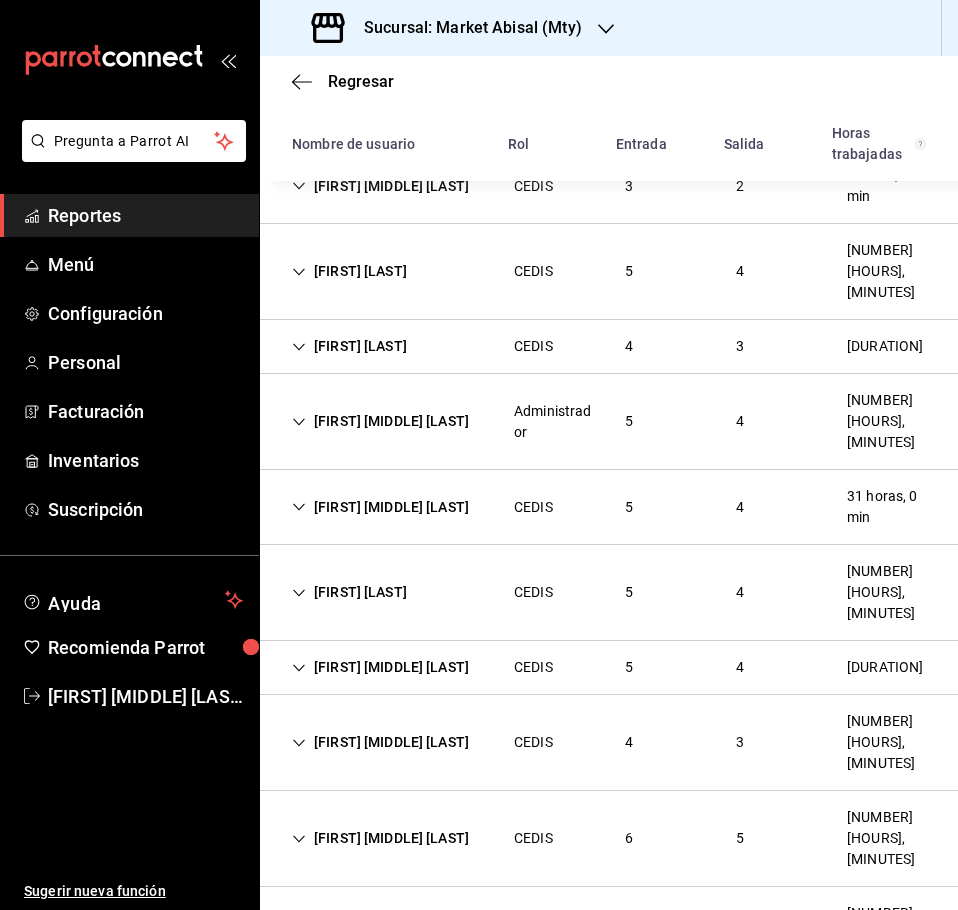 click on "[FIRST] [LAST]" at bounding box center [349, 592] 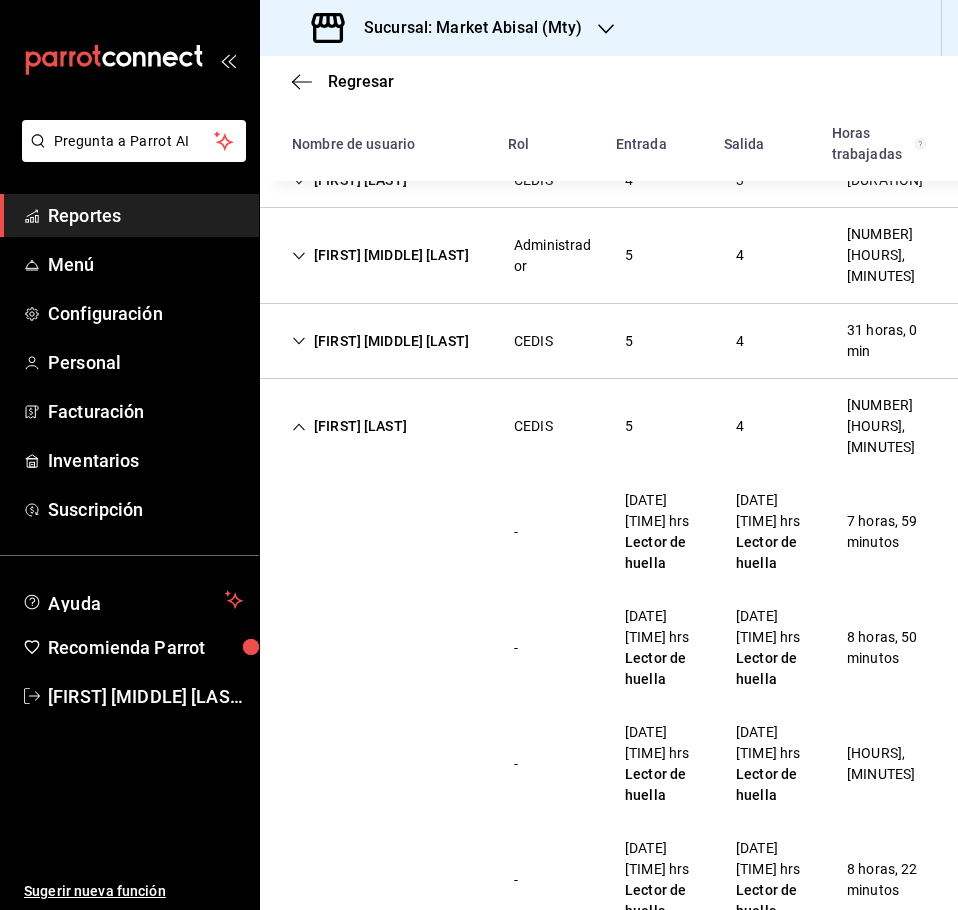 scroll, scrollTop: 834, scrollLeft: 0, axis: vertical 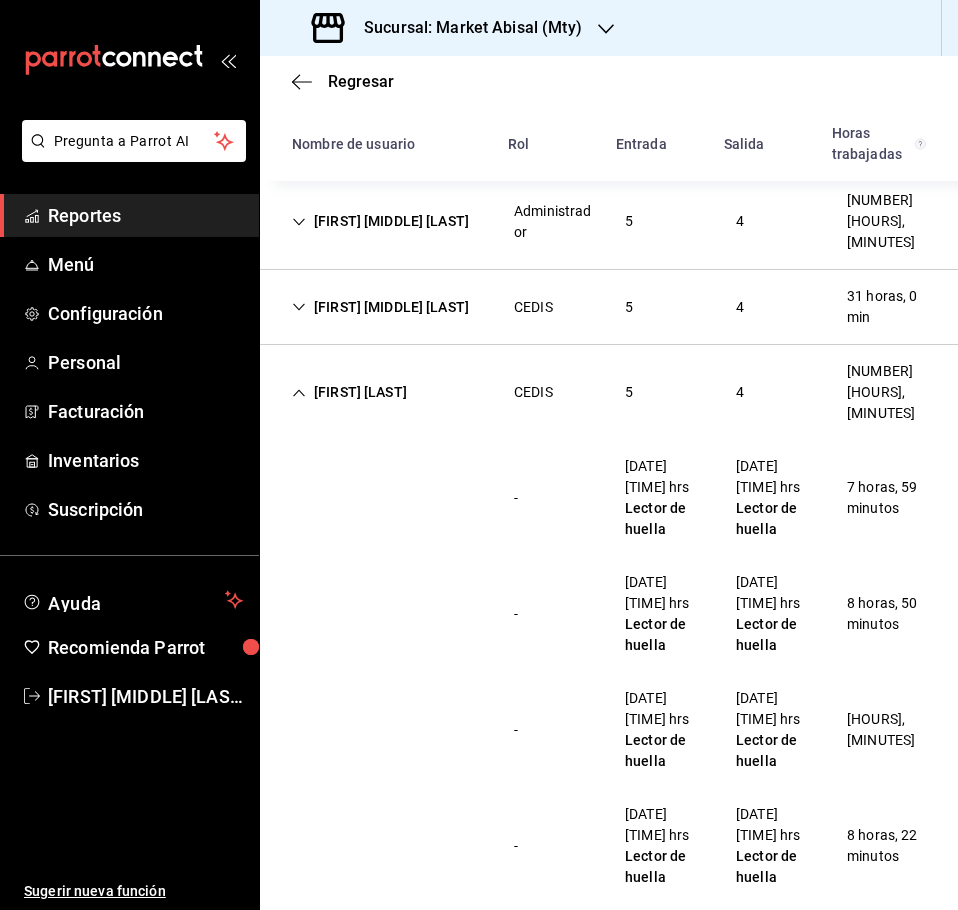 click on "[FIRST] [LAST]" at bounding box center (349, 392) 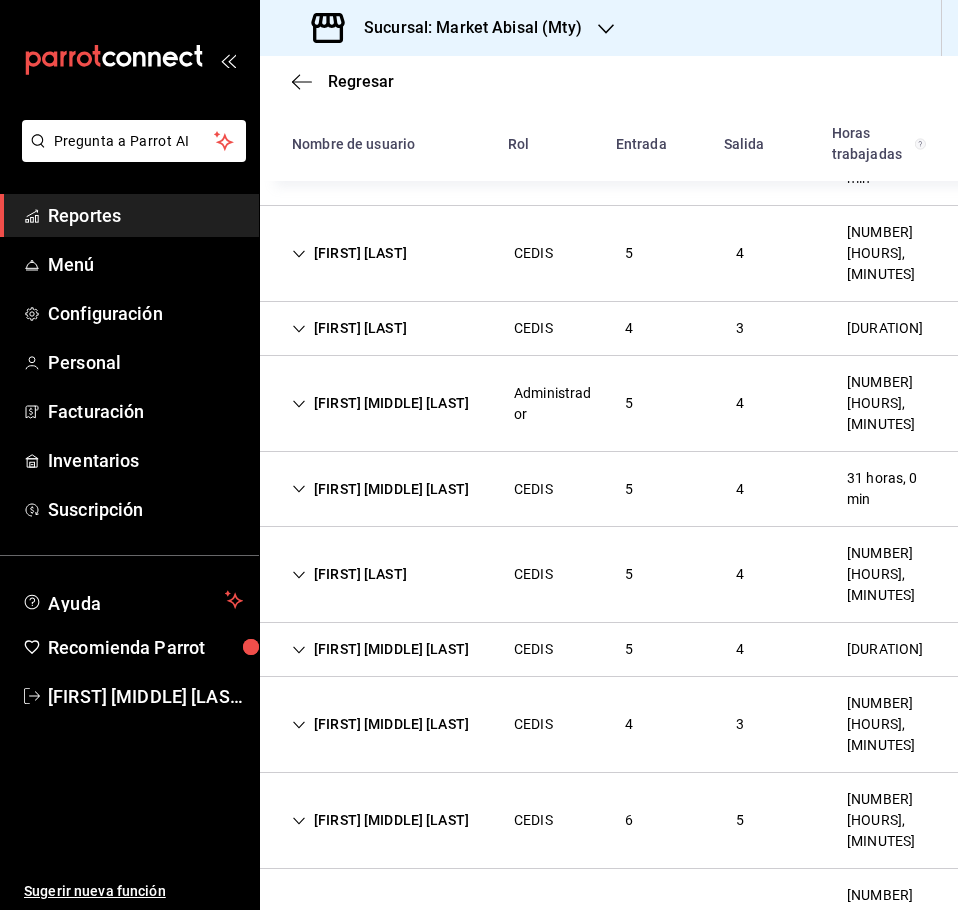 scroll, scrollTop: 634, scrollLeft: 0, axis: vertical 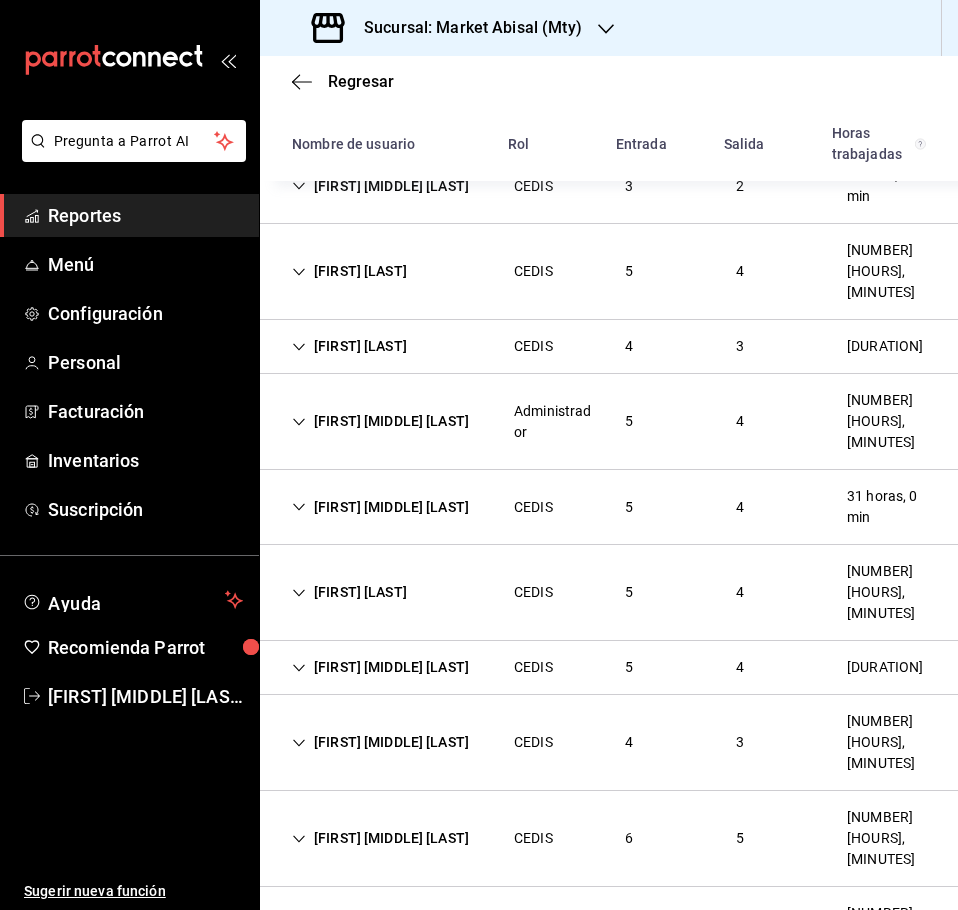 click on "[FIRST] [MIDDLE] [LAST]" at bounding box center [380, 667] 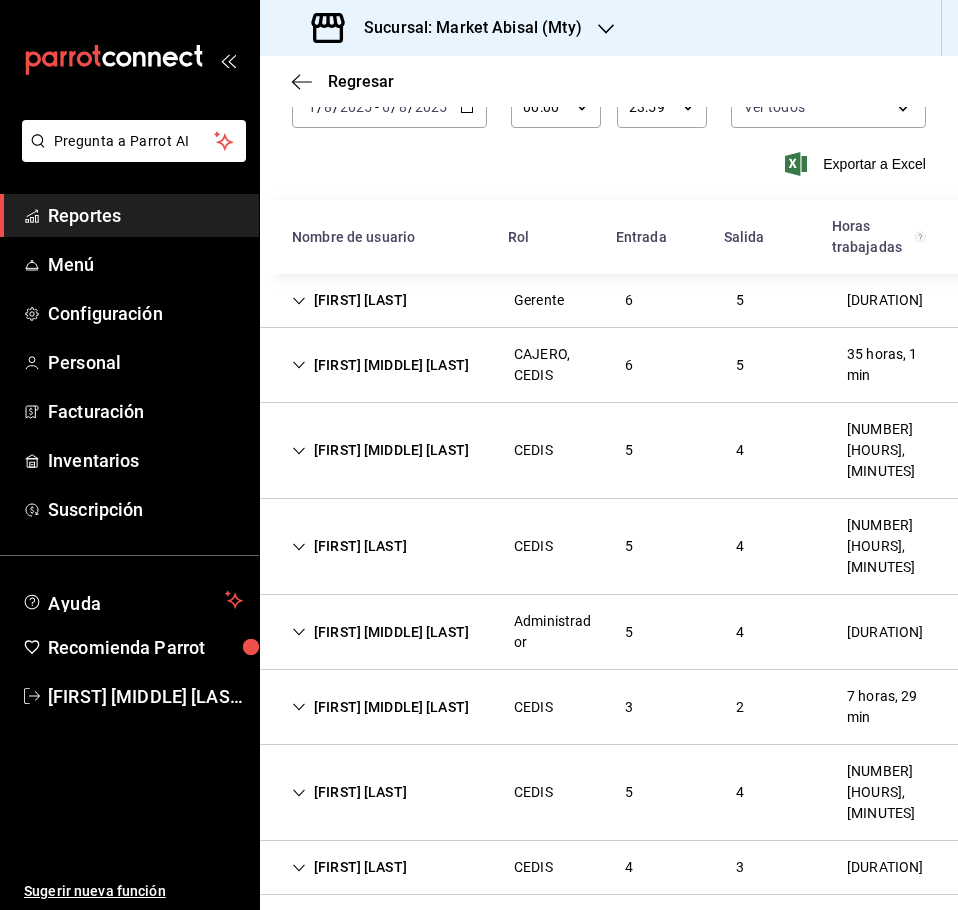 scroll, scrollTop: 34, scrollLeft: 0, axis: vertical 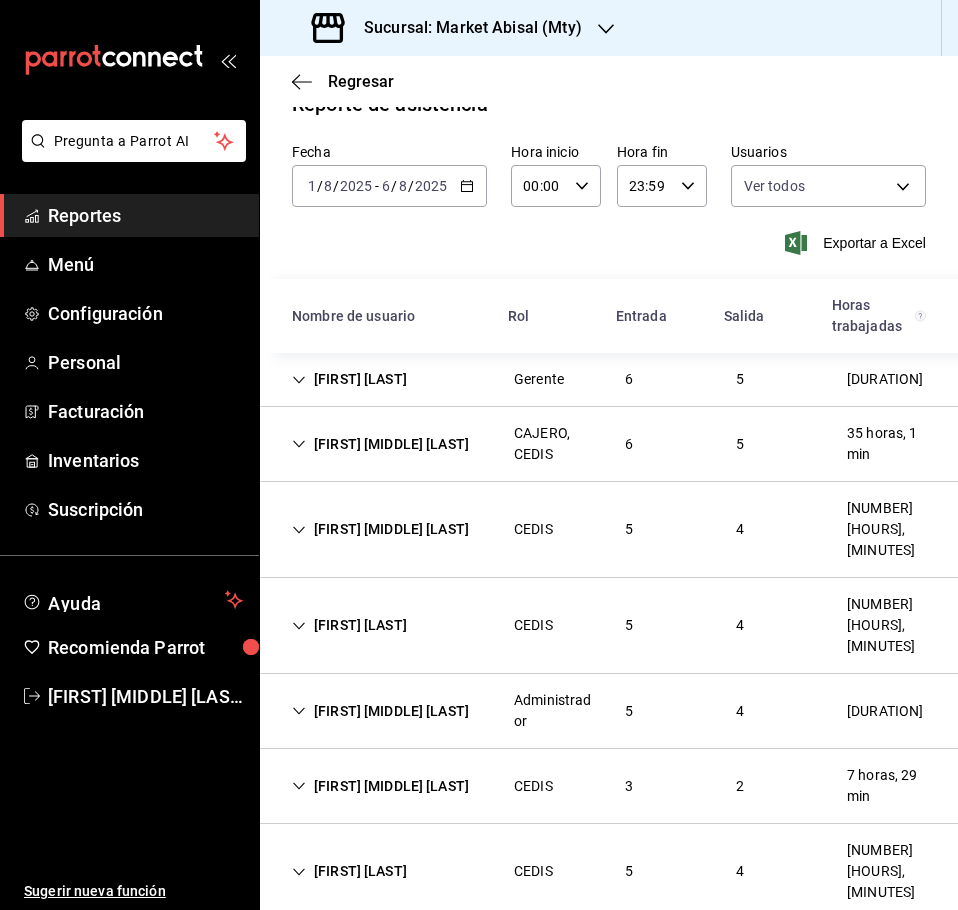 click on "[DATE] [DATE] [DATE]" at bounding box center [389, 186] 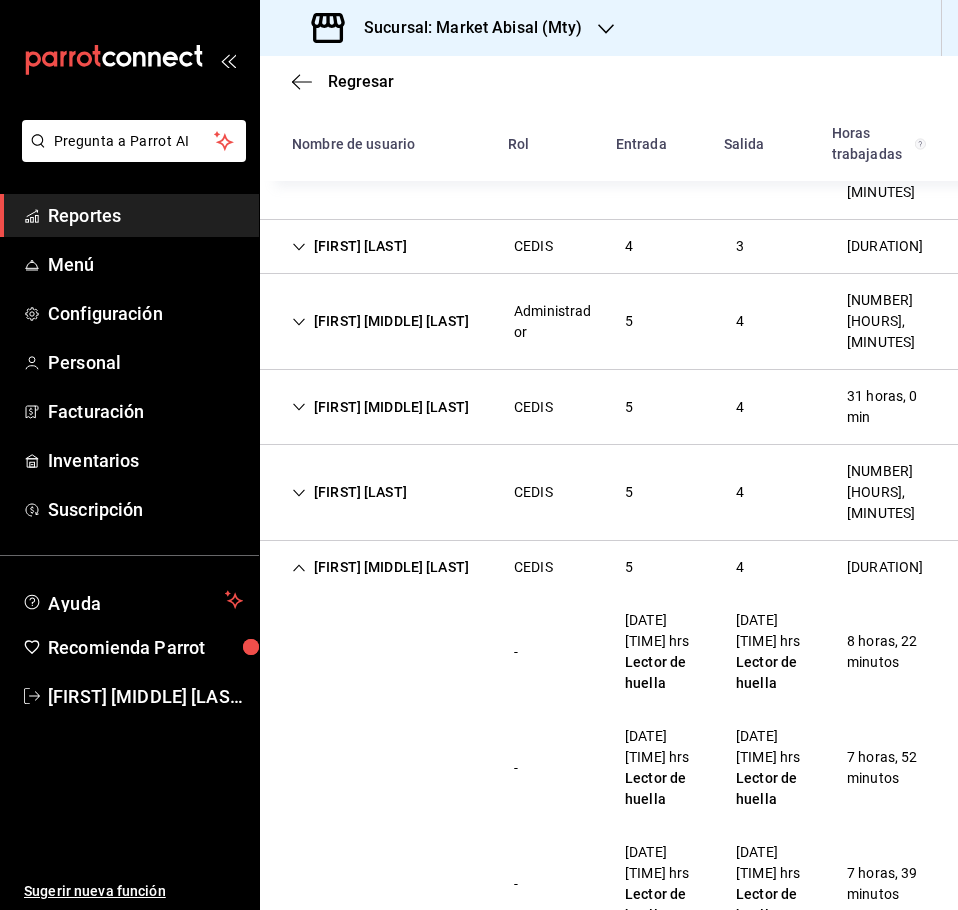 click on "[FIRST] [MIDDLE] [LAST]" at bounding box center (380, 567) 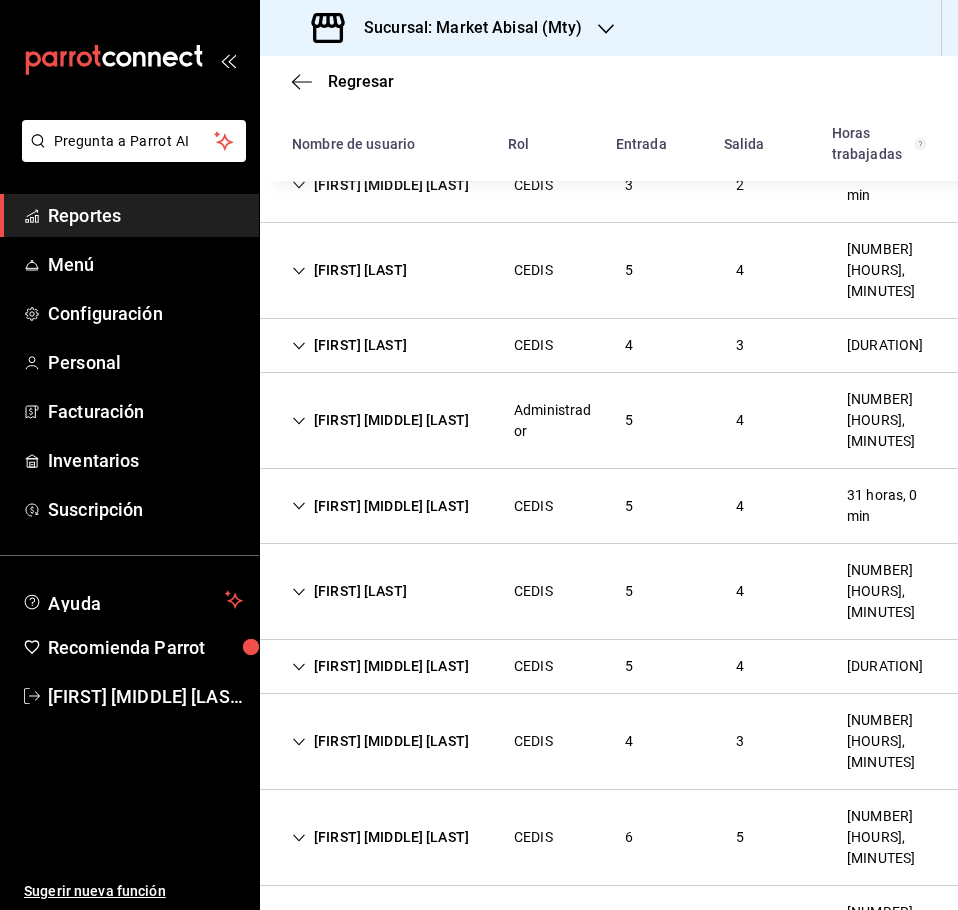 scroll, scrollTop: 634, scrollLeft: 0, axis: vertical 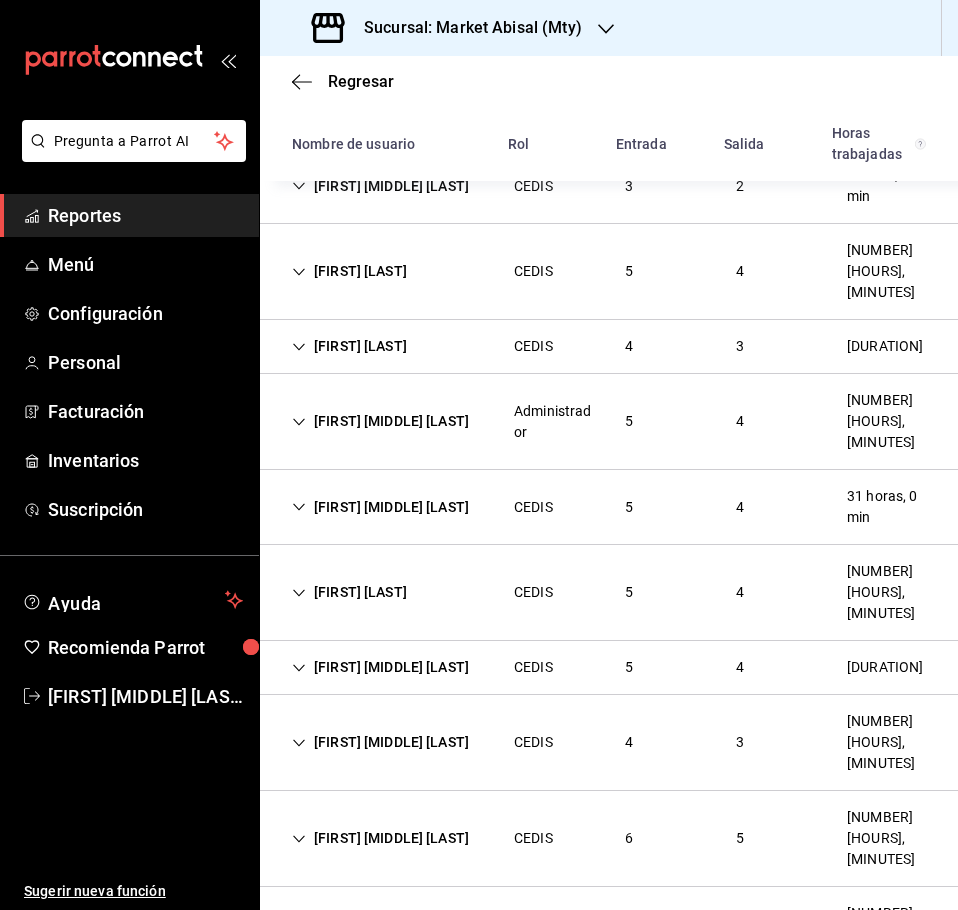 click on "[FIRST] [MIDDLE] [LAST]" at bounding box center [380, 934] 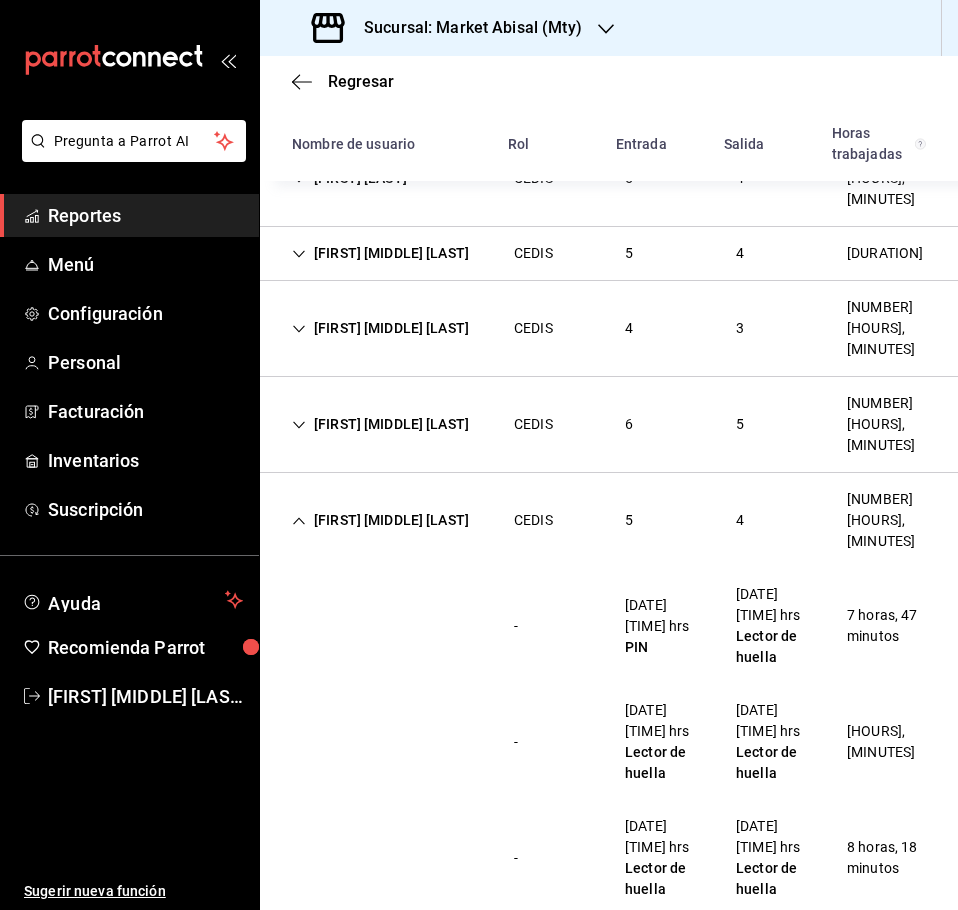 scroll, scrollTop: 1101, scrollLeft: 0, axis: vertical 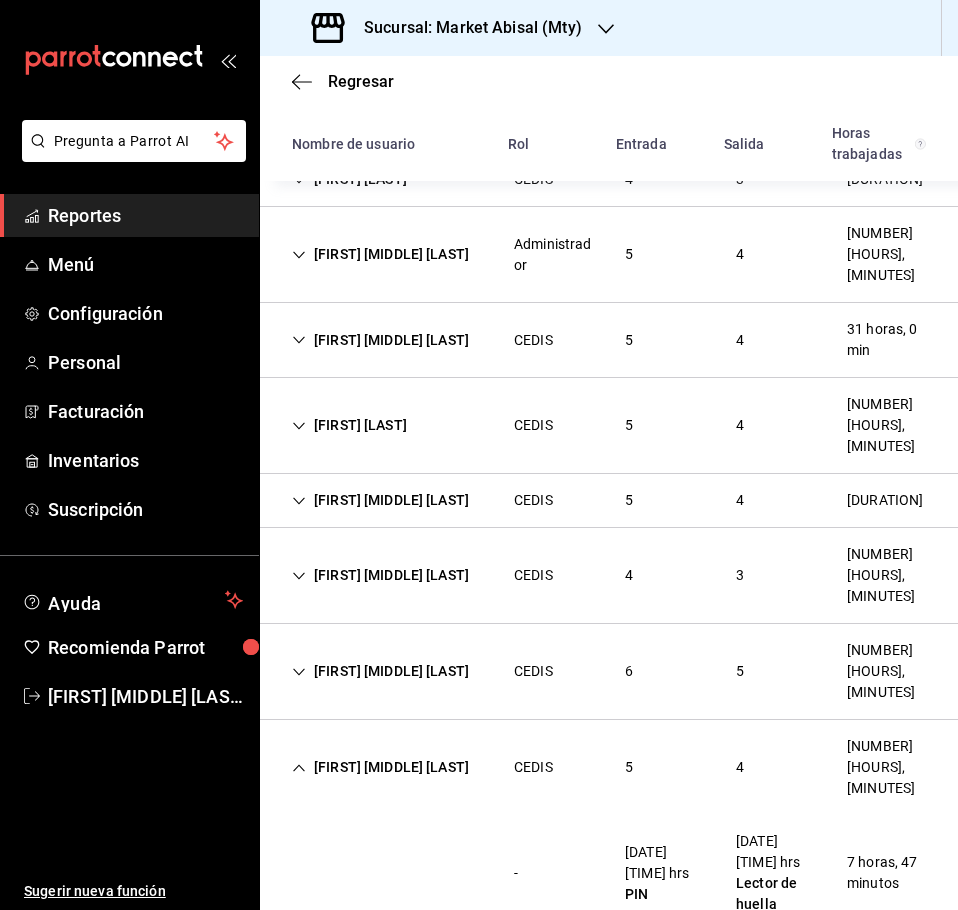 click on "[FIRST] [MIDDLE] [LAST]" at bounding box center (380, 767) 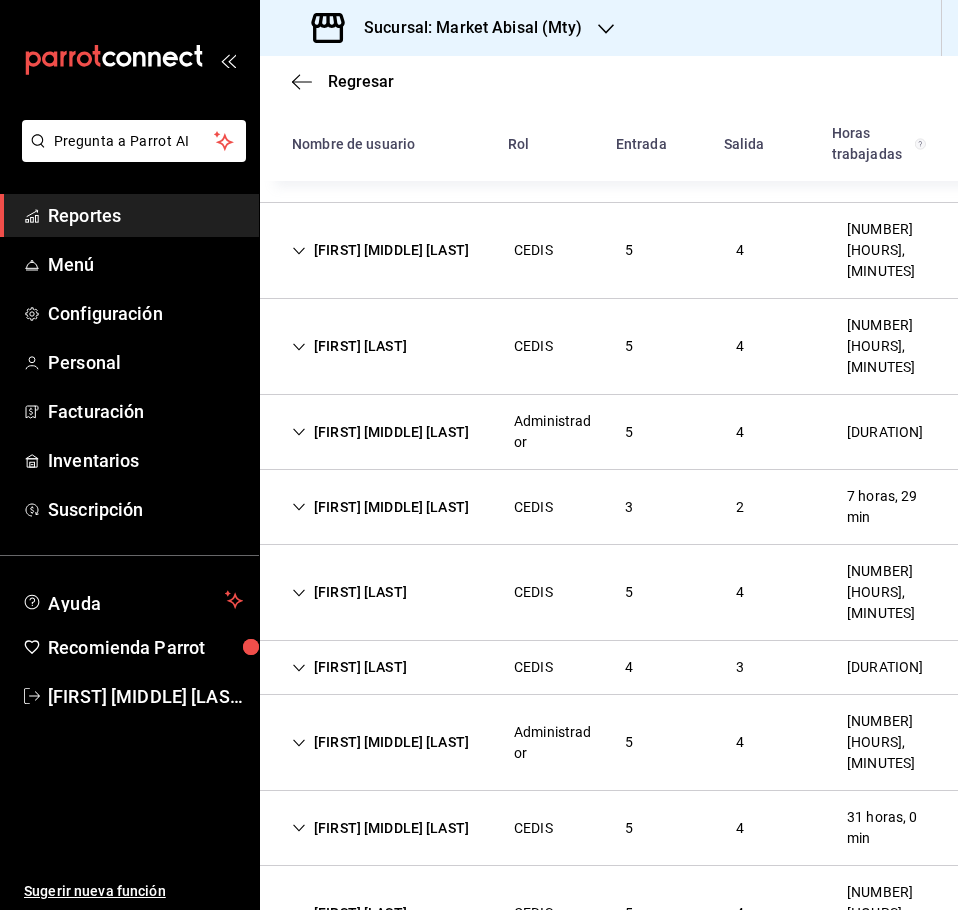 scroll, scrollTop: 334, scrollLeft: 0, axis: vertical 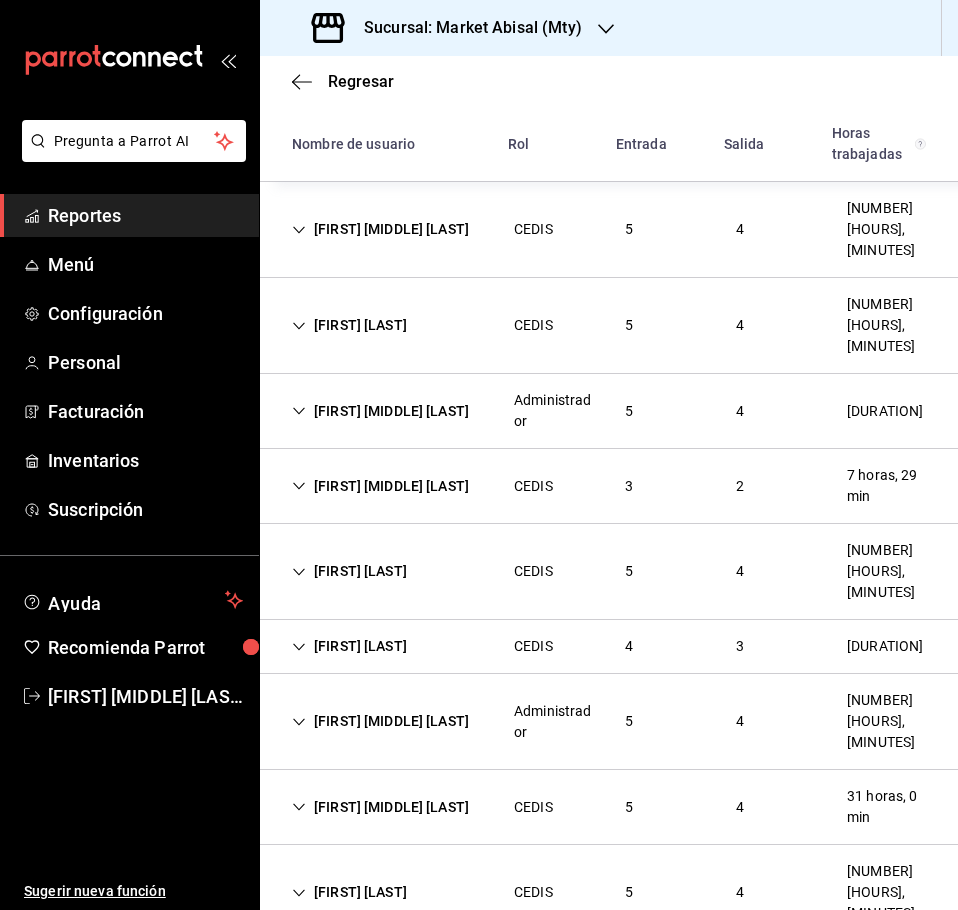 click on "[FIRST] [LAST] [LAST] [NUMBER] [NUMBER] [HOURS]" at bounding box center [609, 572] 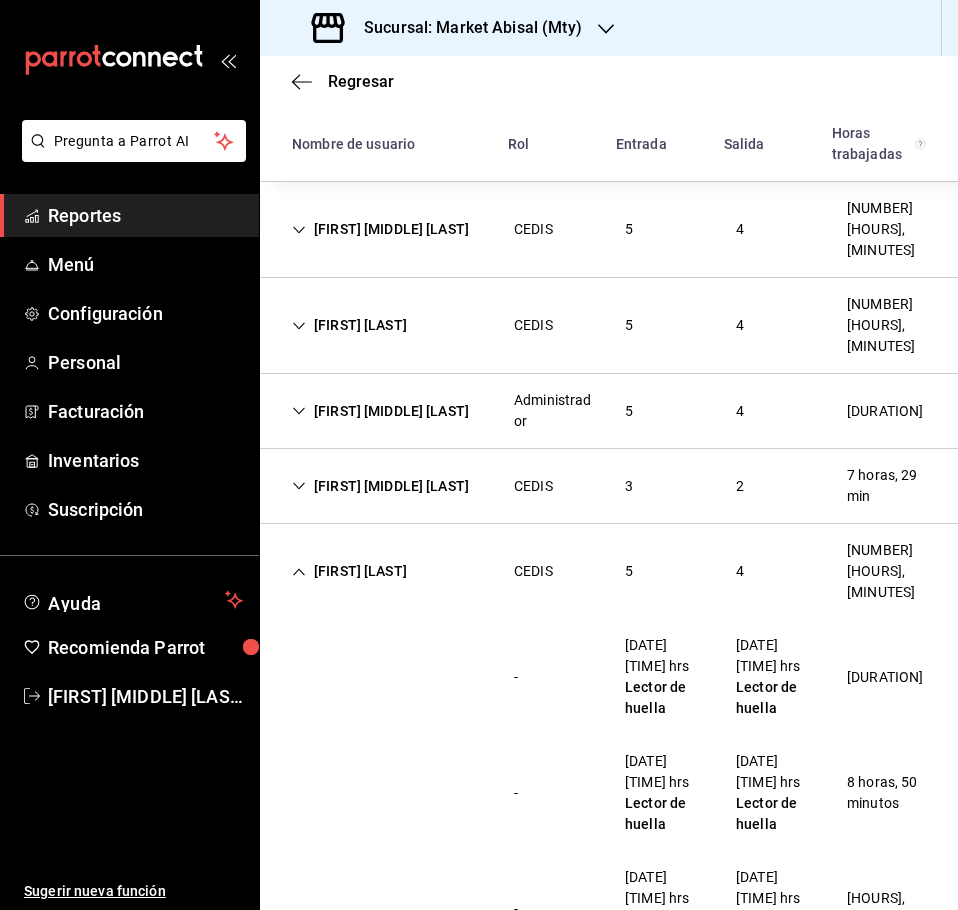 drag, startPoint x: 443, startPoint y: 527, endPoint x: 415, endPoint y: 531, distance: 28.284271 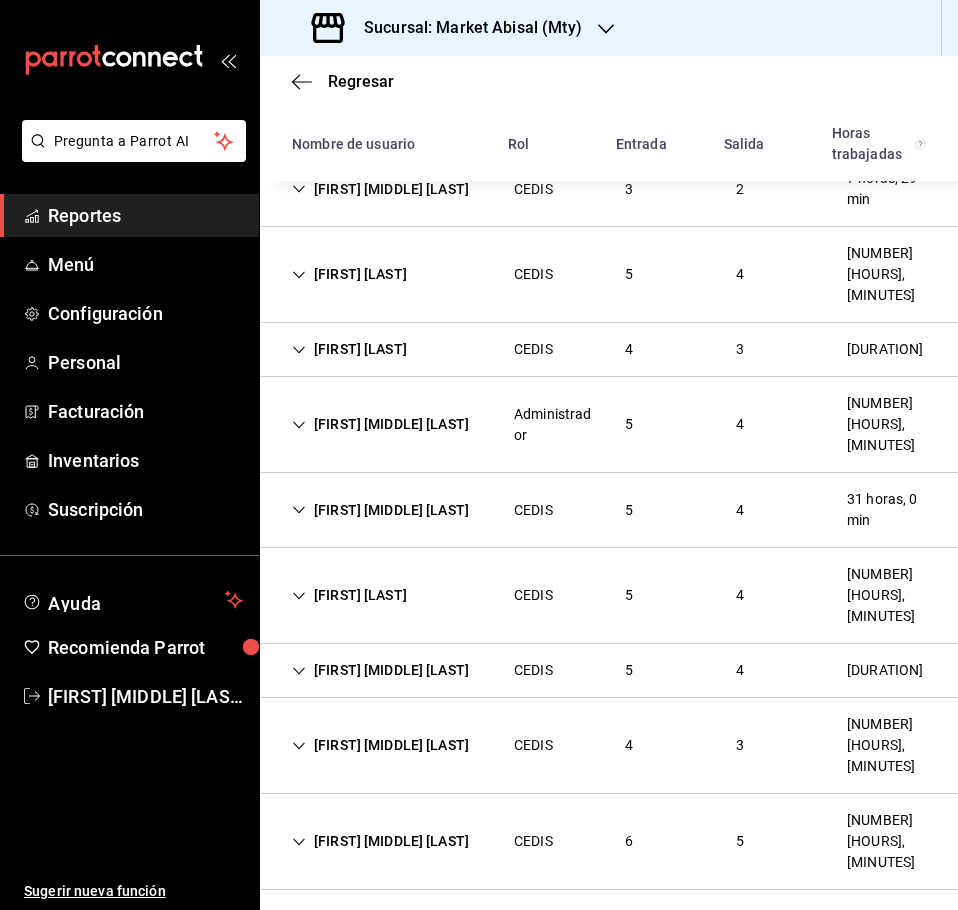 scroll, scrollTop: 634, scrollLeft: 0, axis: vertical 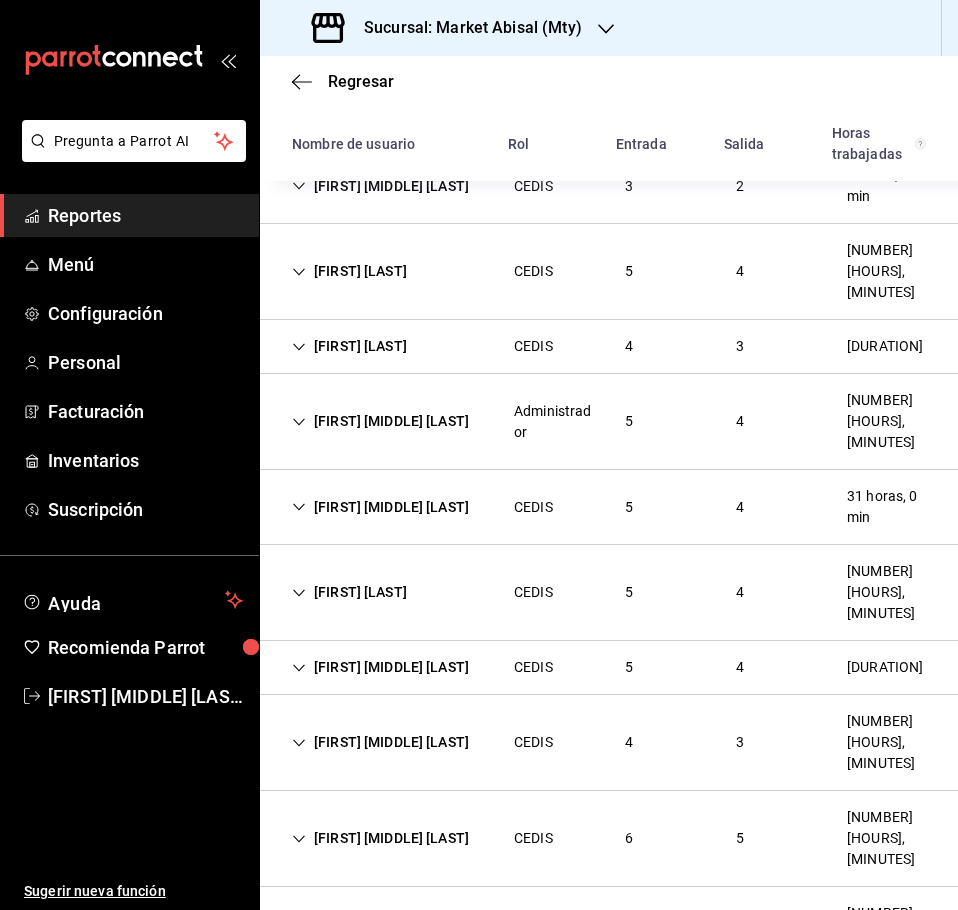 click on "[FIRST] [MIDDLE] [LAST]" at bounding box center (380, 742) 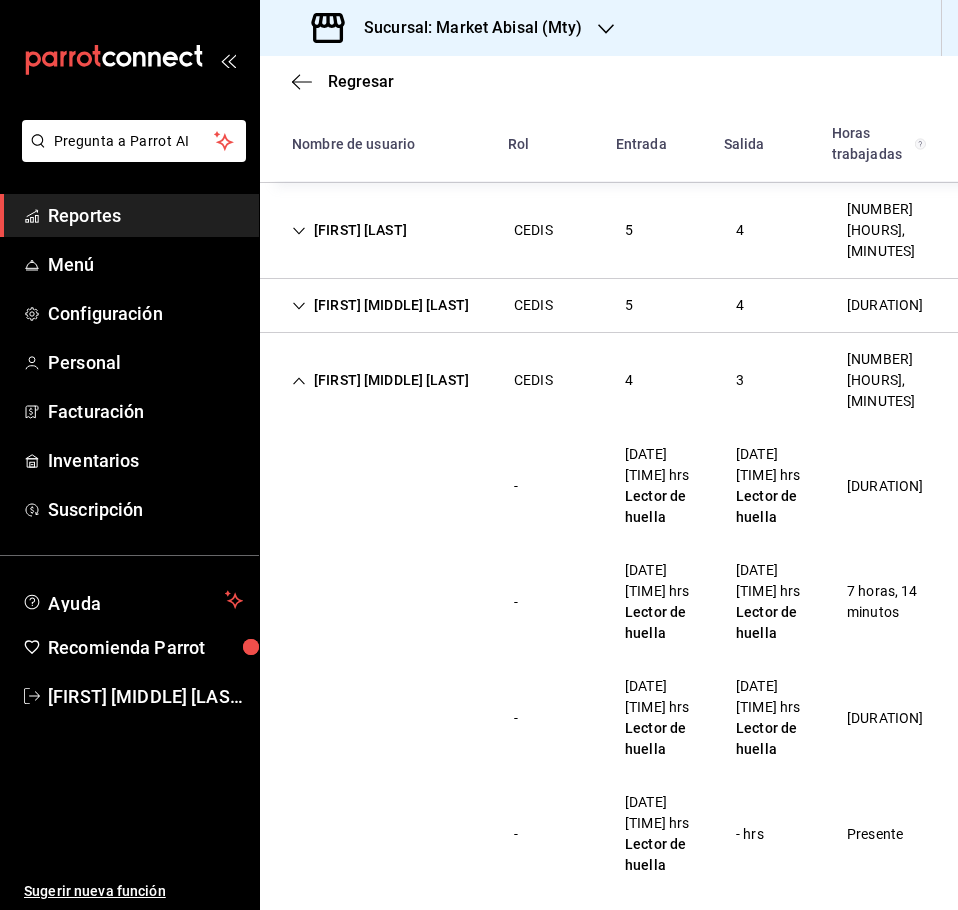 scroll, scrollTop: 1034, scrollLeft: 0, axis: vertical 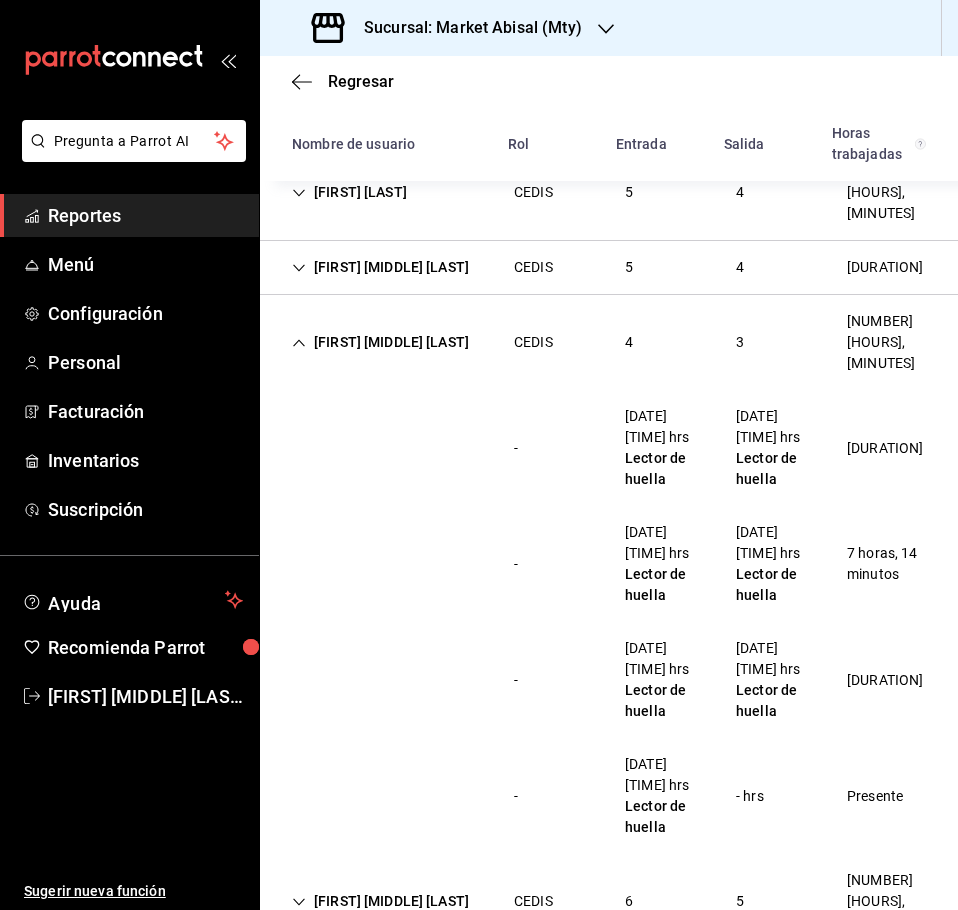 drag, startPoint x: 403, startPoint y: 295, endPoint x: 402, endPoint y: 307, distance: 12.0415945 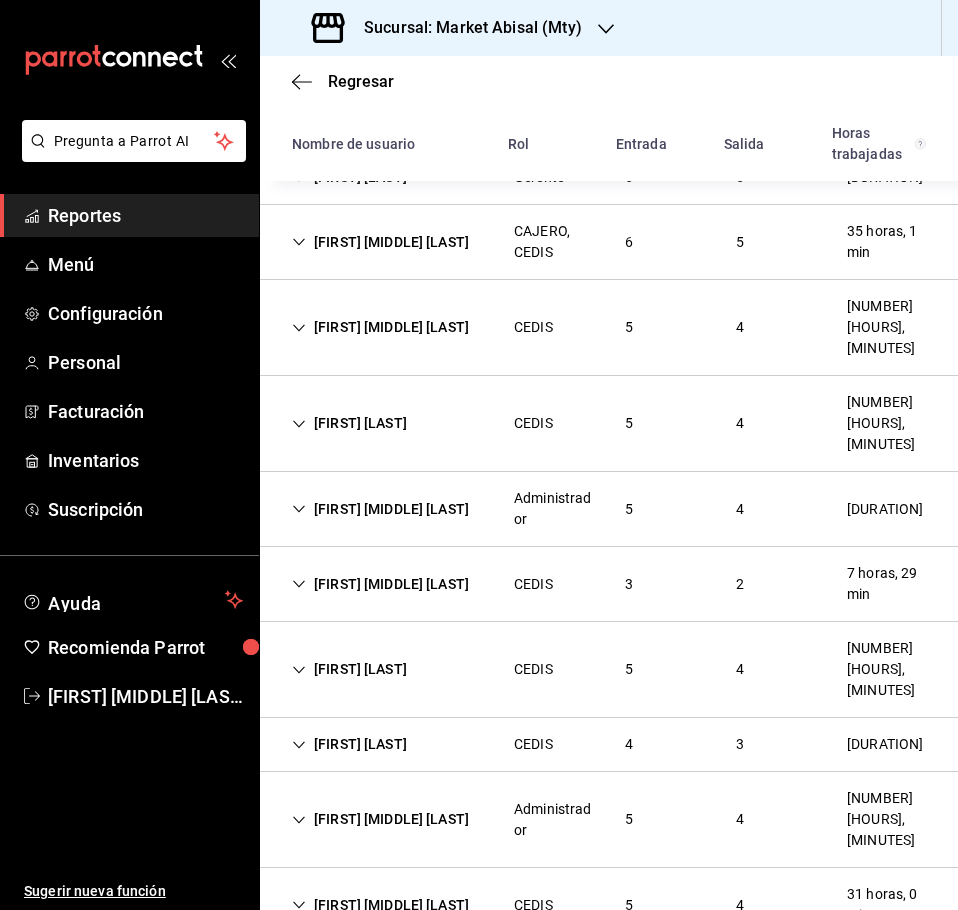 scroll, scrollTop: 234, scrollLeft: 0, axis: vertical 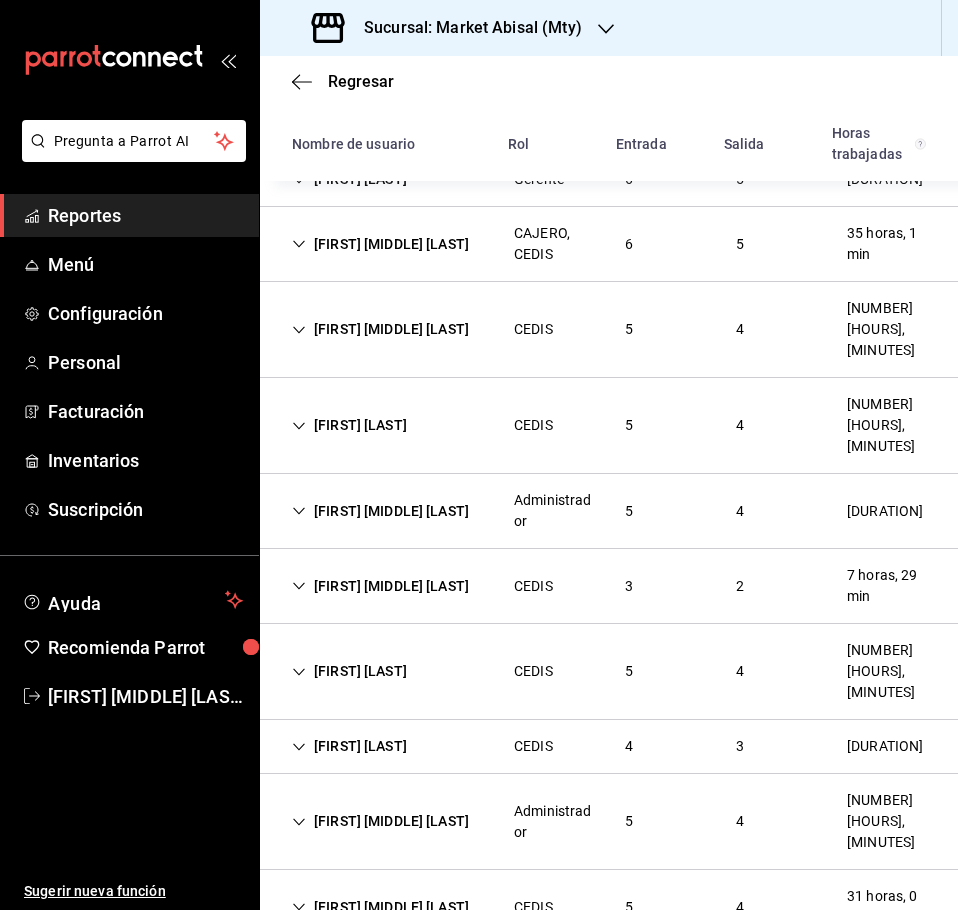 click on "[FIRST] [MIDDLE] [LAST]" at bounding box center (380, 329) 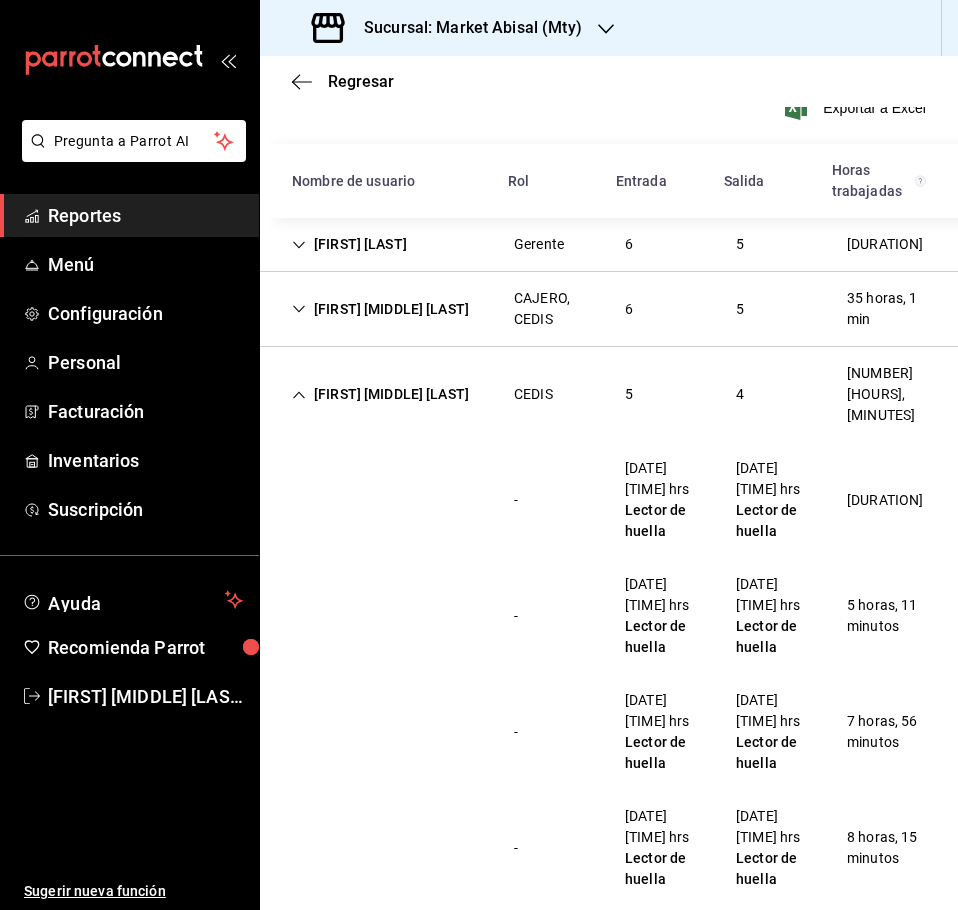 scroll, scrollTop: 134, scrollLeft: 0, axis: vertical 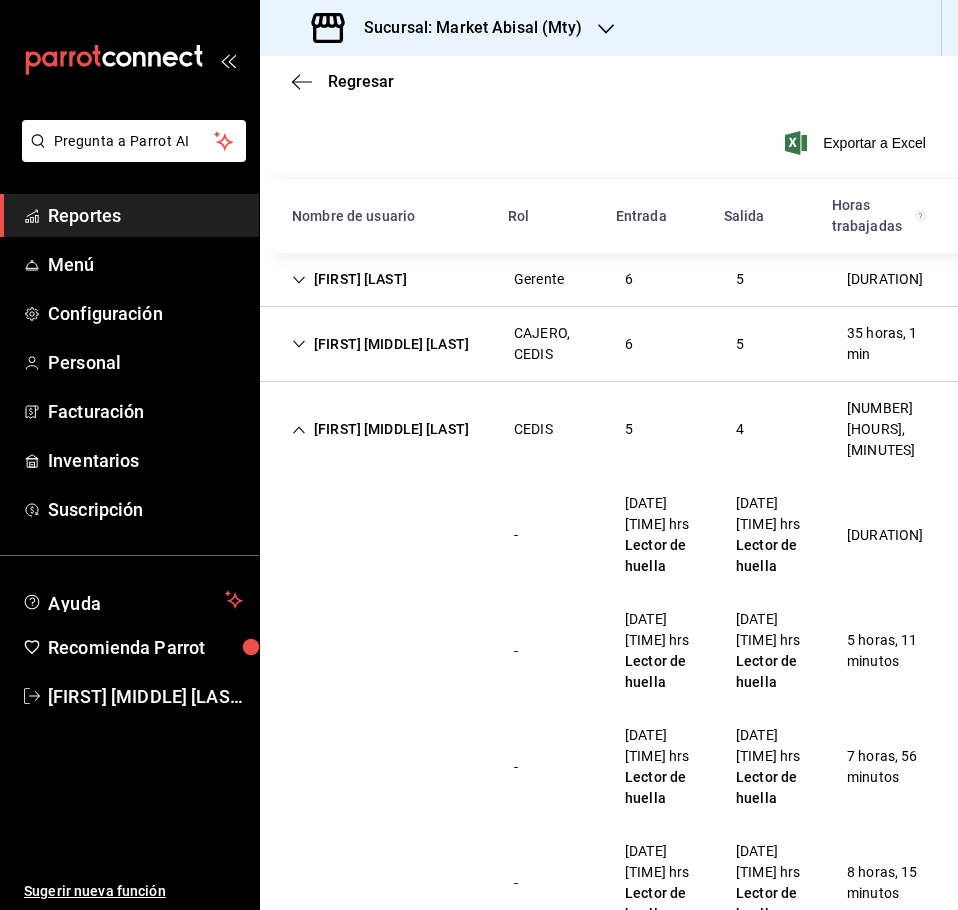 click on "[FIRST] [MIDDLE] [LAST]" at bounding box center [380, 429] 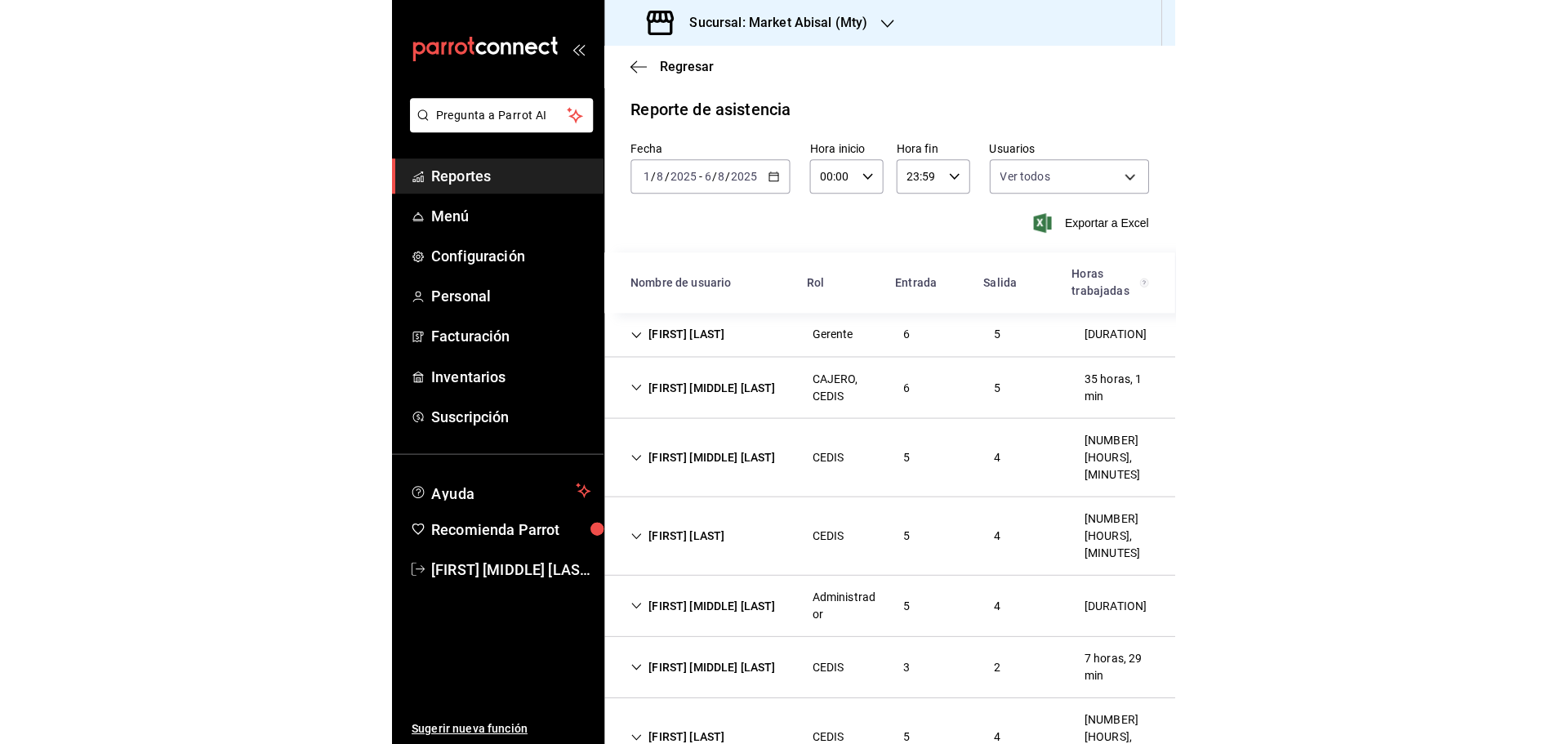 scroll, scrollTop: 0, scrollLeft: 0, axis: both 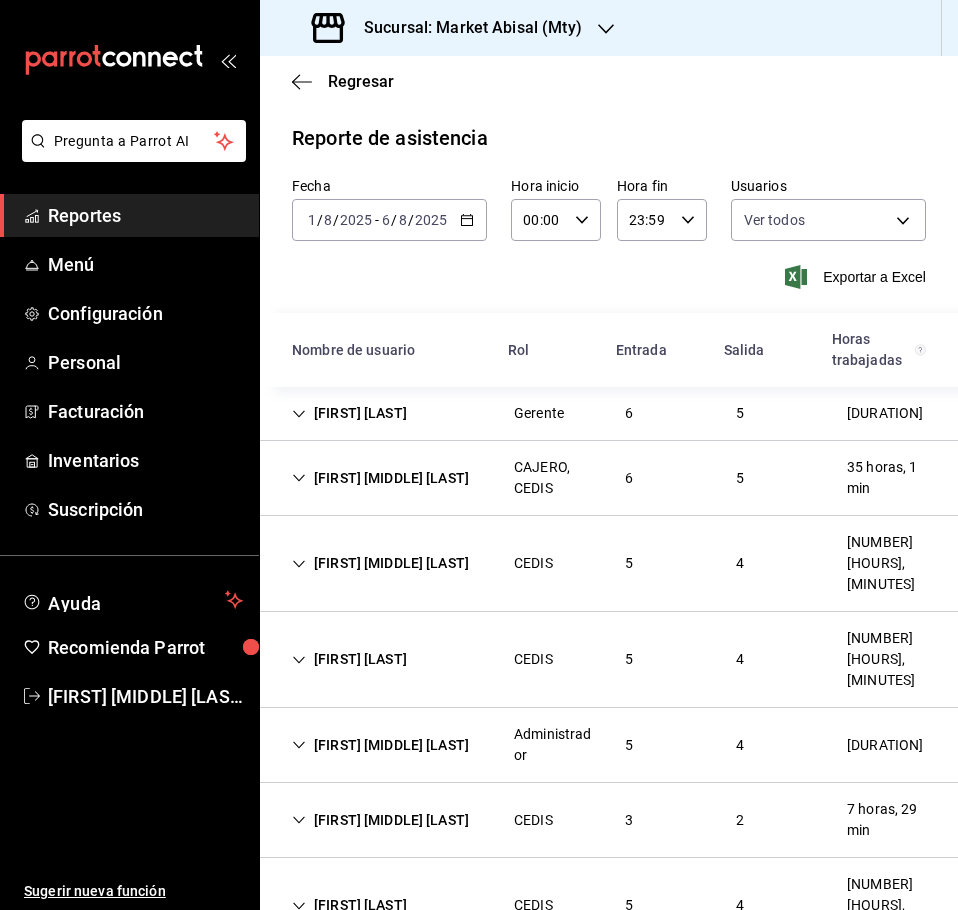 click 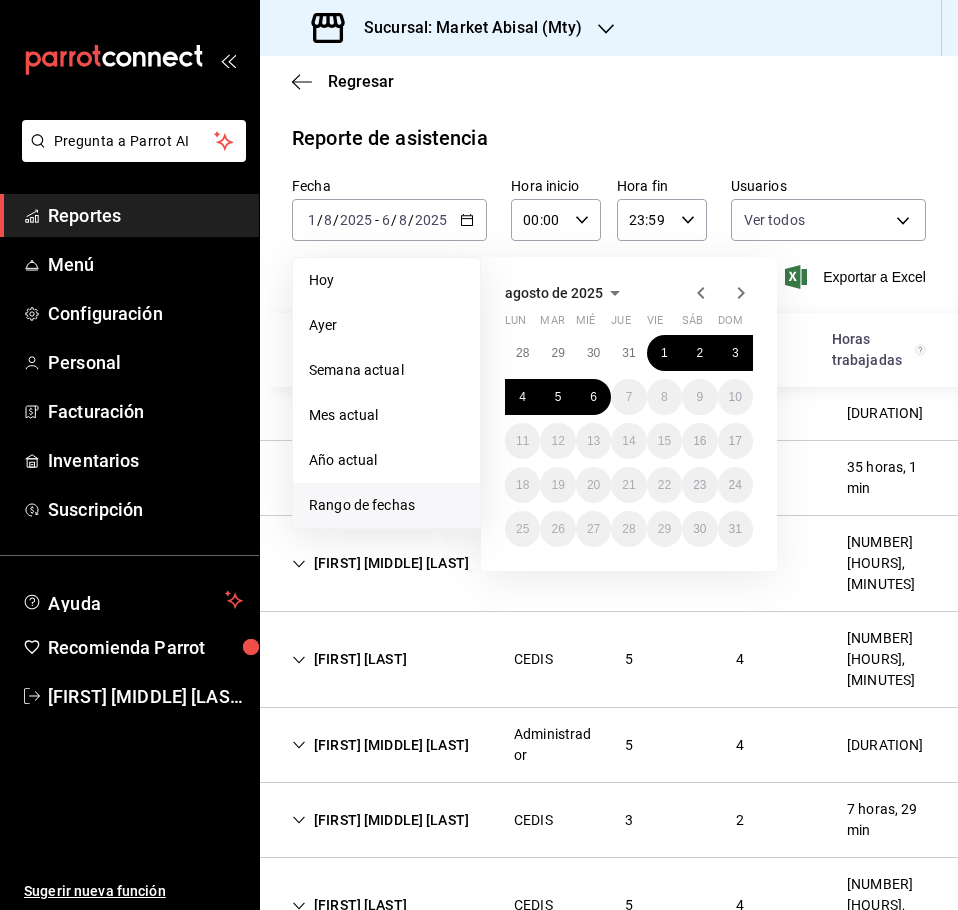 click on "Regresar" at bounding box center [609, 81] 